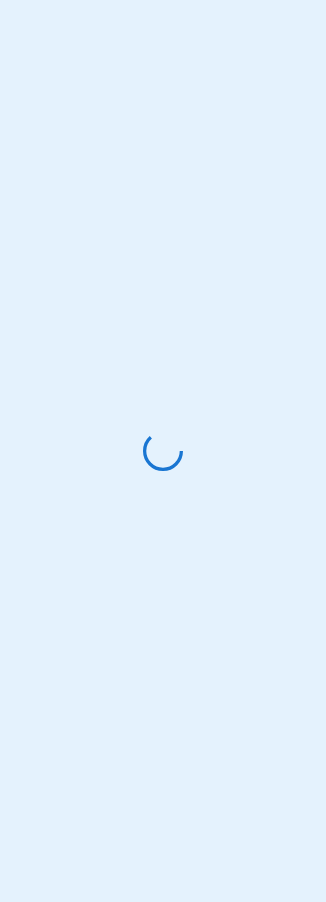 scroll, scrollTop: 0, scrollLeft: 0, axis: both 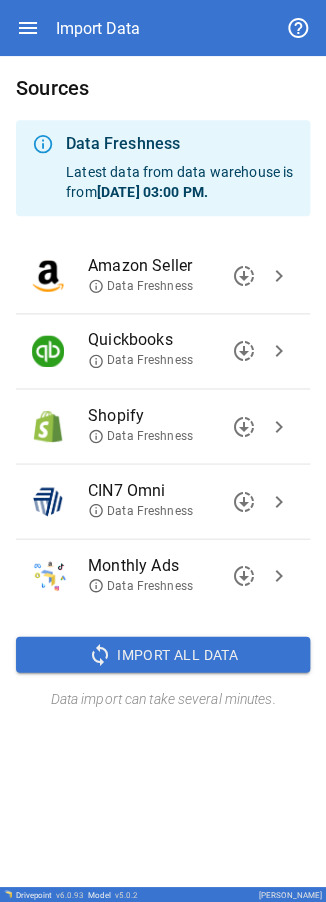 click 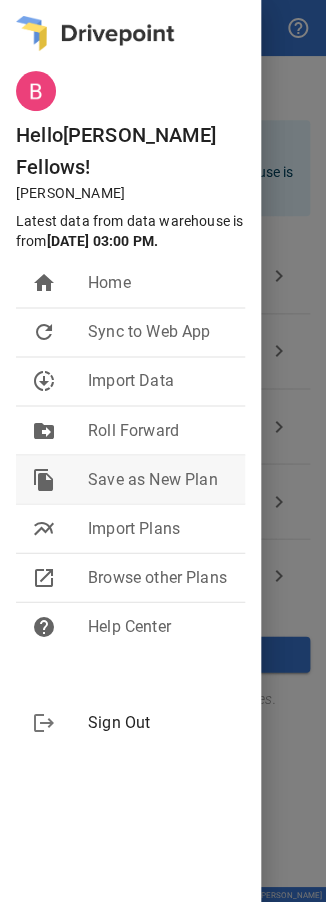 click on "Save as New Plan" at bounding box center [158, 479] 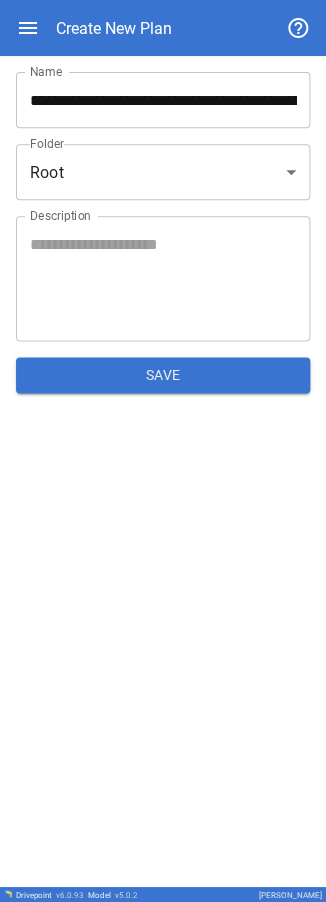 click on "**********" at bounding box center (163, 100) 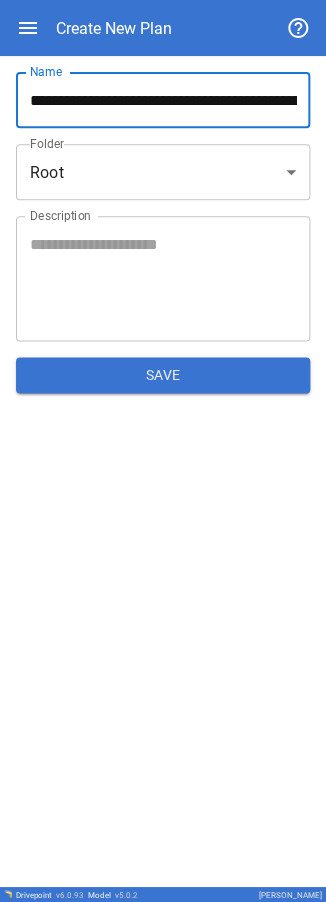 click on "**********" at bounding box center [163, 100] 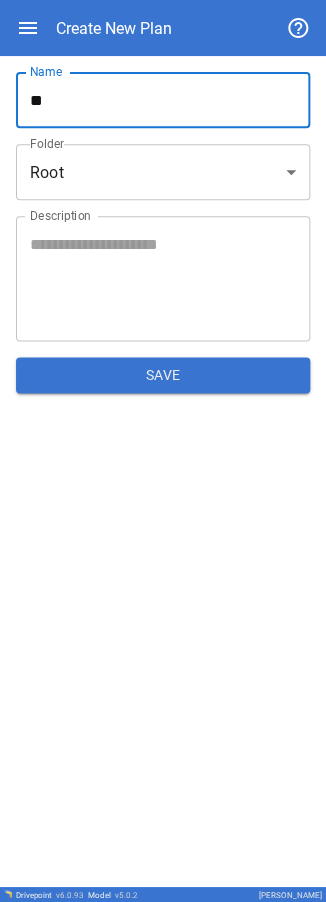 type on "*" 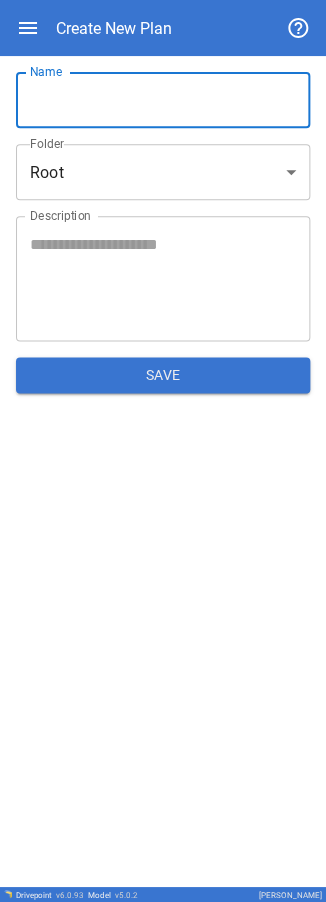 type on "*" 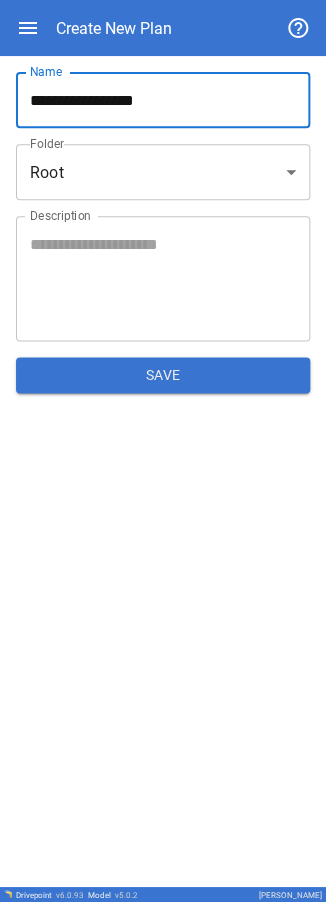 type on "**********" 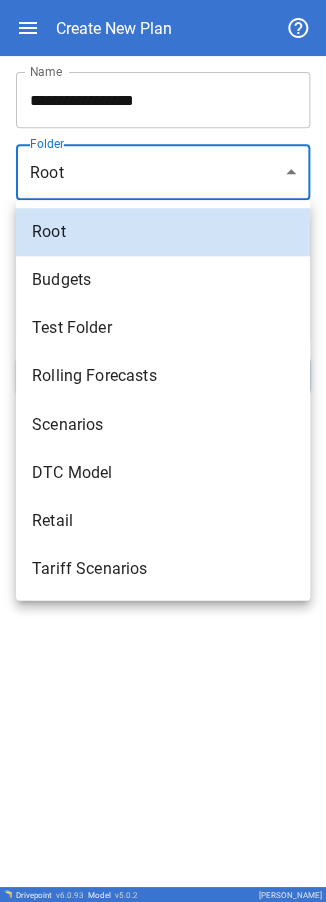 click on "Rolling Forecasts" at bounding box center (163, 376) 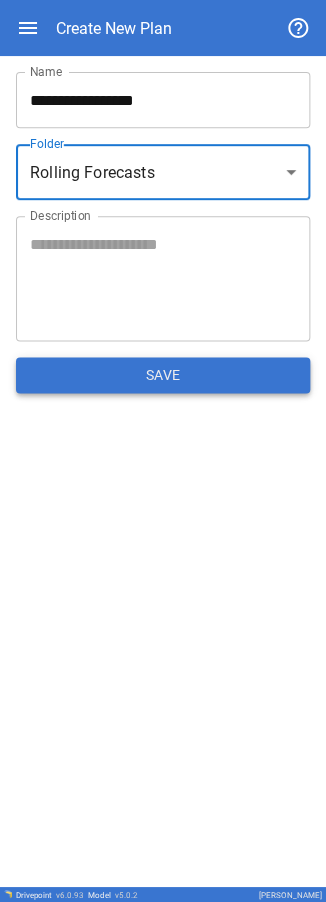 click on "Save" at bounding box center (163, 375) 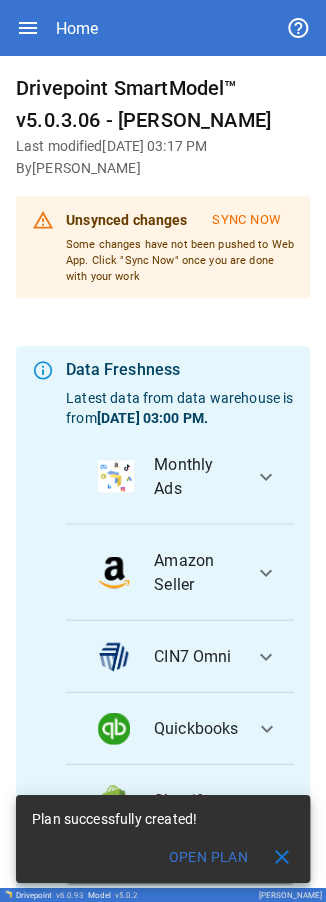 click on "close" at bounding box center [282, 856] 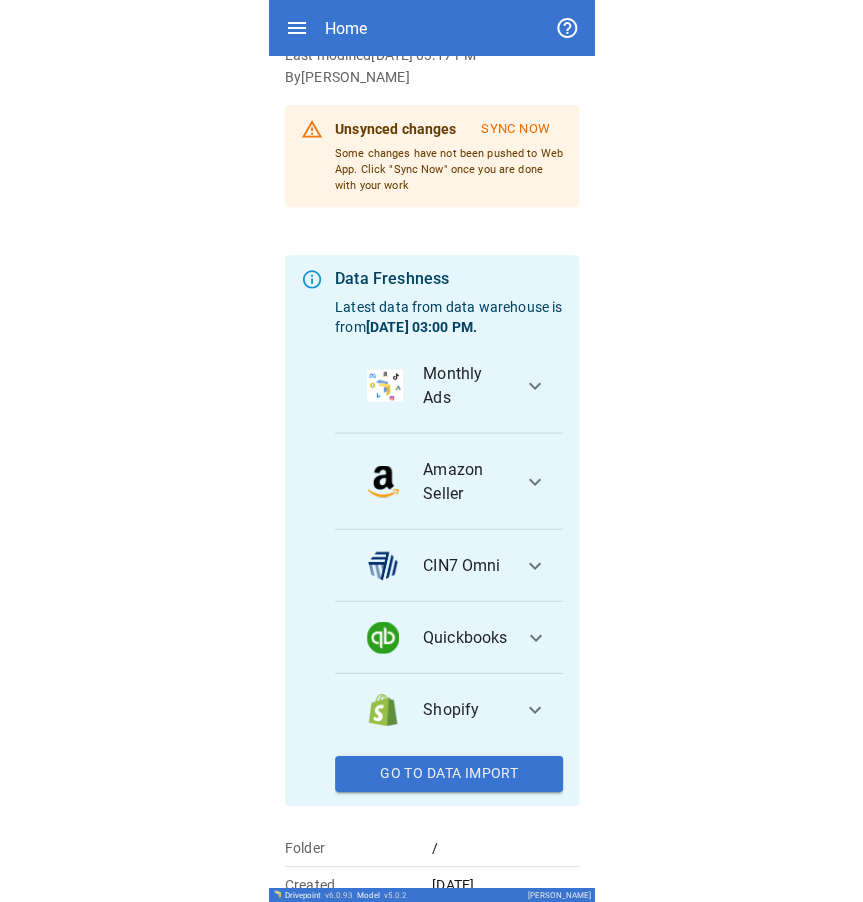 scroll, scrollTop: 218, scrollLeft: 0, axis: vertical 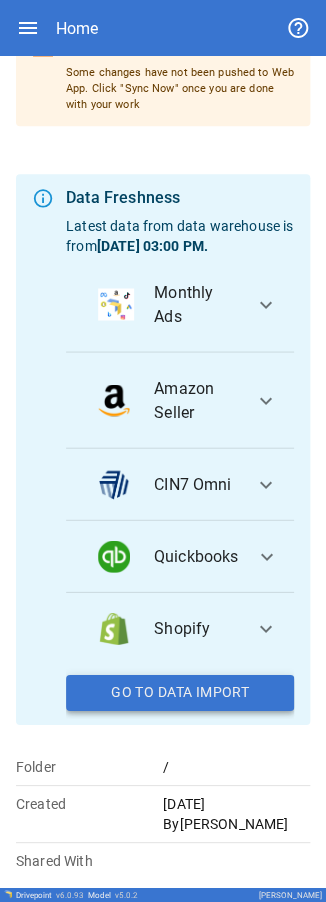 click on "Go To Data Import" at bounding box center [180, 692] 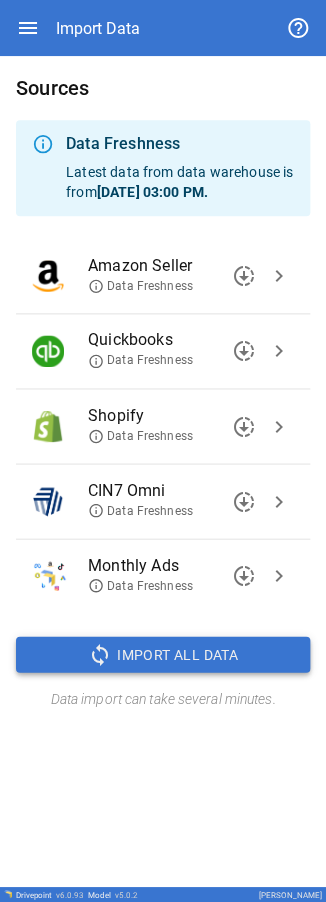 click on "Import All Data" at bounding box center [177, 654] 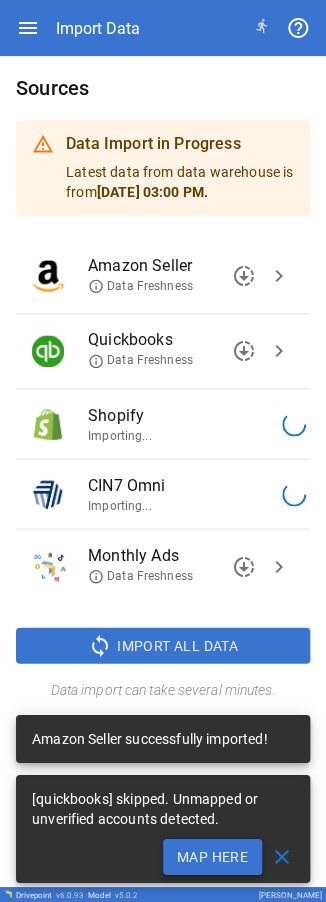 click on "Map Here" at bounding box center (212, 856) 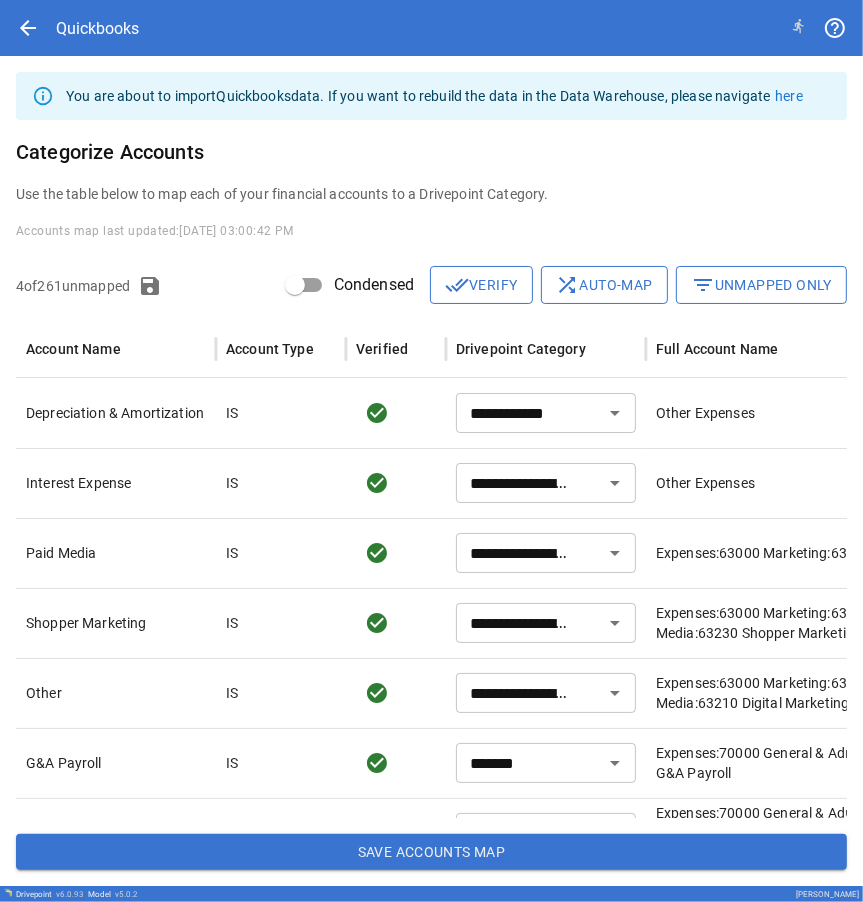 scroll, scrollTop: 171, scrollLeft: 0, axis: vertical 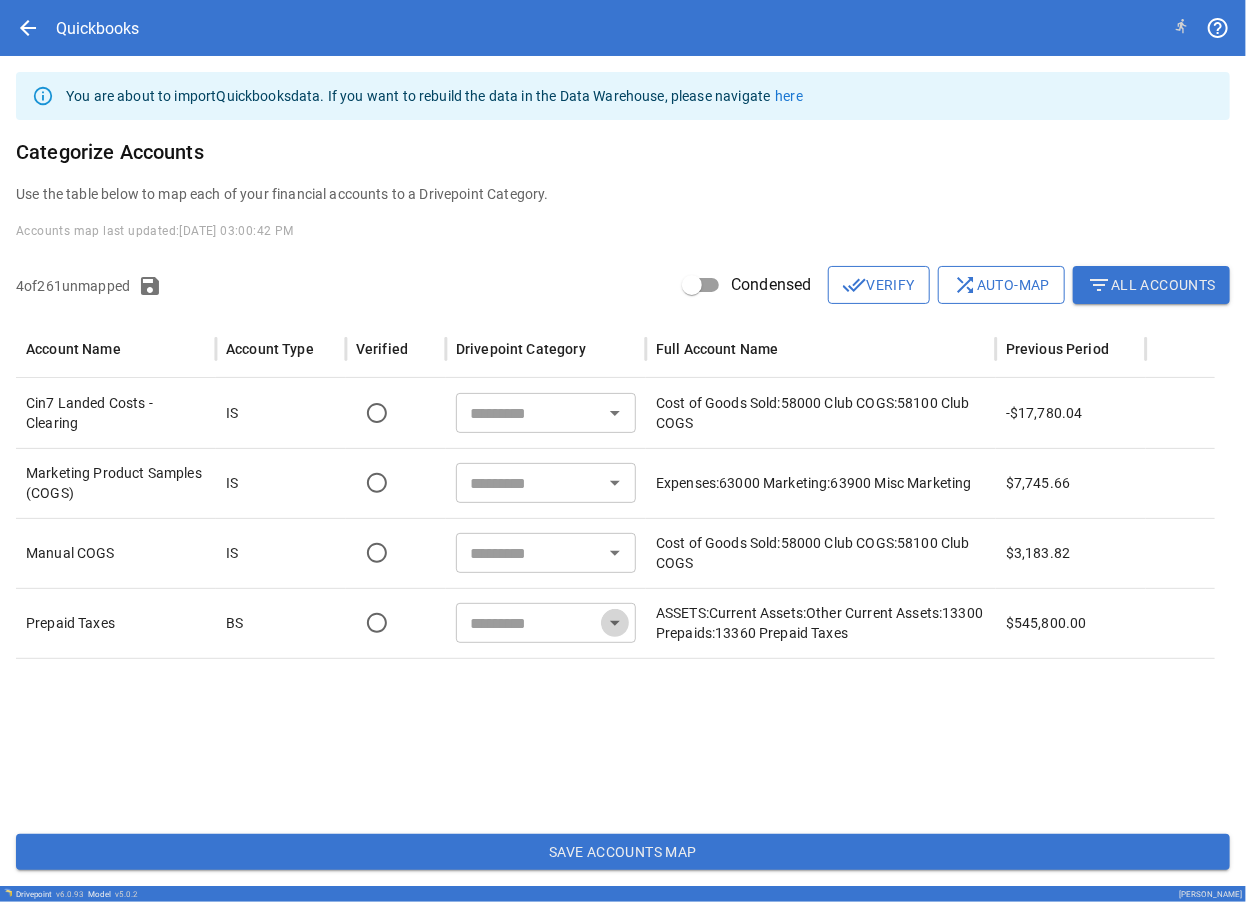 click 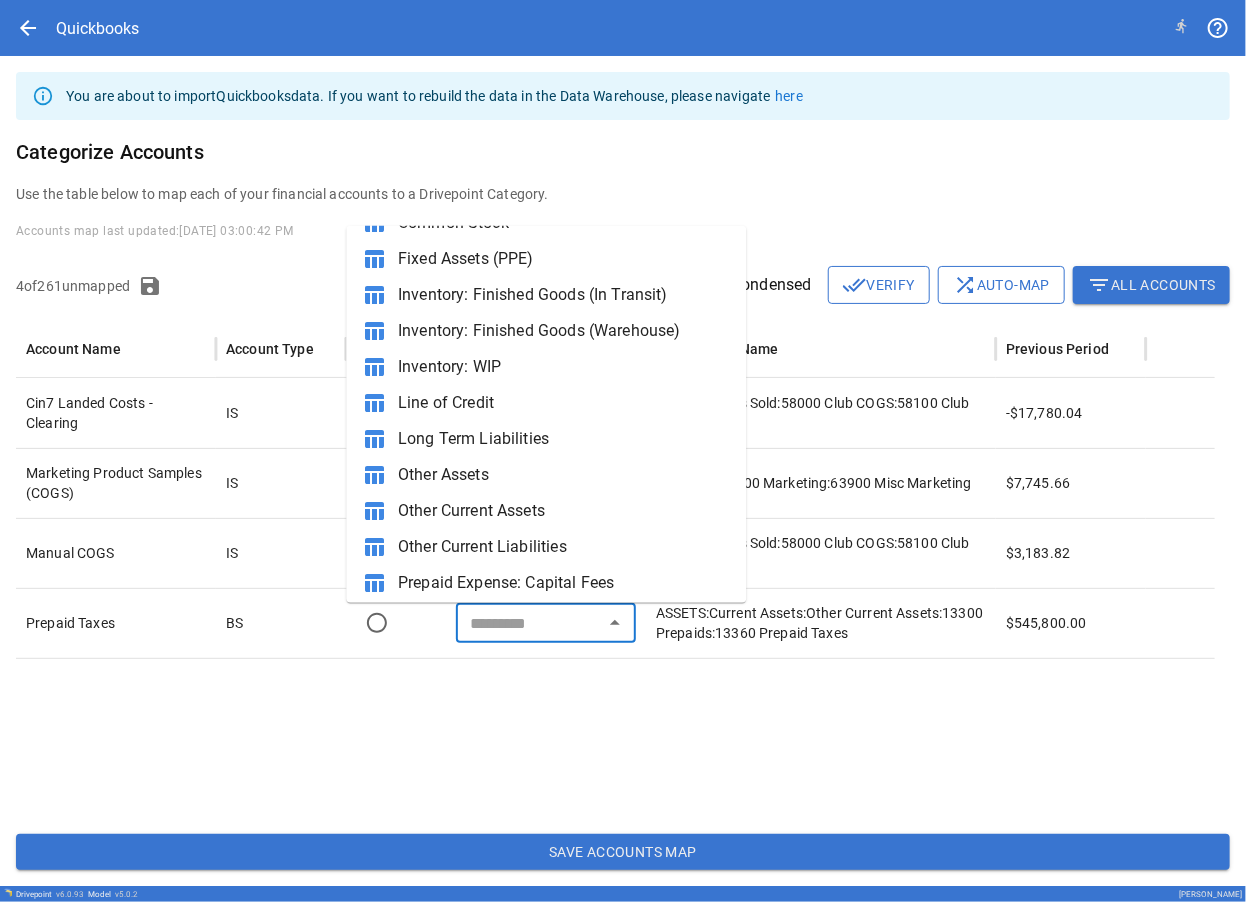 scroll, scrollTop: 323, scrollLeft: 0, axis: vertical 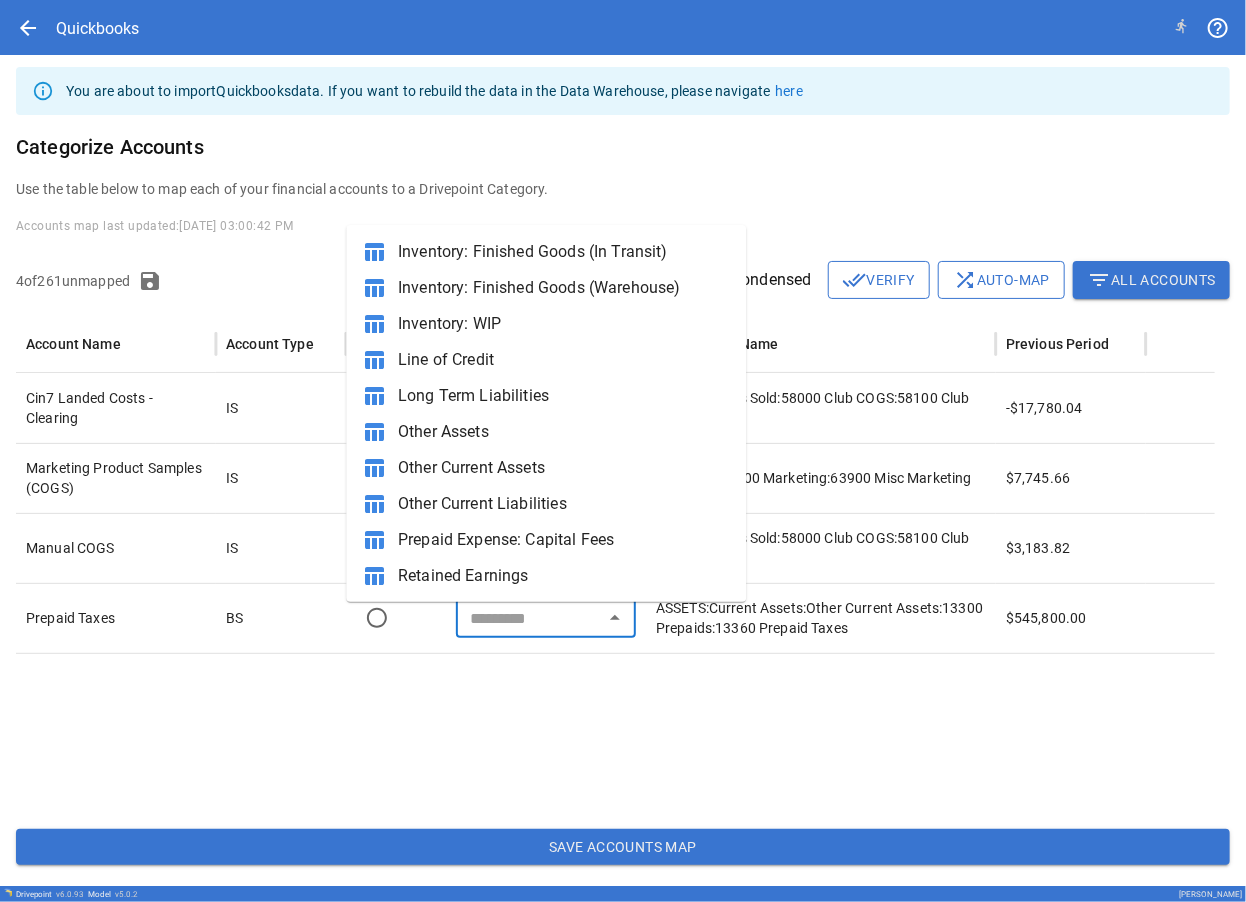 click at bounding box center [615, 733] 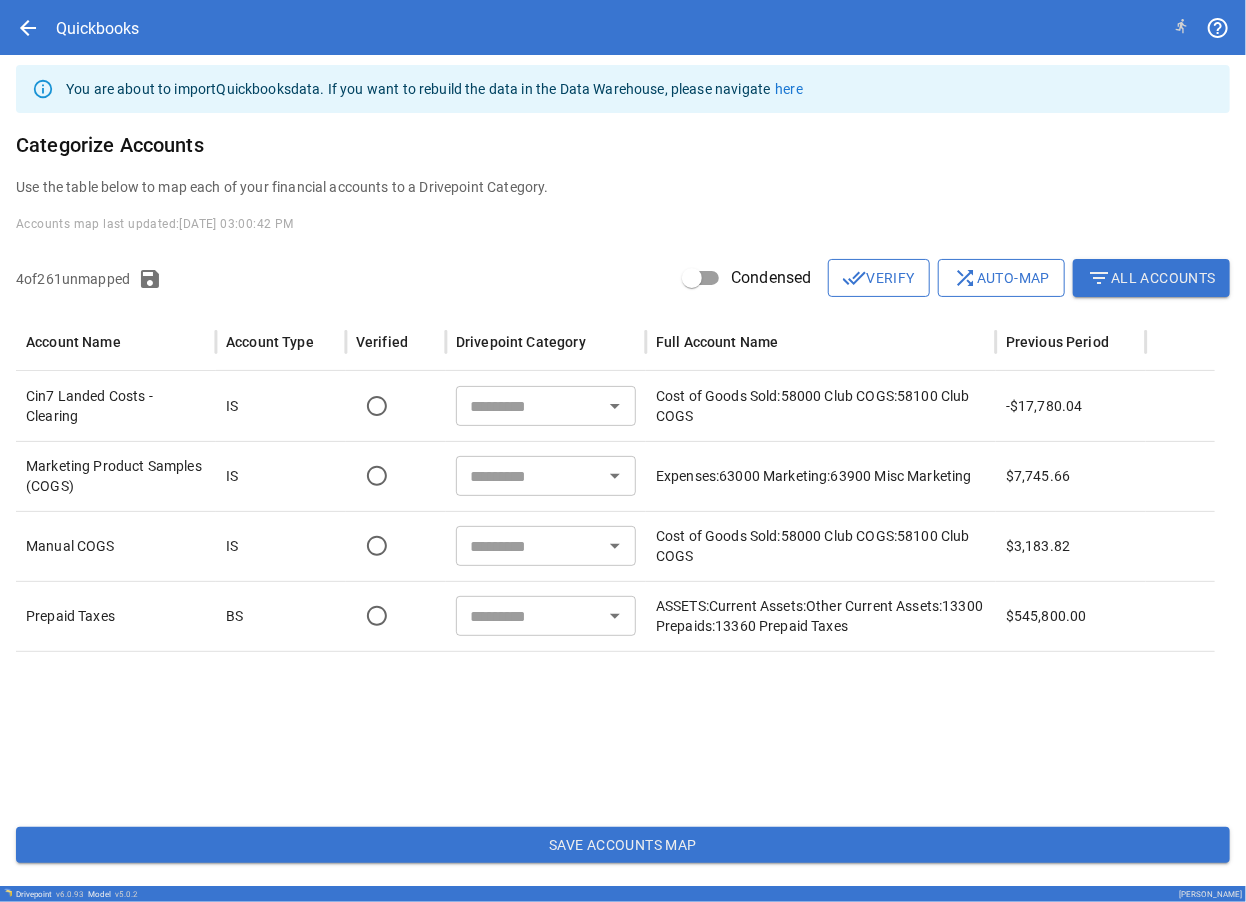 click at bounding box center [529, 546] 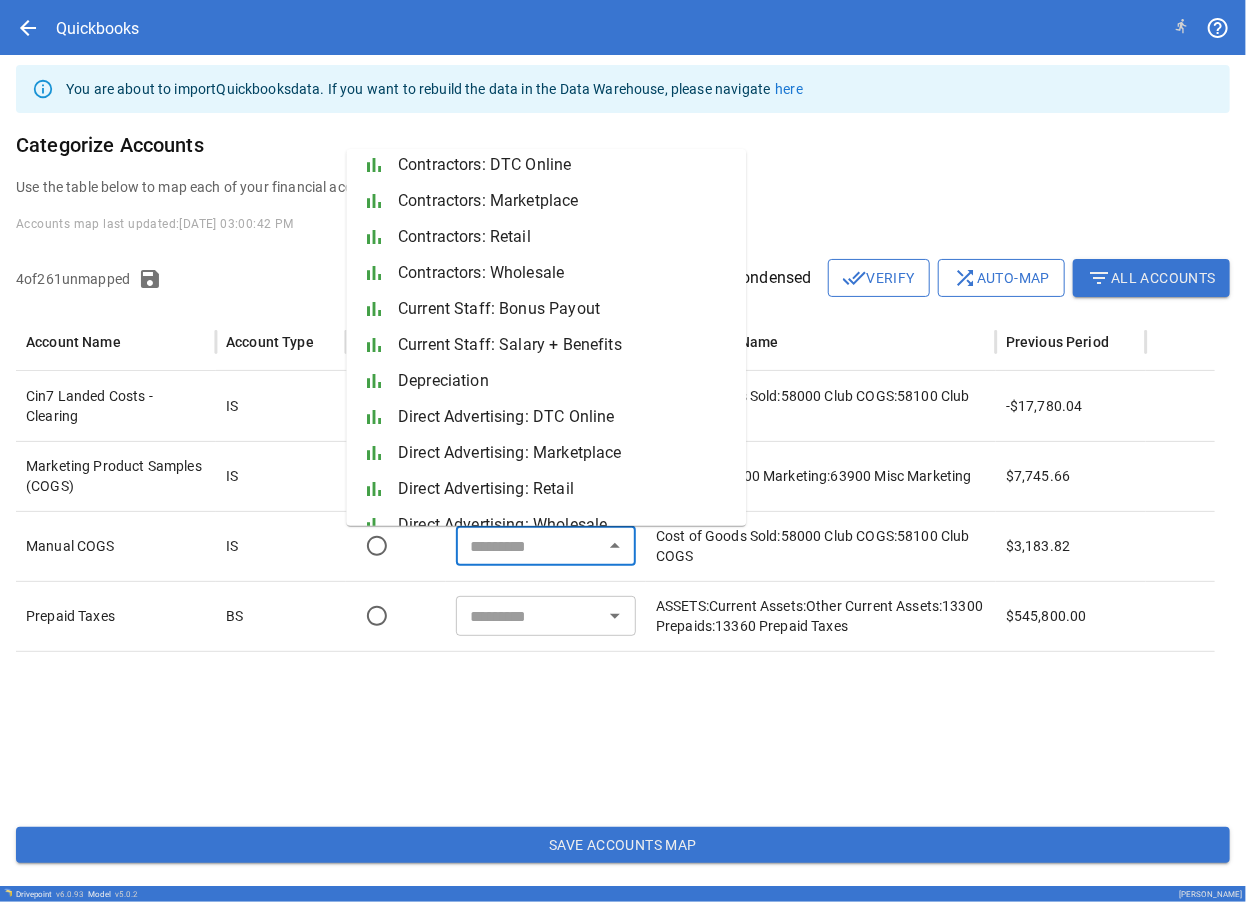 scroll, scrollTop: 0, scrollLeft: 0, axis: both 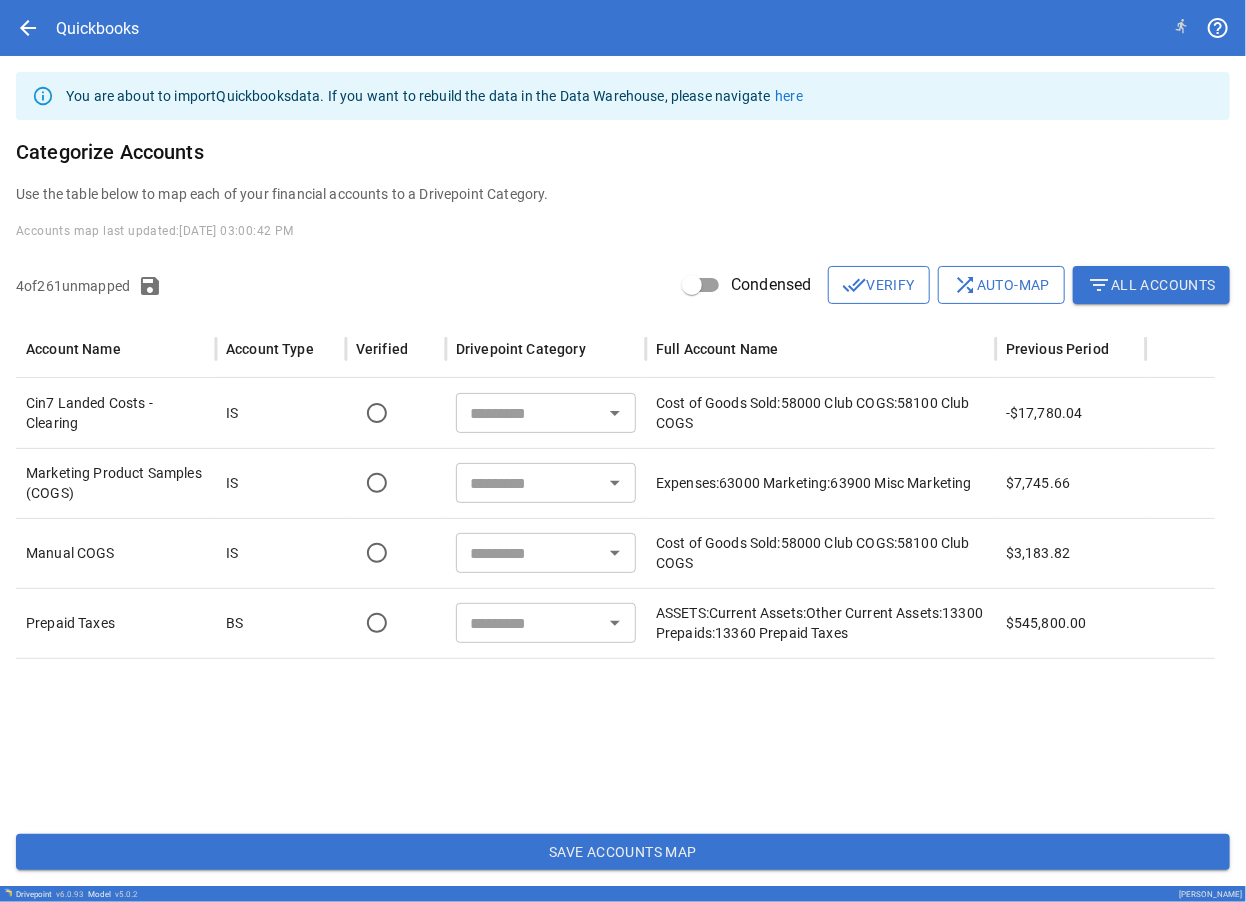 click at bounding box center [615, 738] 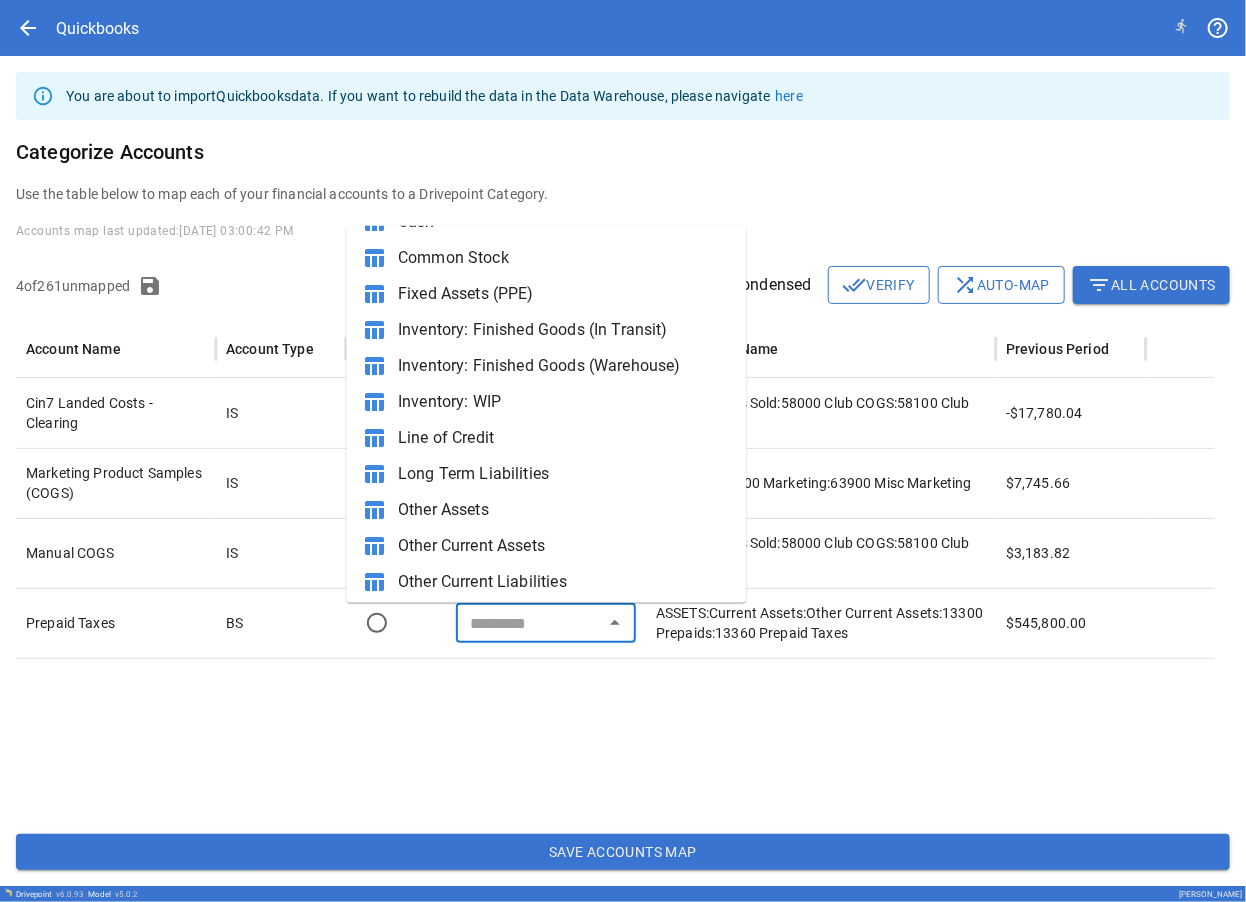 scroll, scrollTop: 300, scrollLeft: 0, axis: vertical 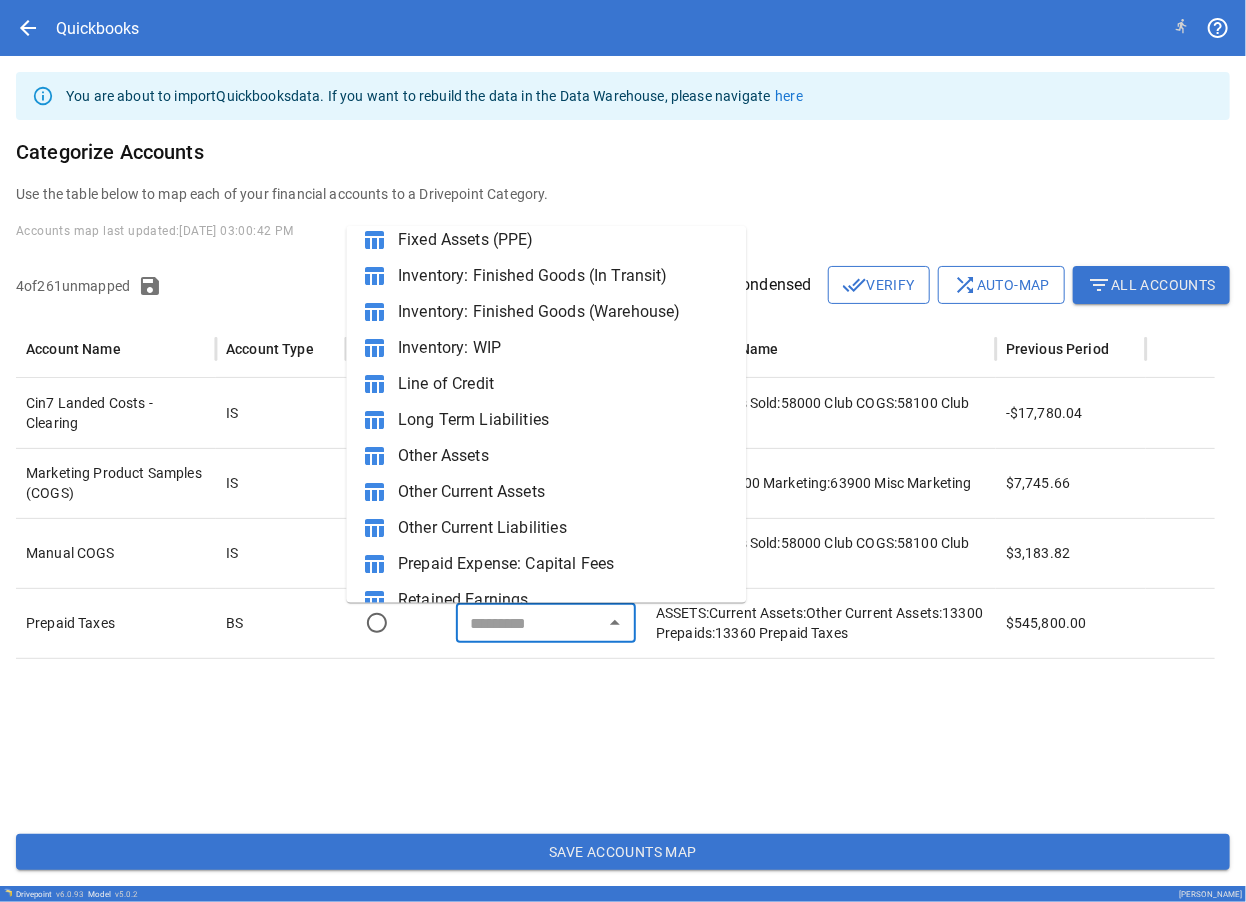 click on "Other Current Assets" at bounding box center (564, 492) 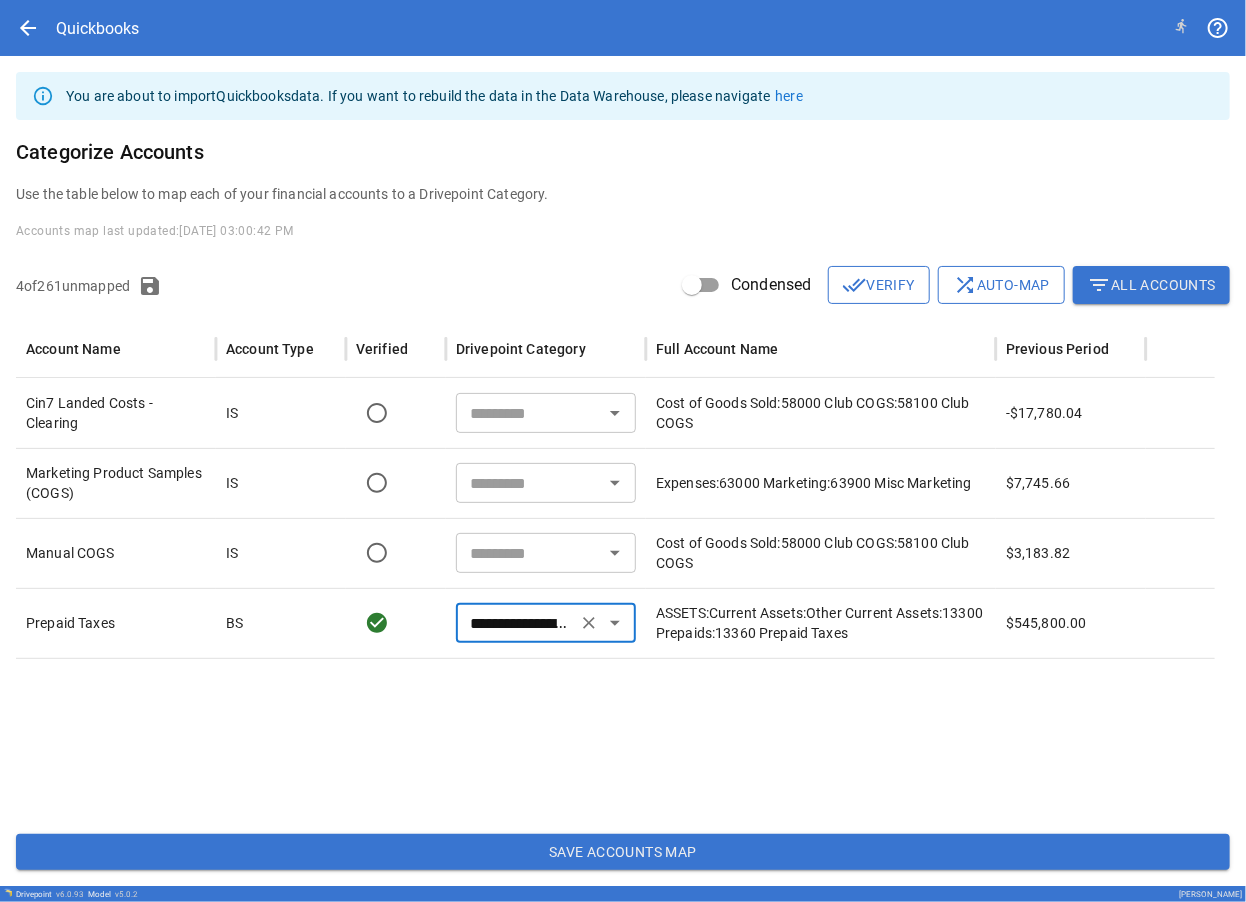click 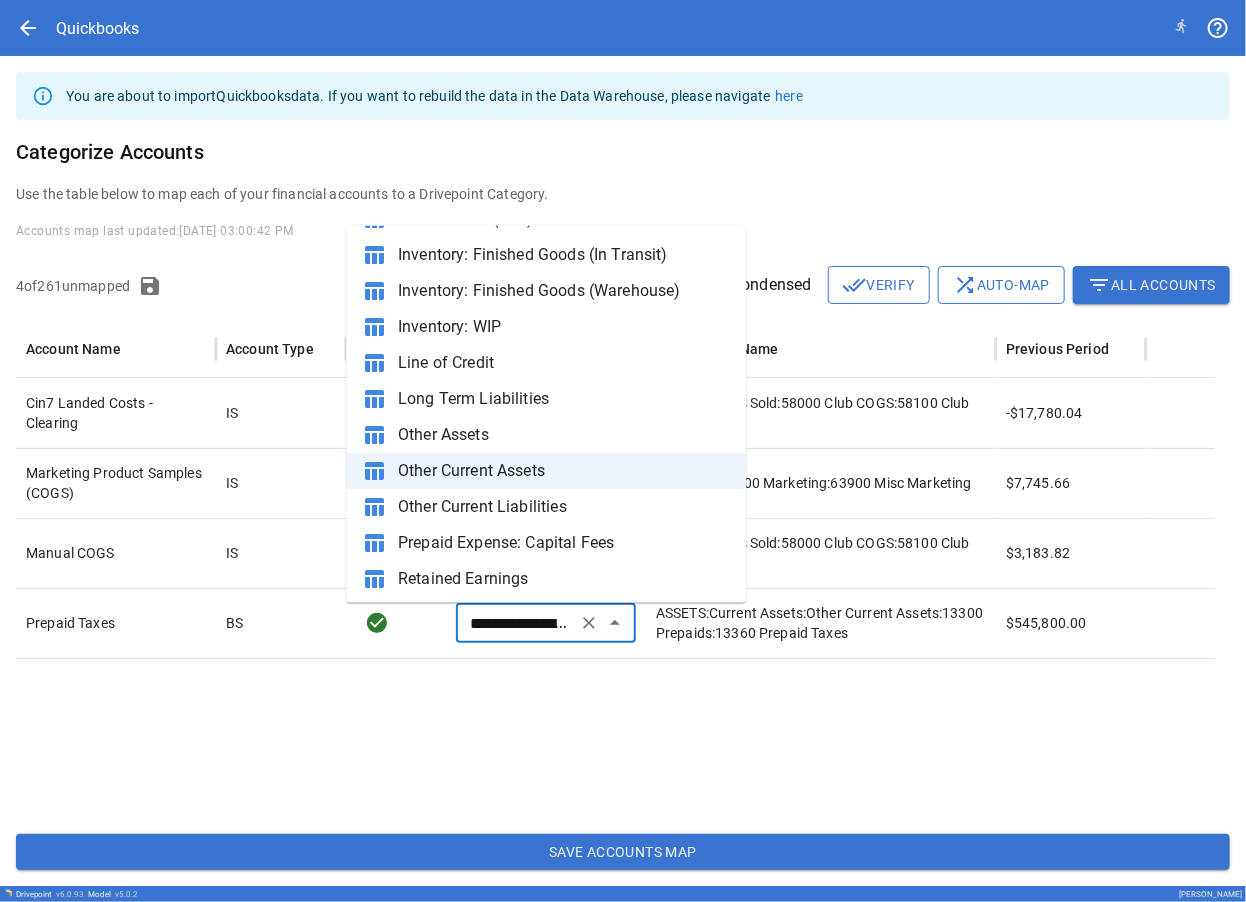 scroll, scrollTop: 323, scrollLeft: 0, axis: vertical 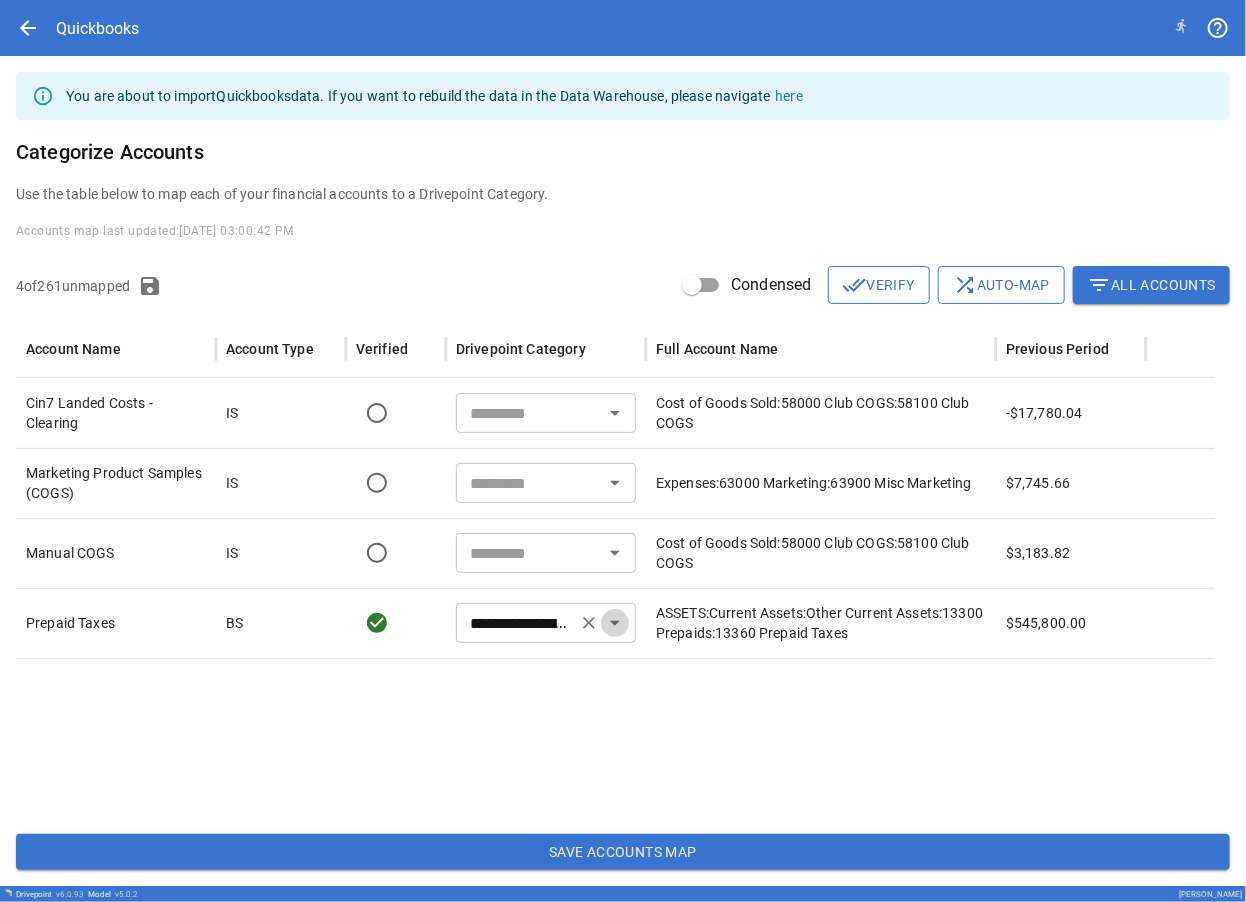 click 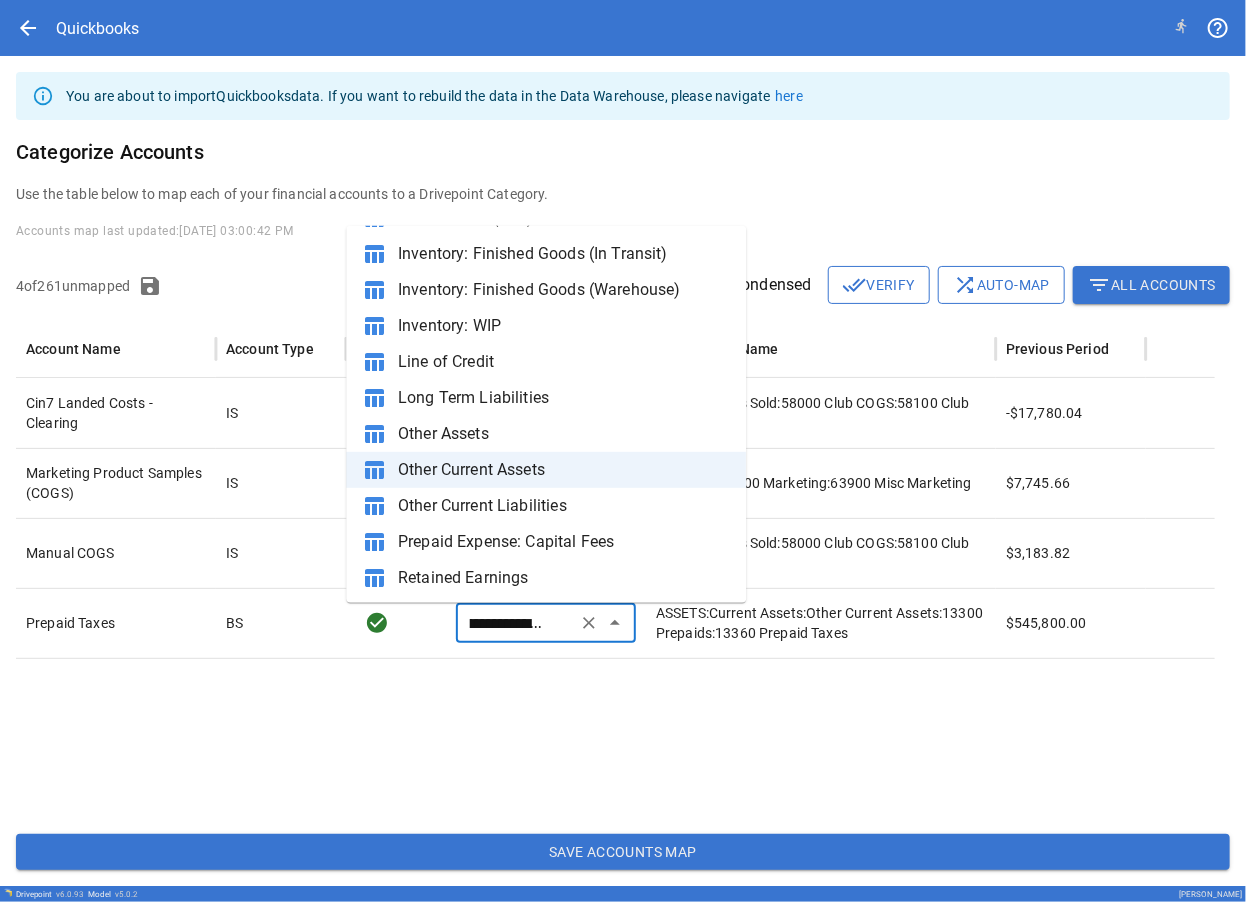 scroll, scrollTop: 323, scrollLeft: 0, axis: vertical 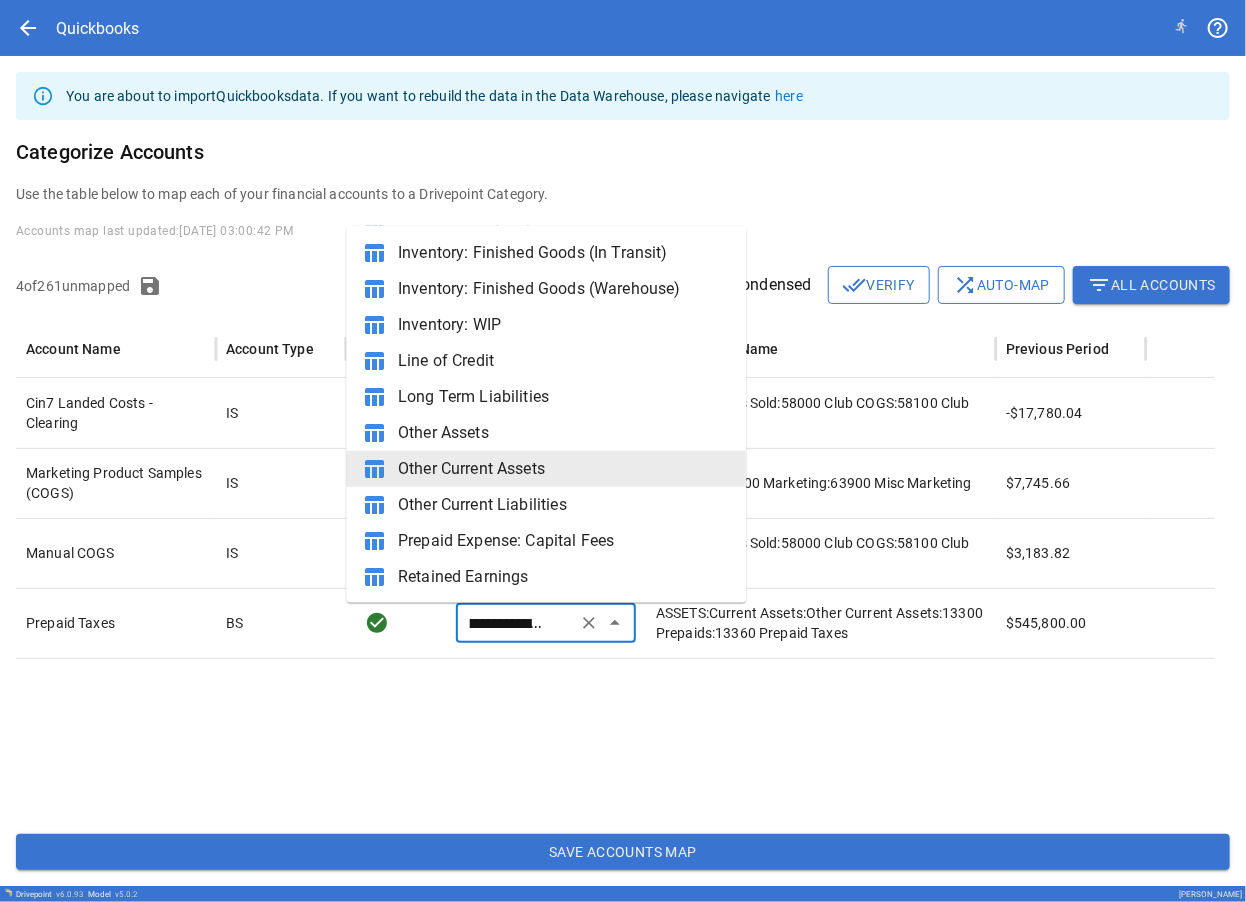 click on "Other Current Assets" at bounding box center [564, 469] 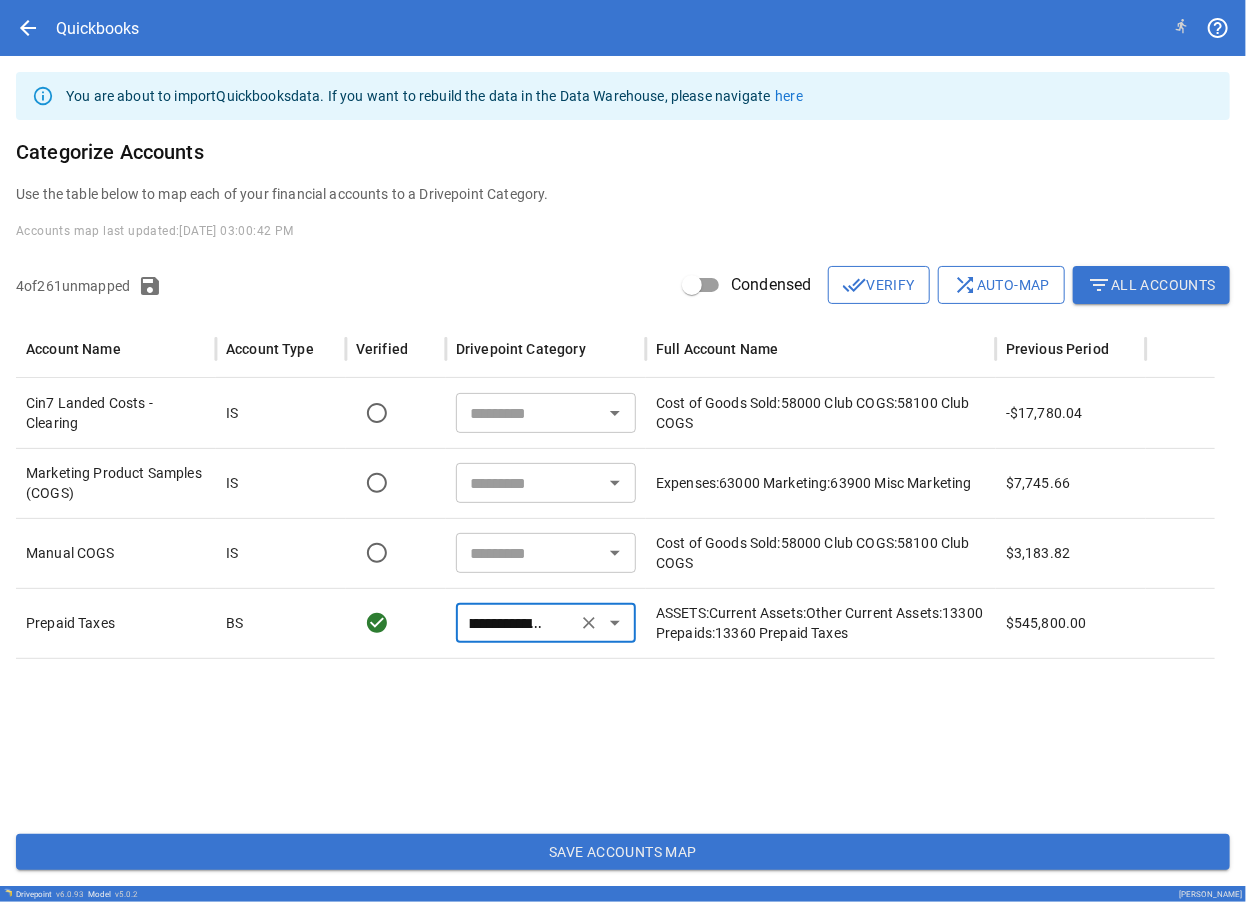 click 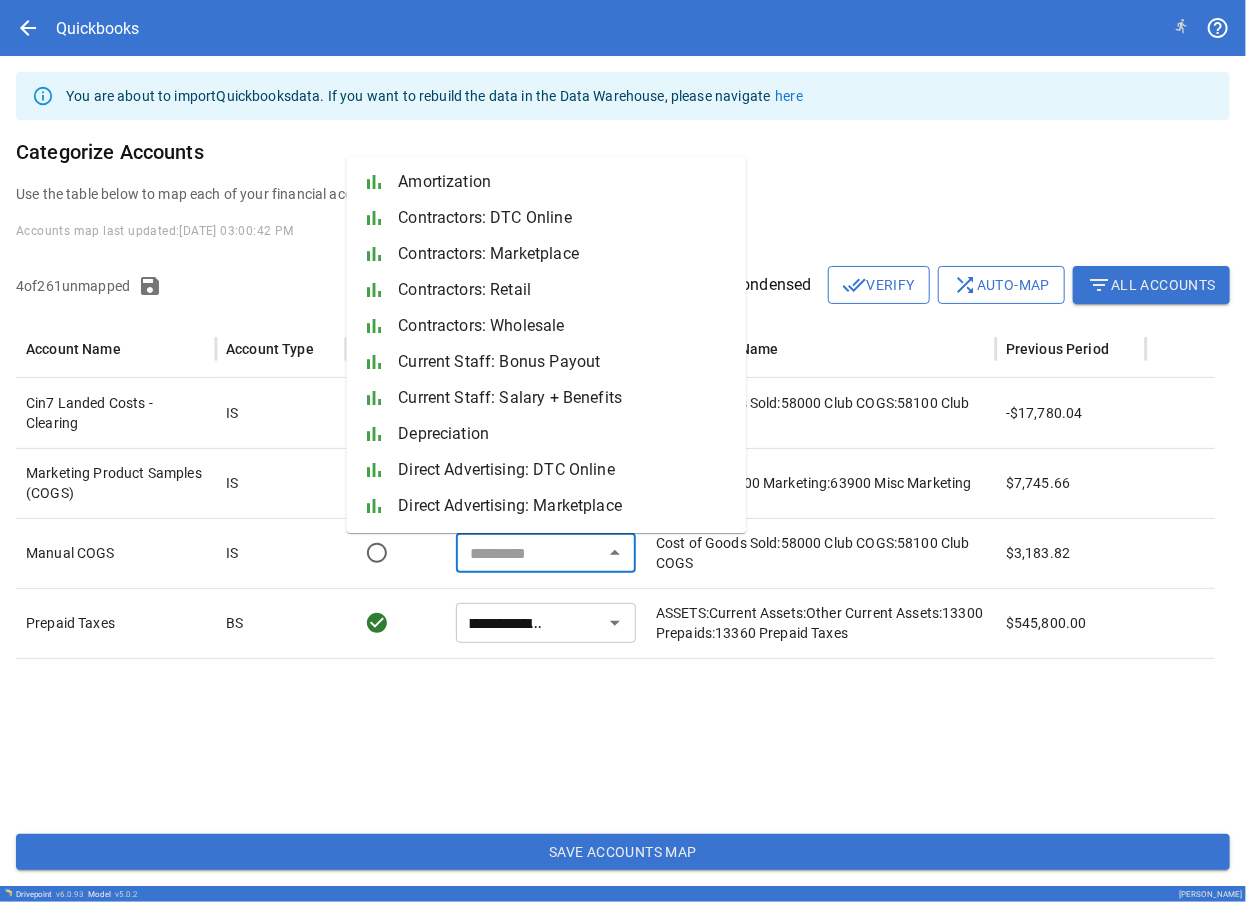 scroll, scrollTop: 0, scrollLeft: 0, axis: both 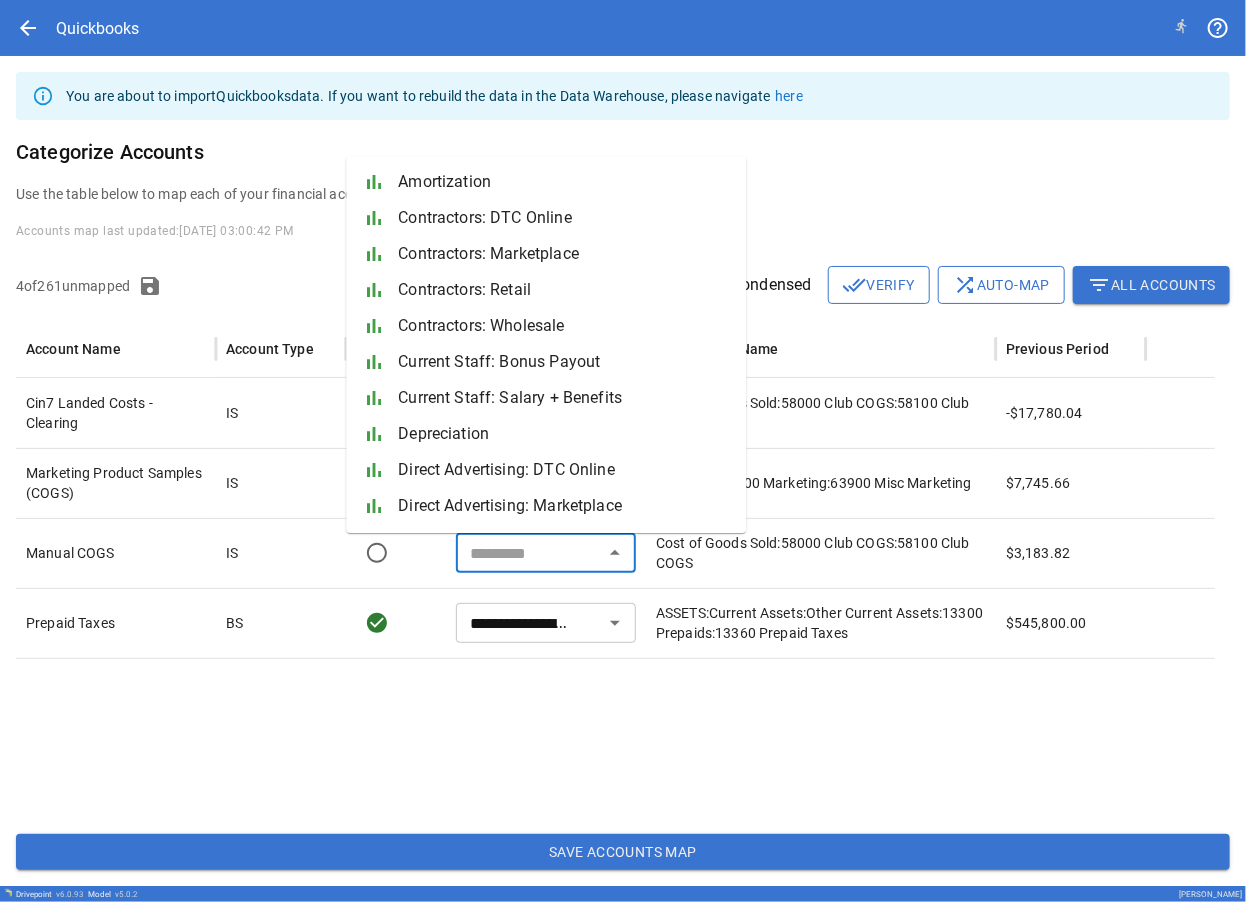 click at bounding box center [615, 738] 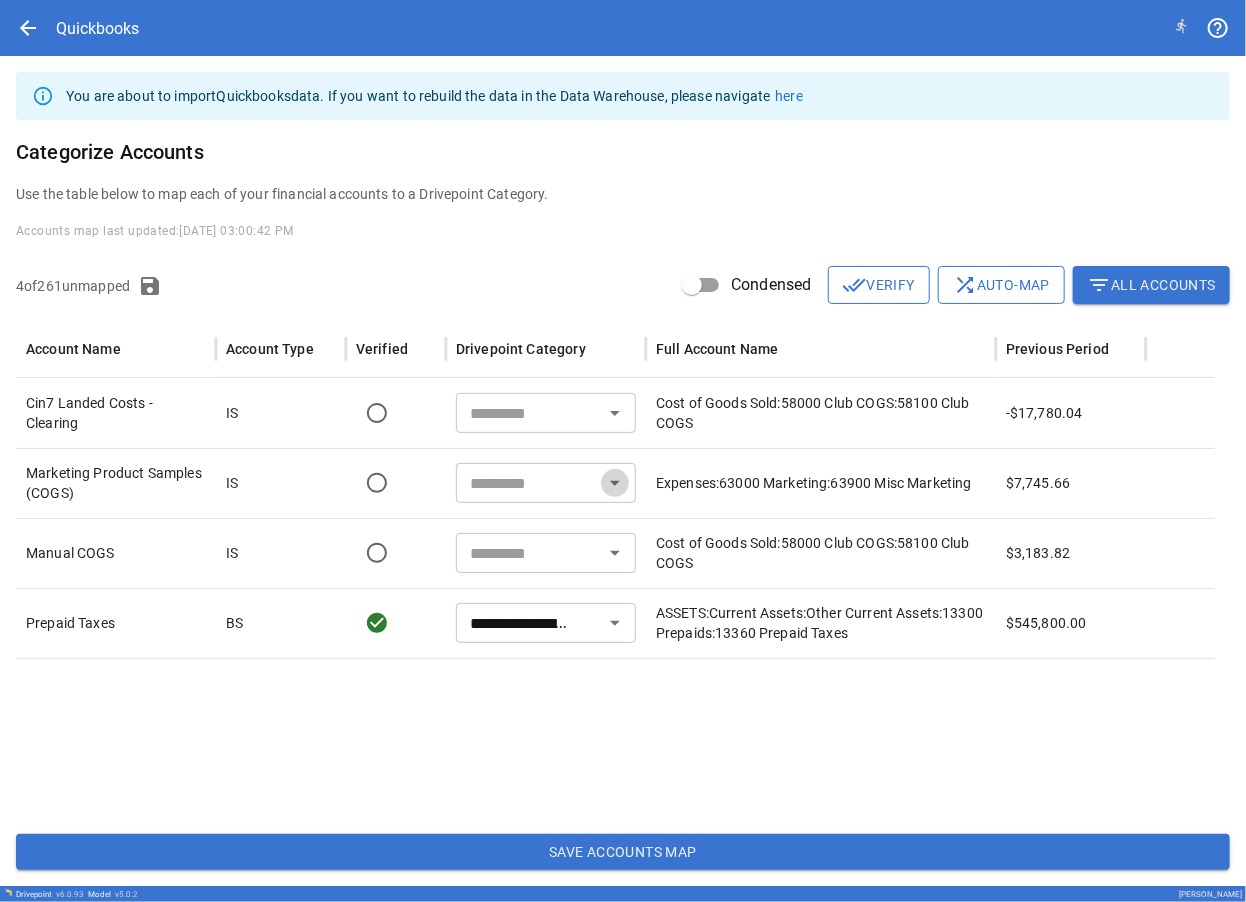 click 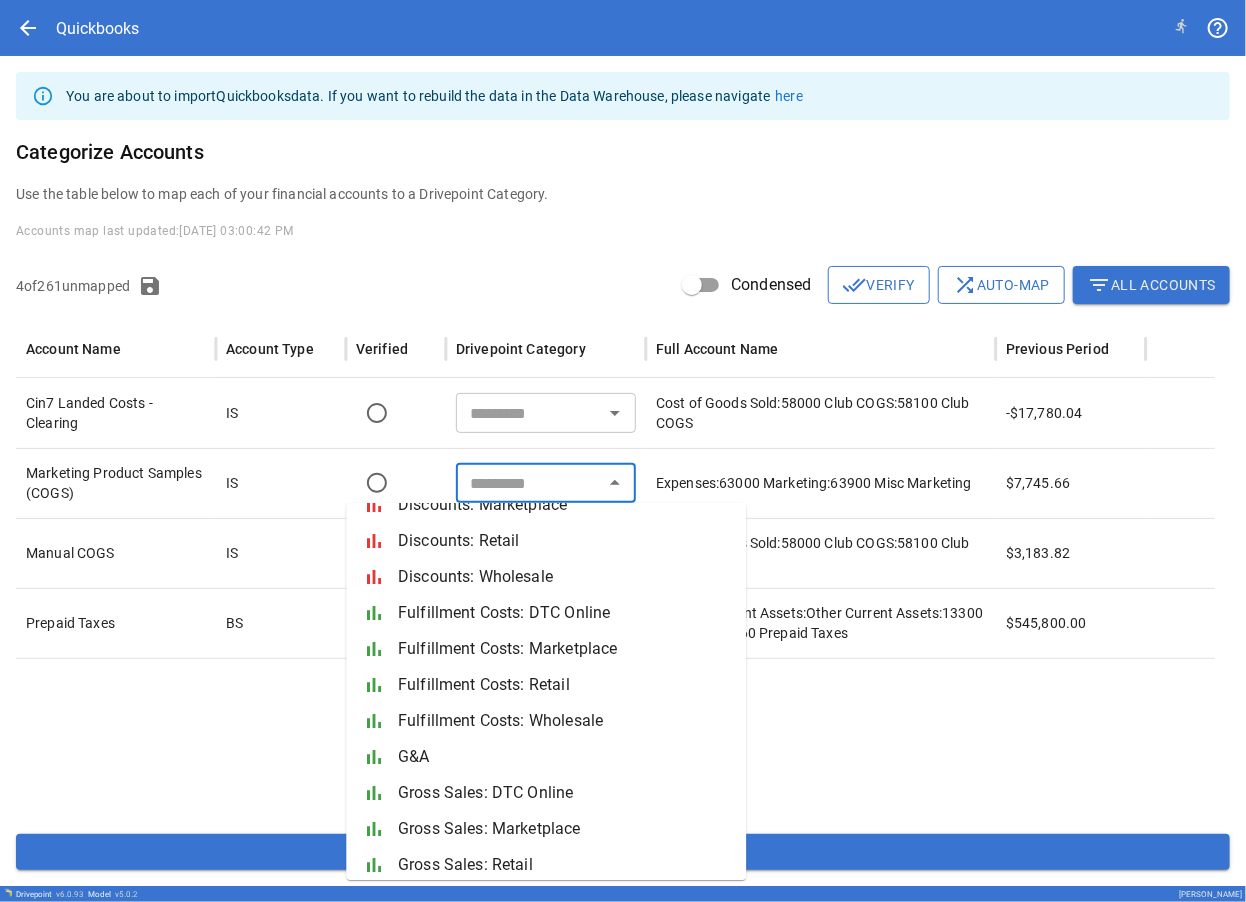 scroll, scrollTop: 0, scrollLeft: 0, axis: both 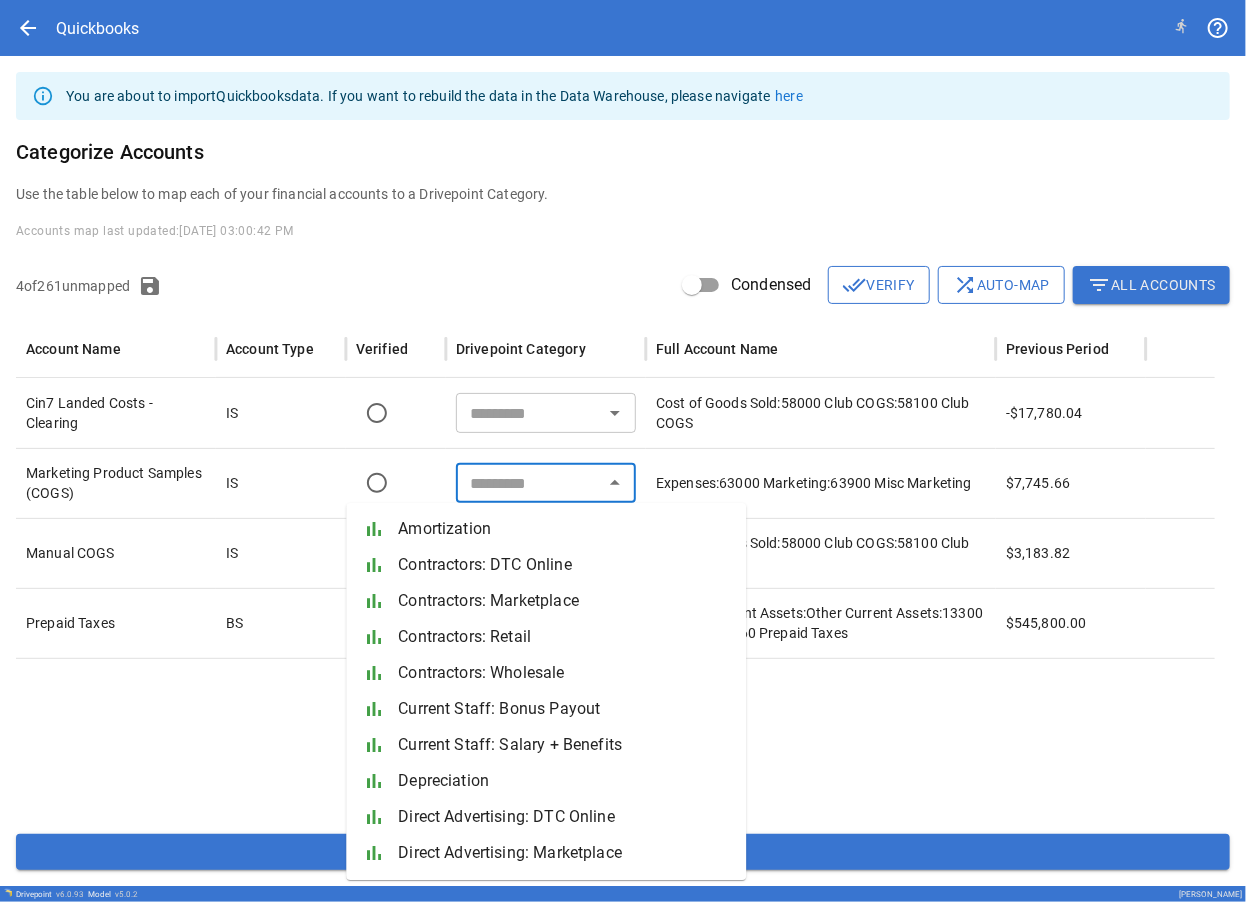 click at bounding box center (615, 738) 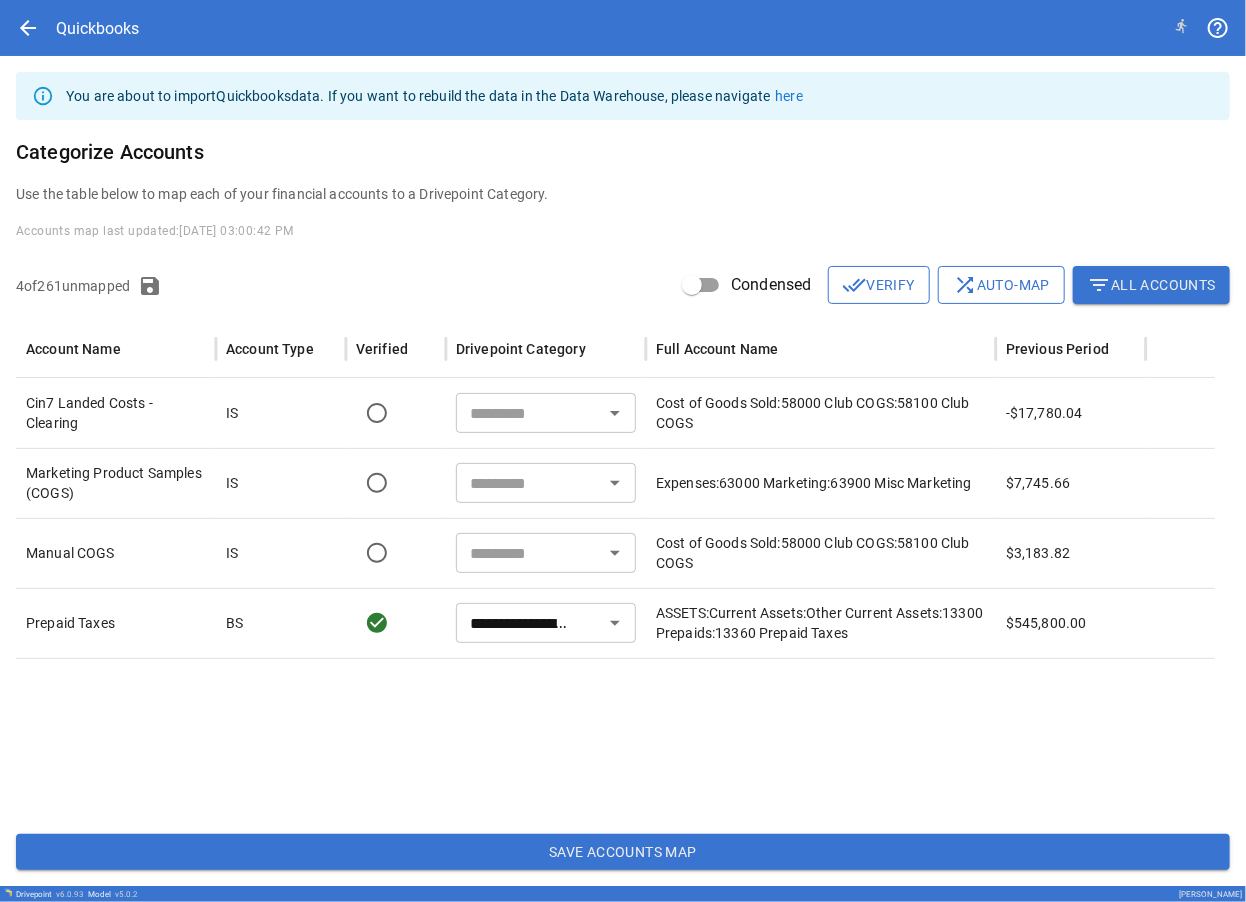 click 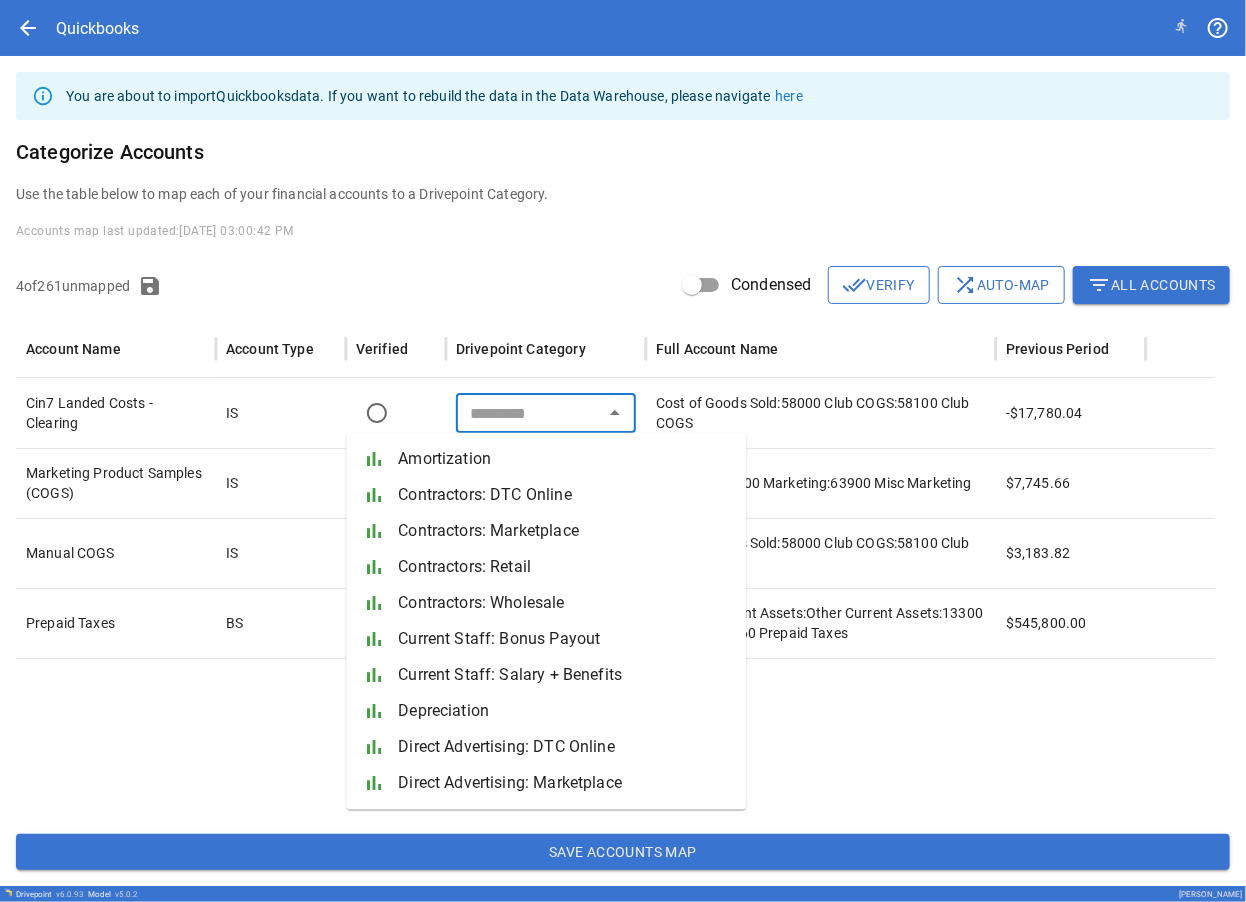 click at bounding box center (615, 738) 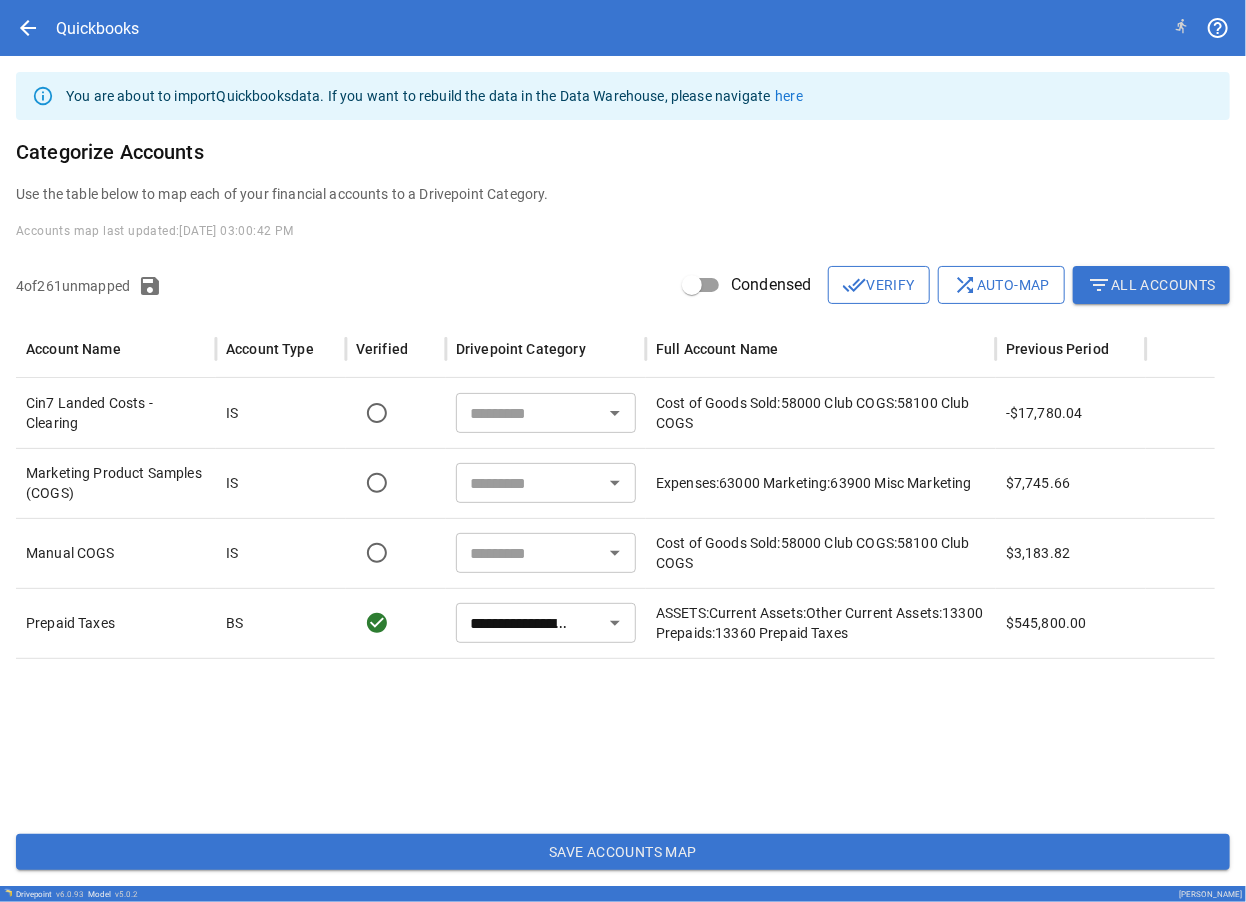 click 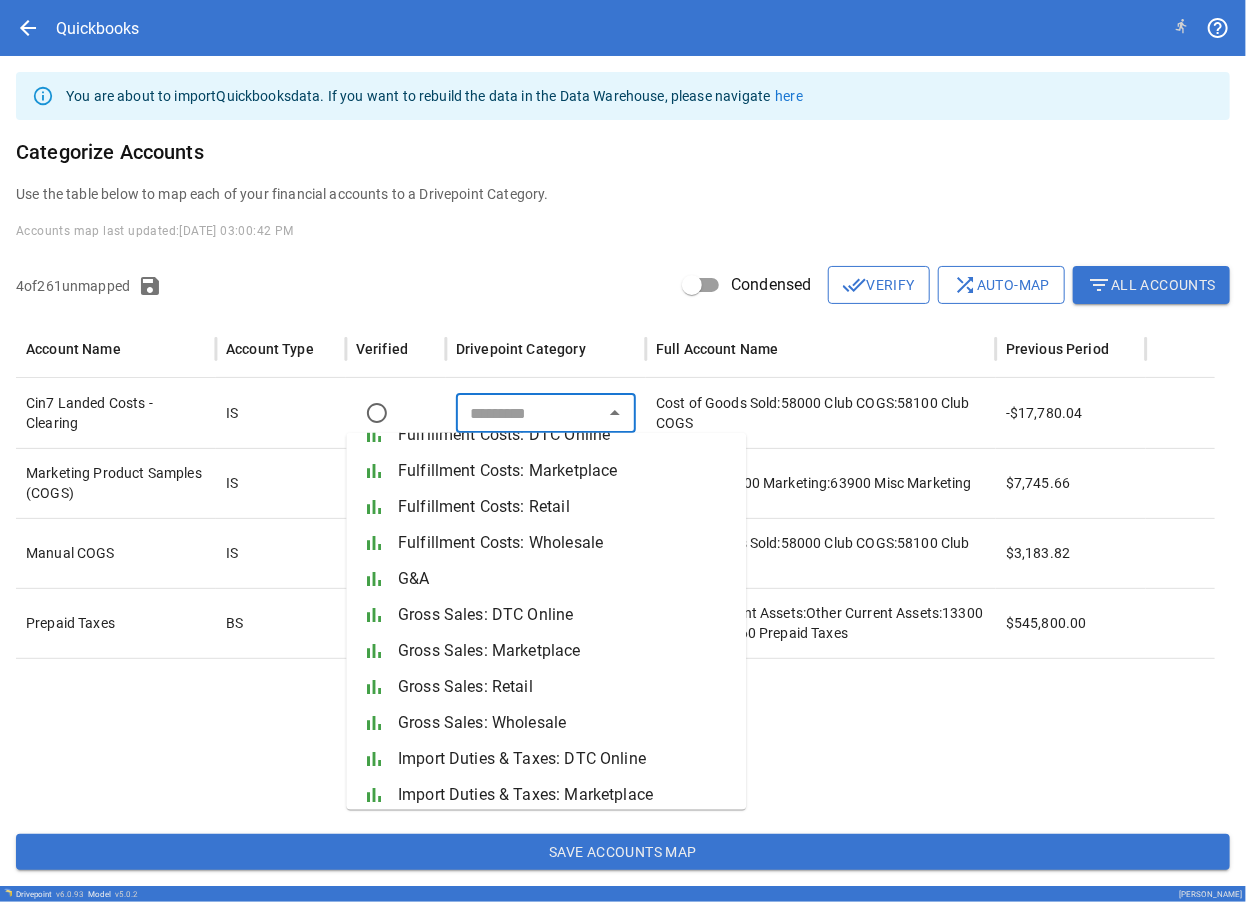scroll, scrollTop: 300, scrollLeft: 0, axis: vertical 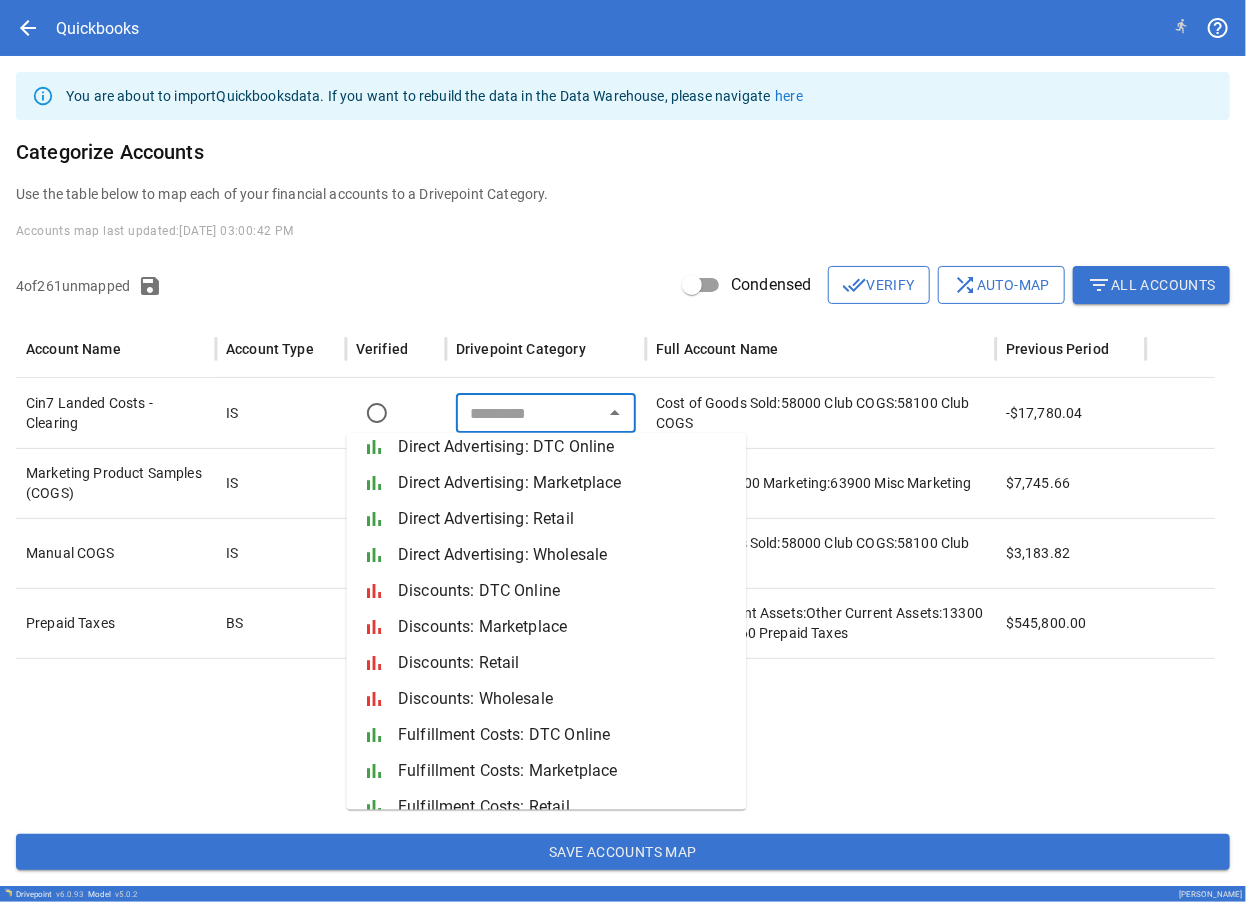 click at bounding box center [615, 738] 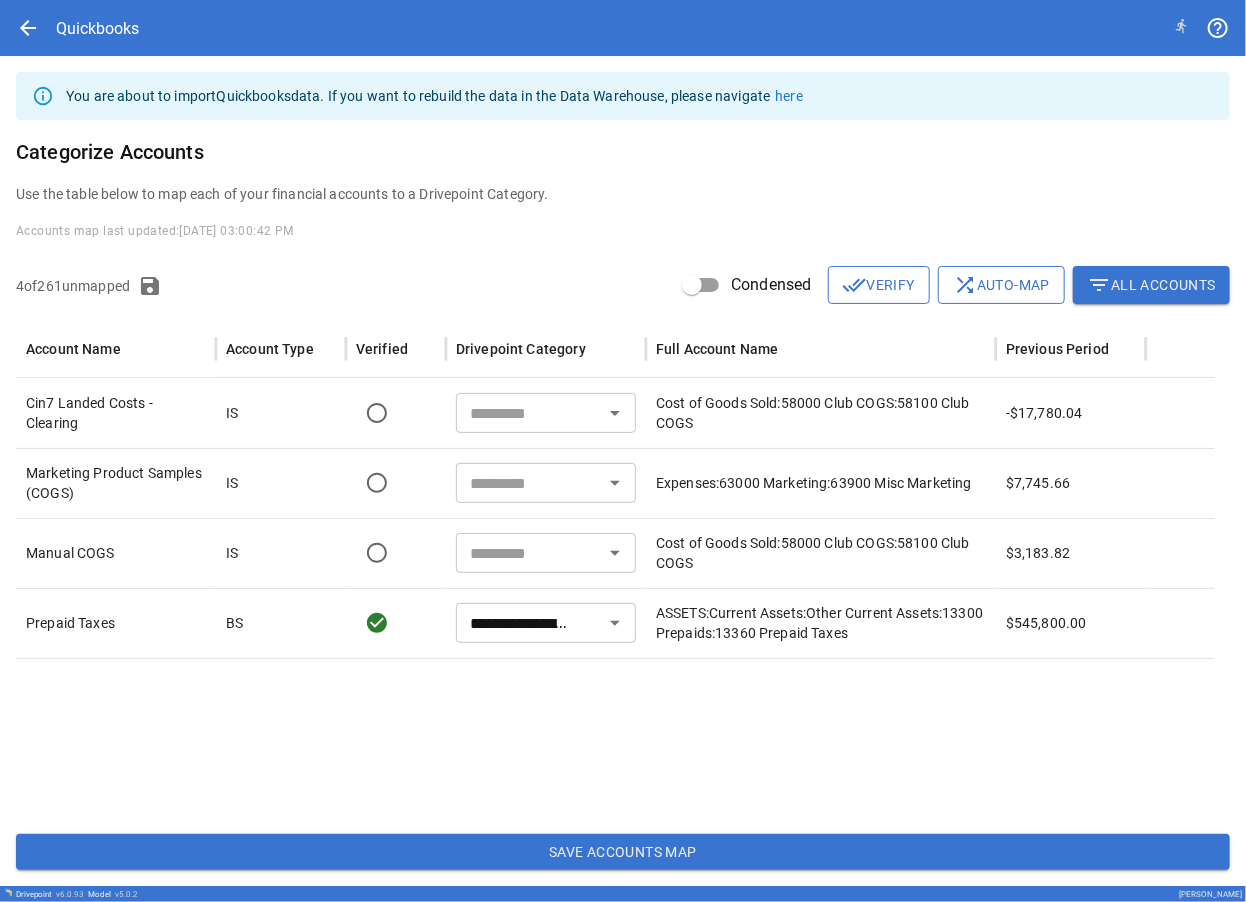 click at bounding box center [614, 483] 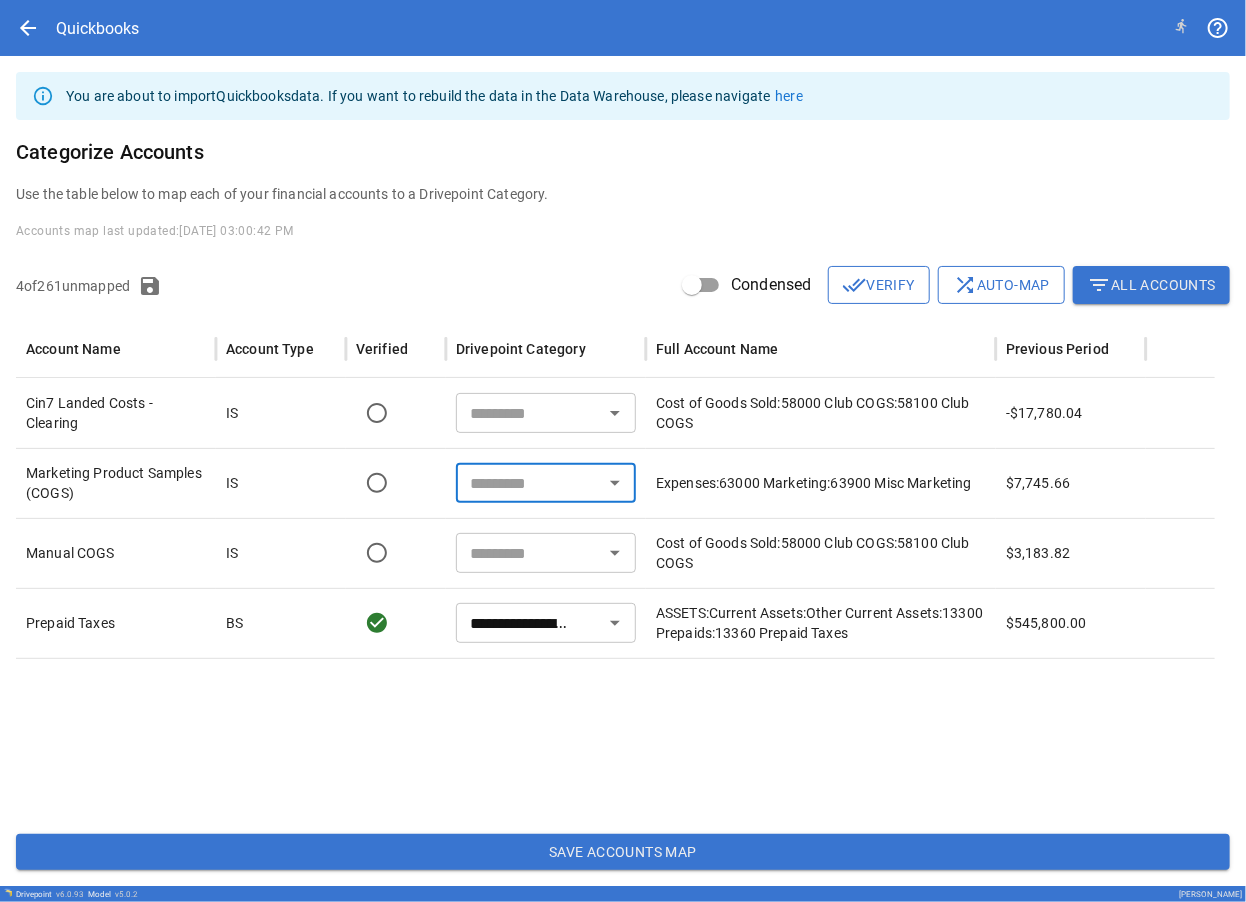 click 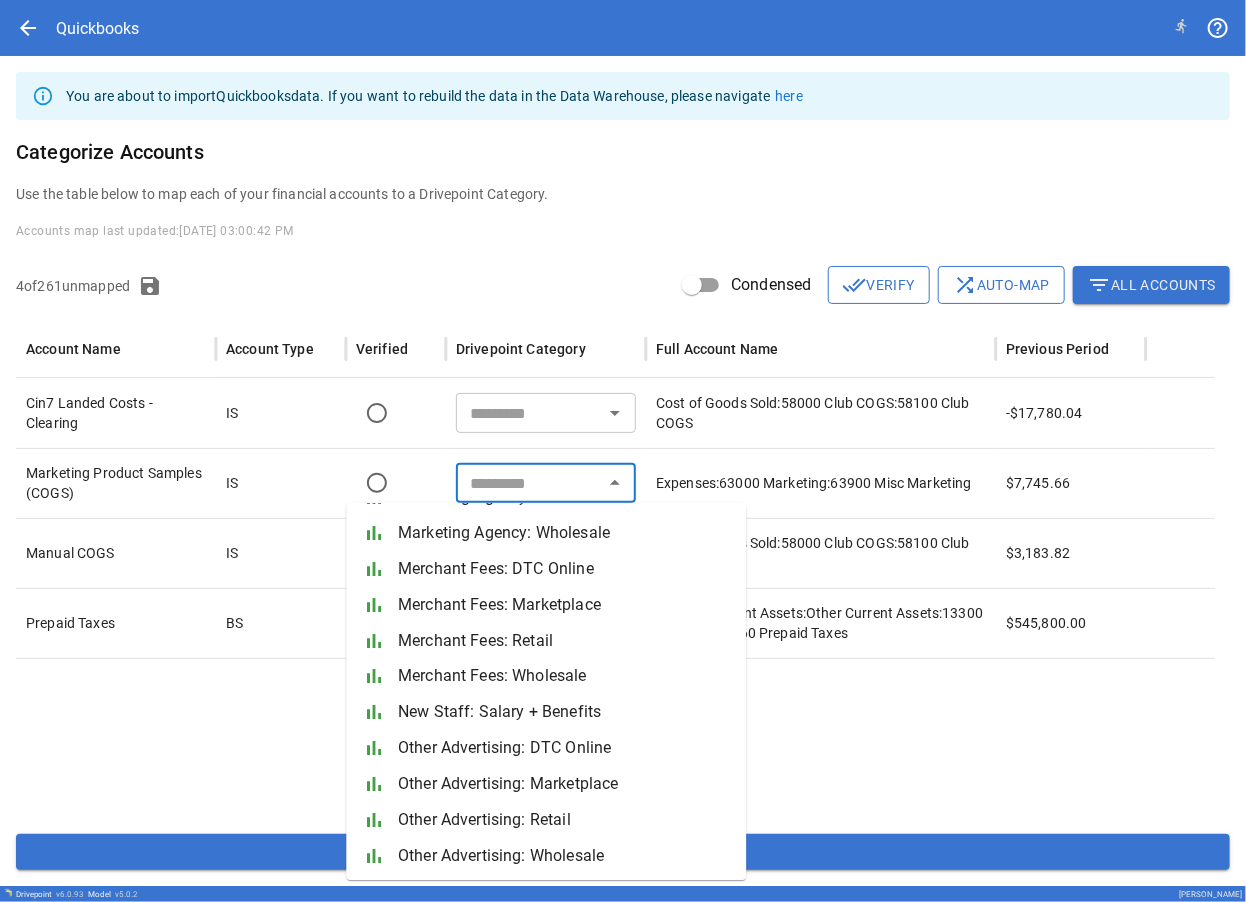 scroll, scrollTop: 1500, scrollLeft: 0, axis: vertical 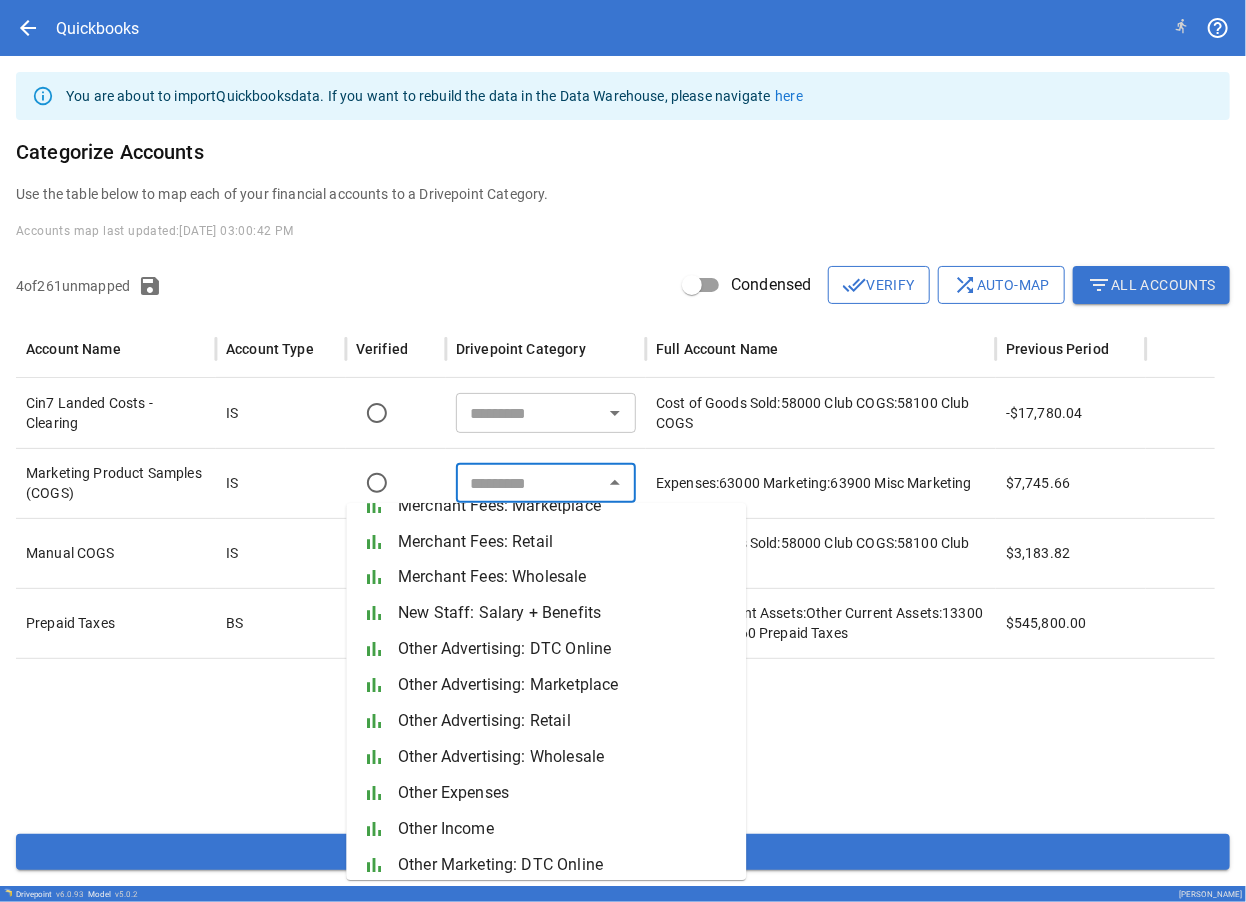 click at bounding box center (615, 738) 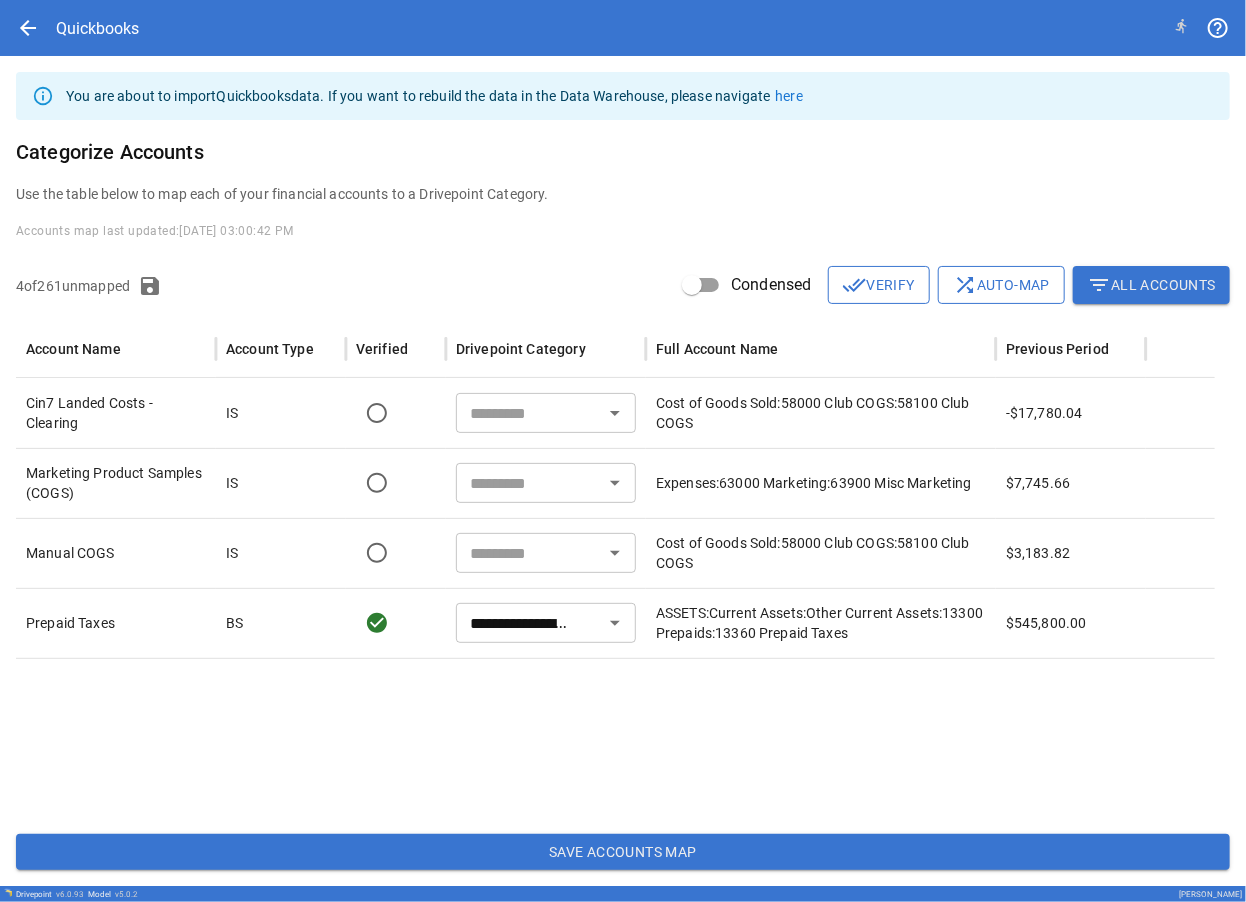 click on "​" at bounding box center [546, 483] 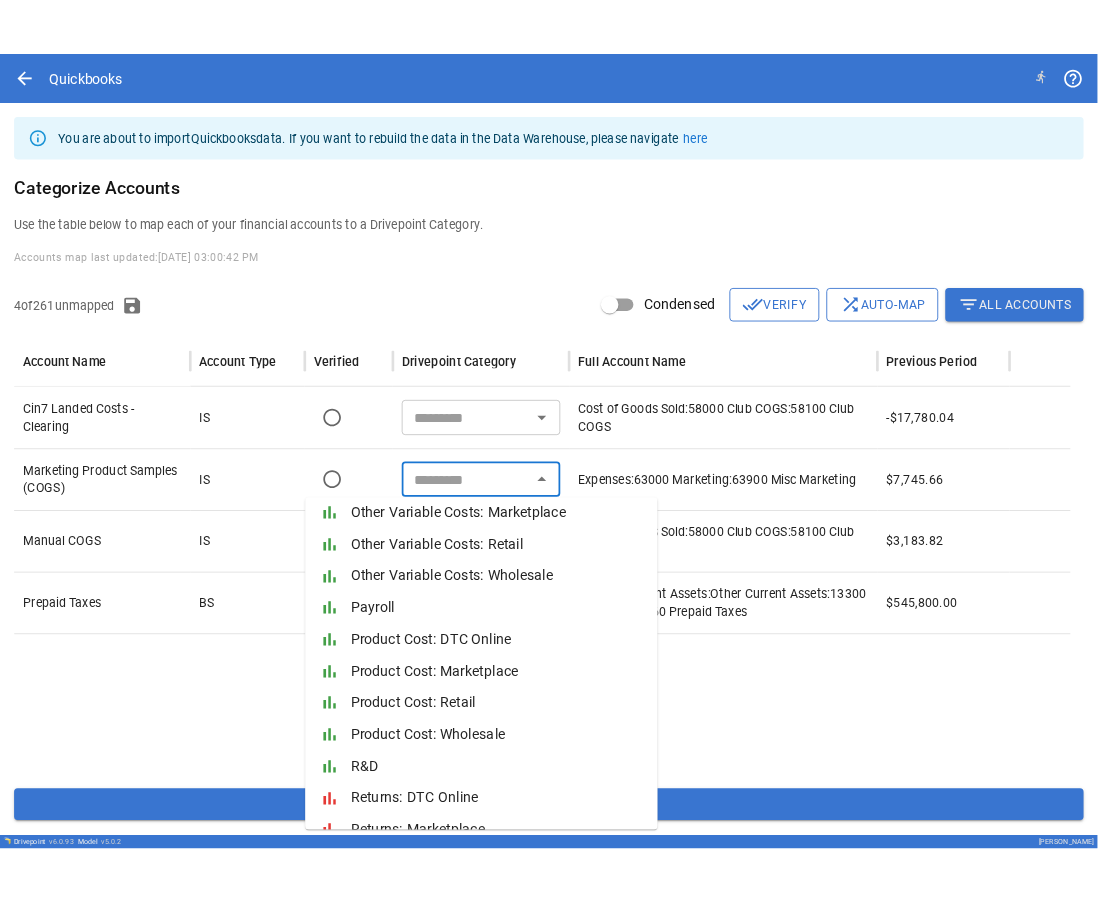 scroll, scrollTop: 1891, scrollLeft: 0, axis: vertical 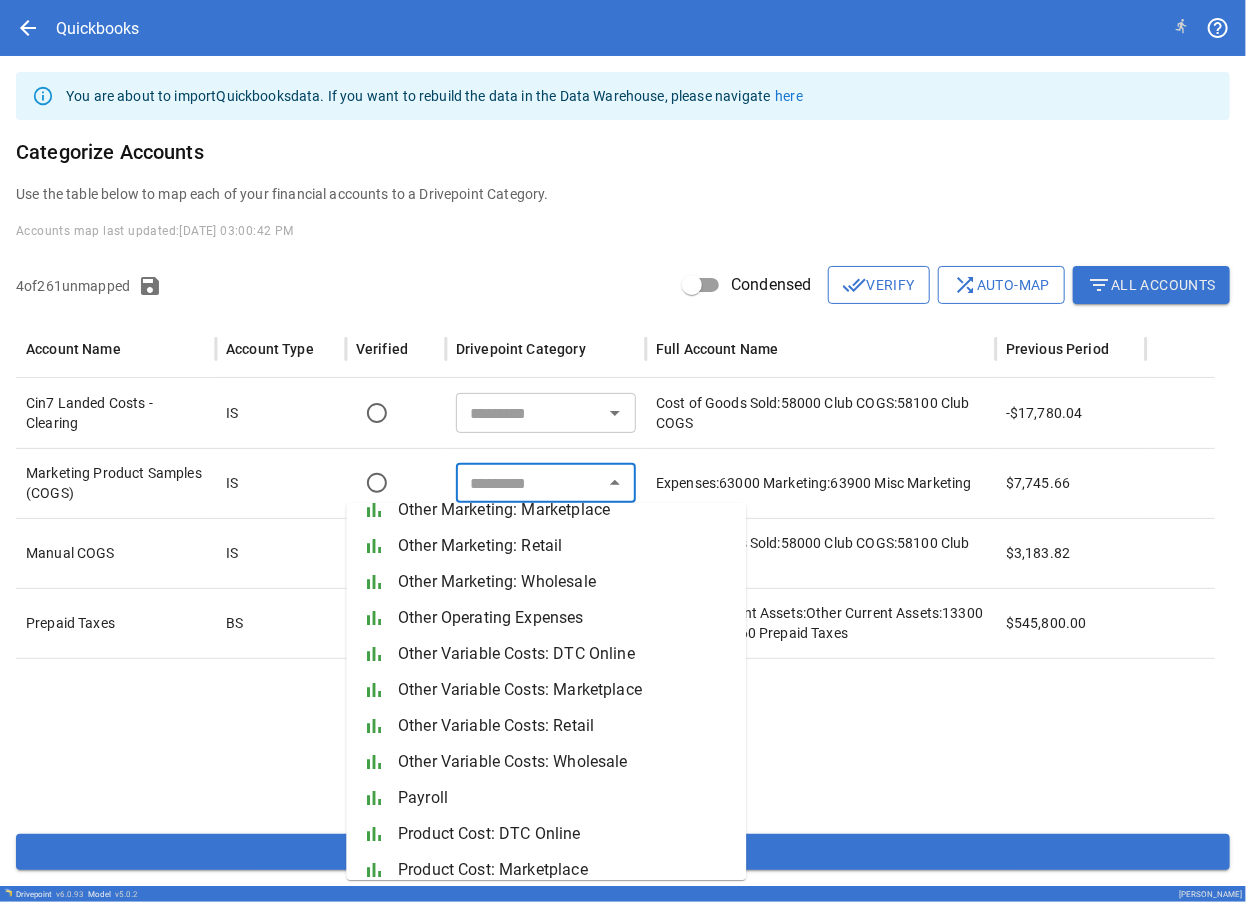 click at bounding box center [615, 738] 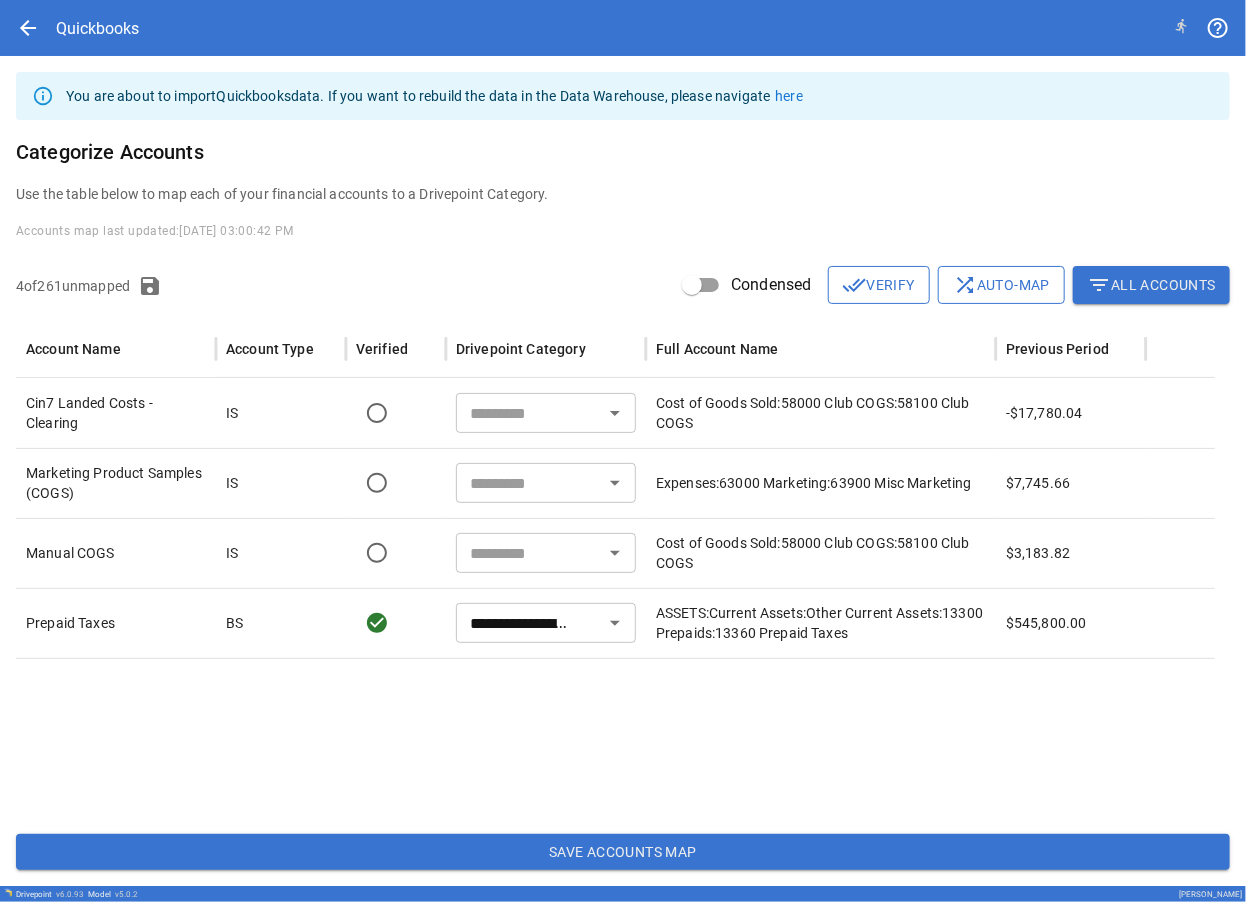 click 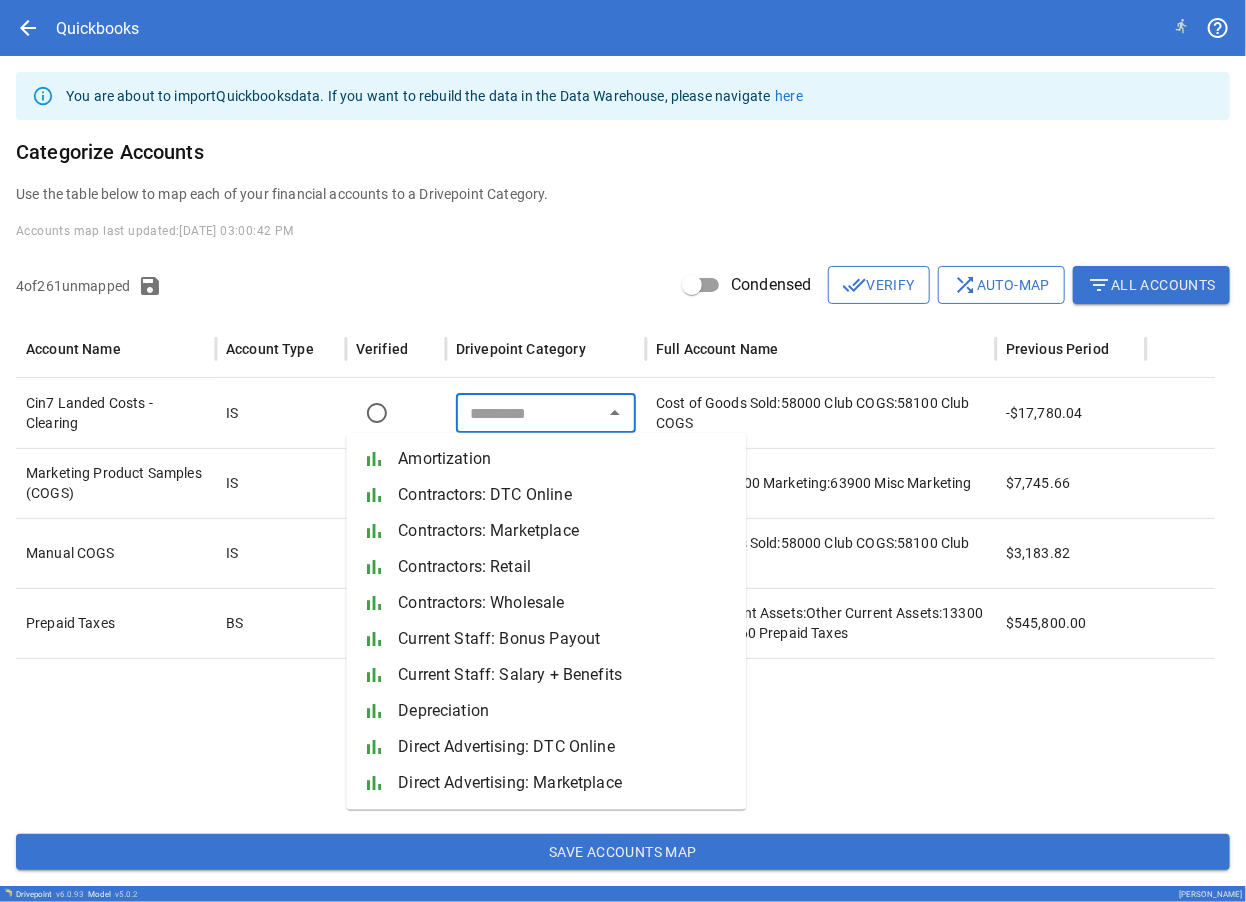 drag, startPoint x: 252, startPoint y: 696, endPoint x: 284, endPoint y: 687, distance: 33.24154 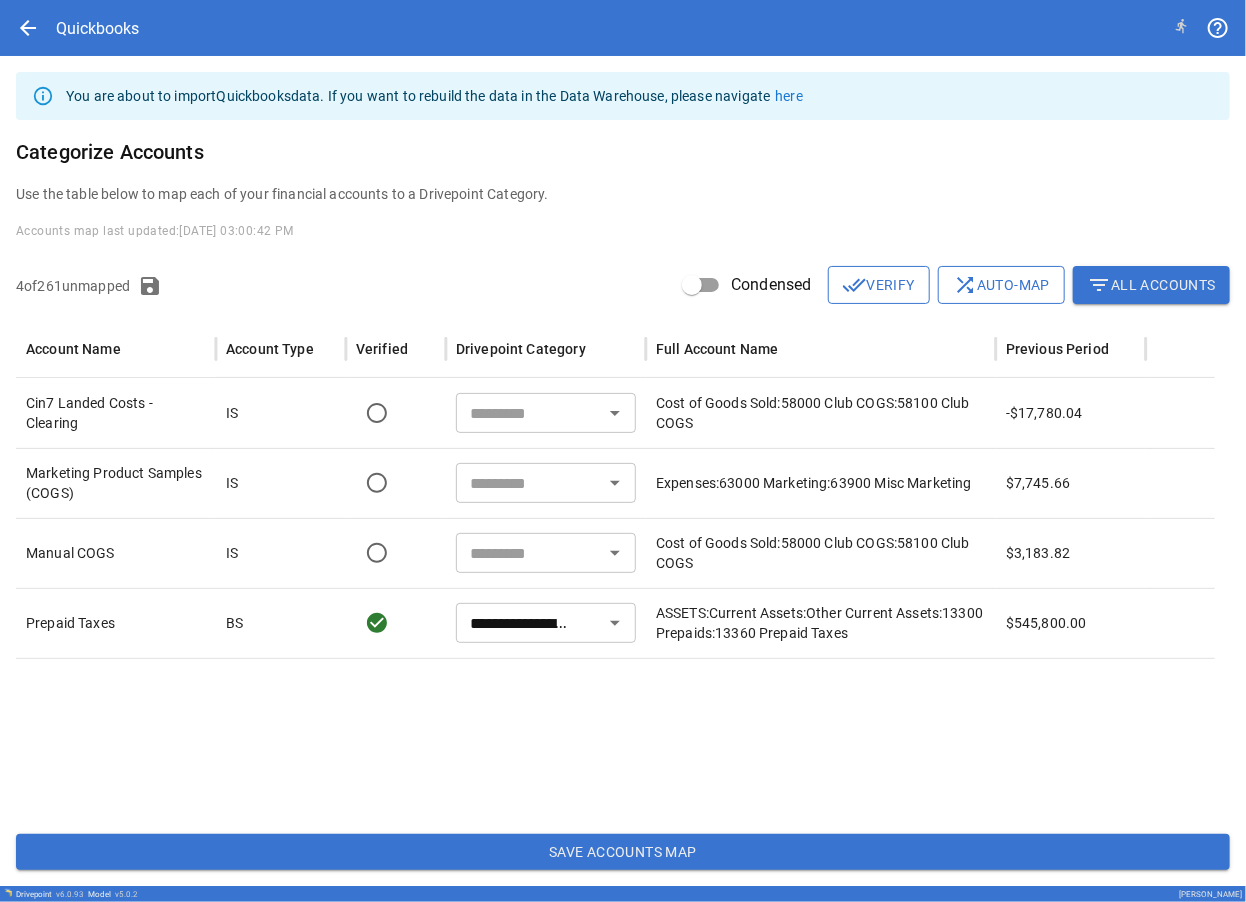 click on "**********" at bounding box center [623, 475] 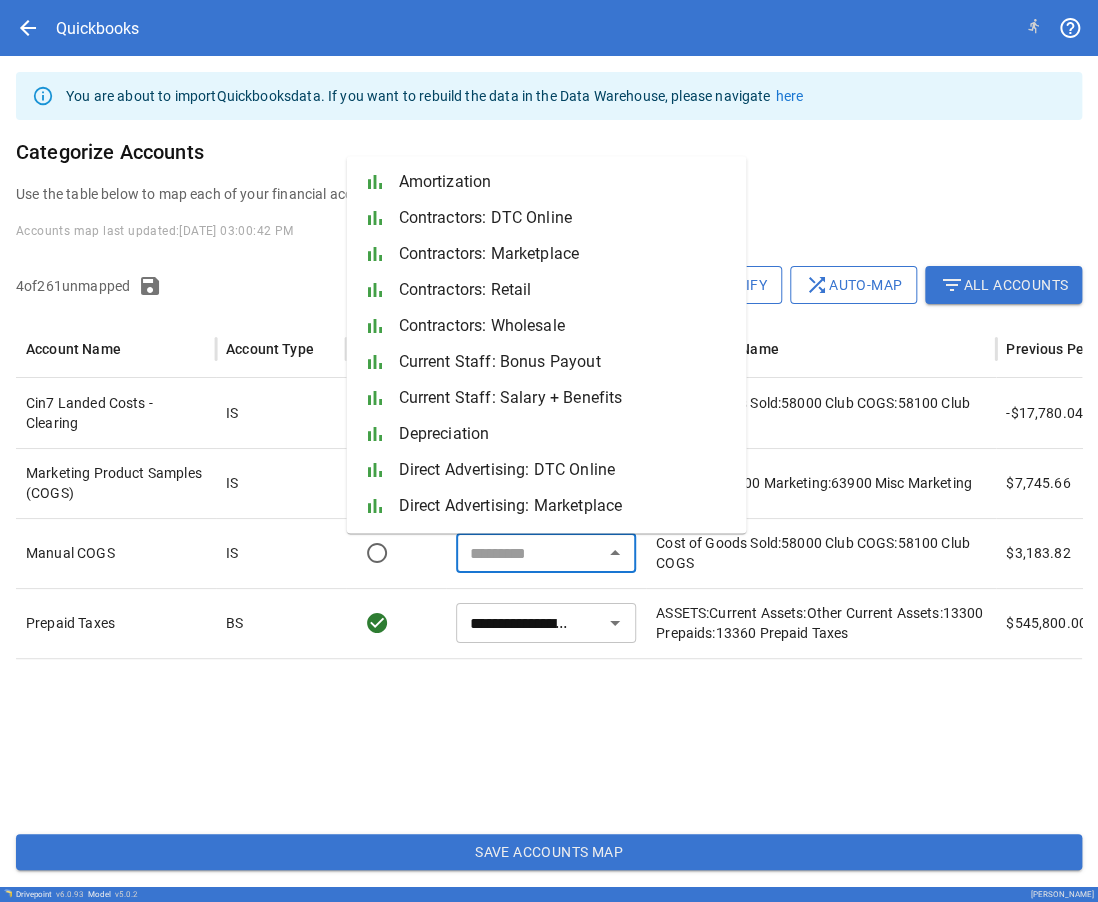 click at bounding box center (529, 553) 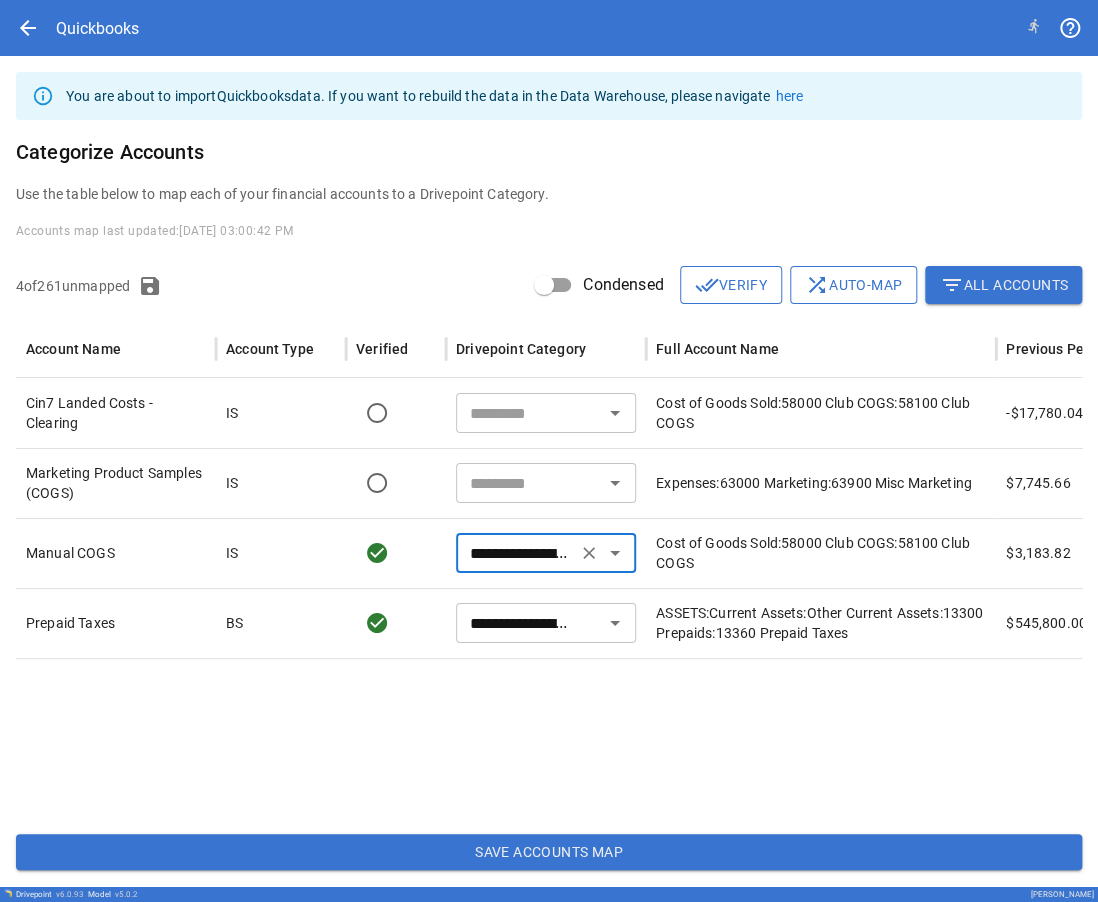 click 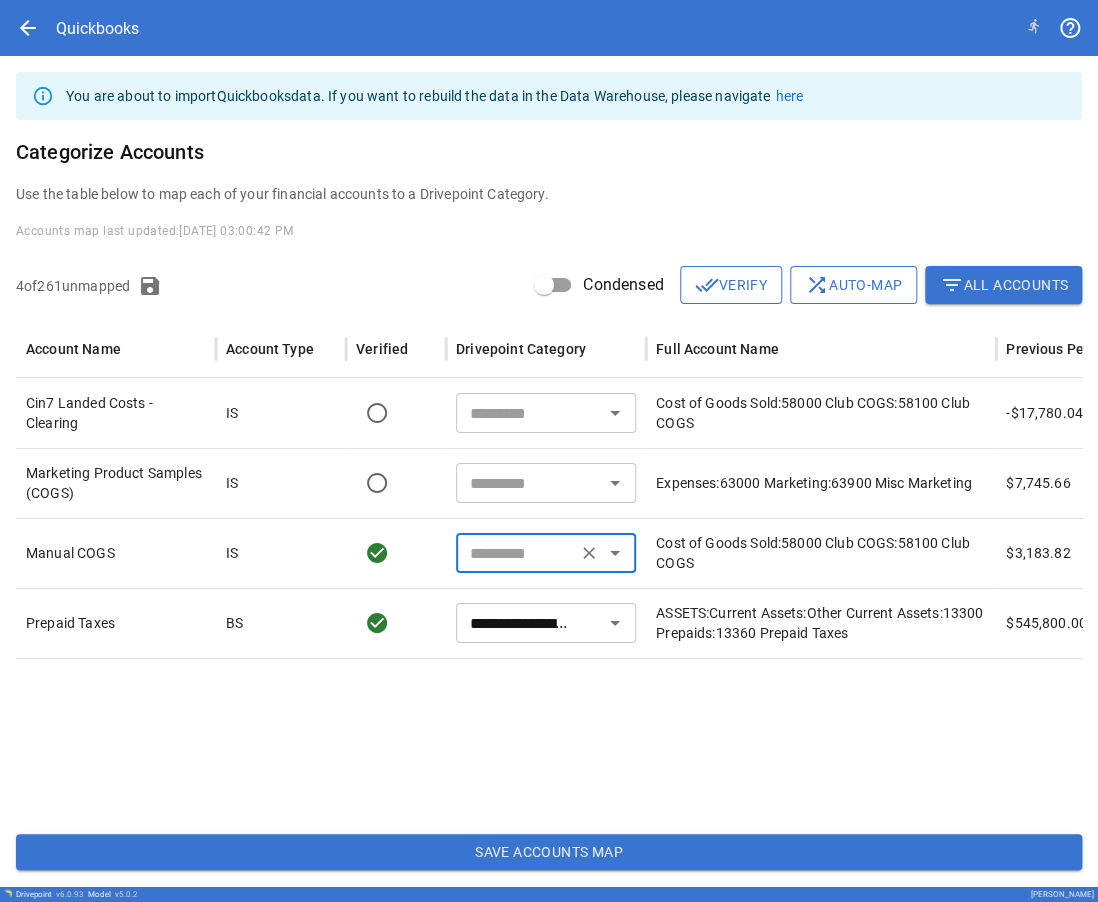 type on "**********" 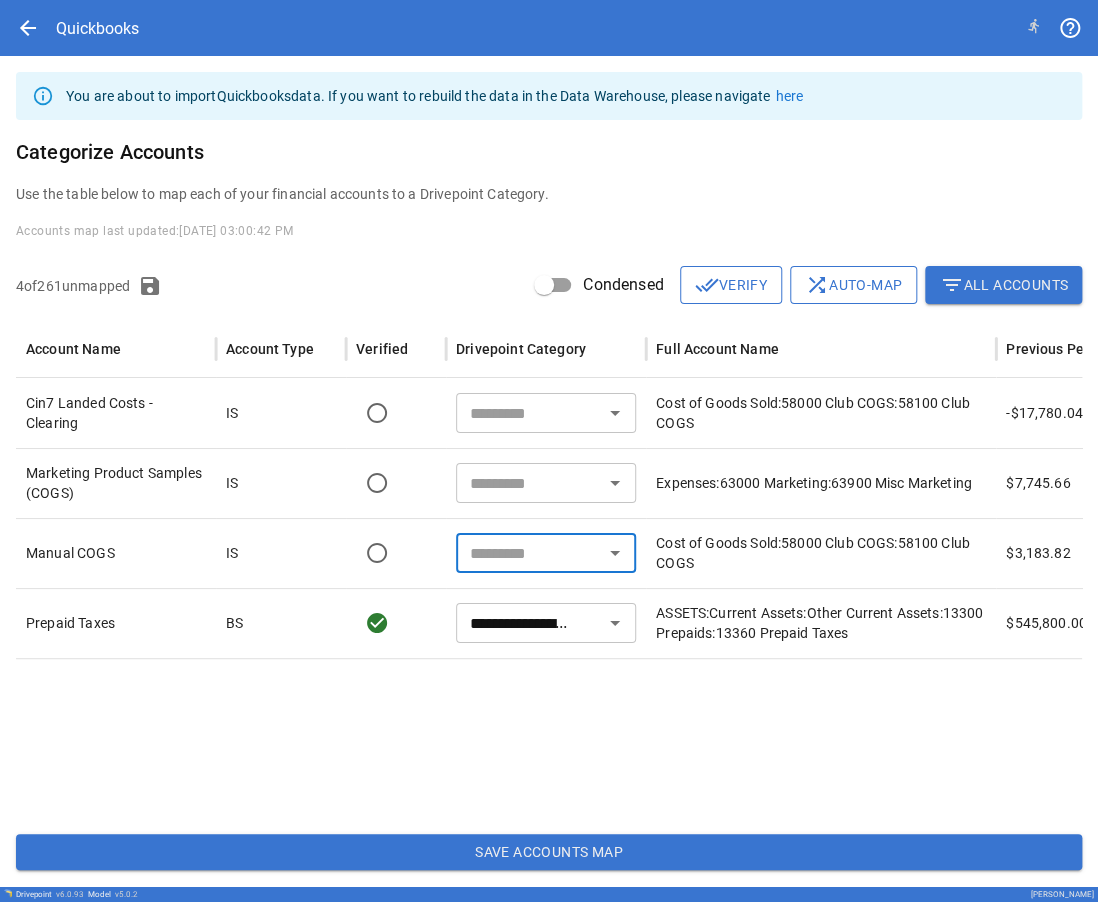 click 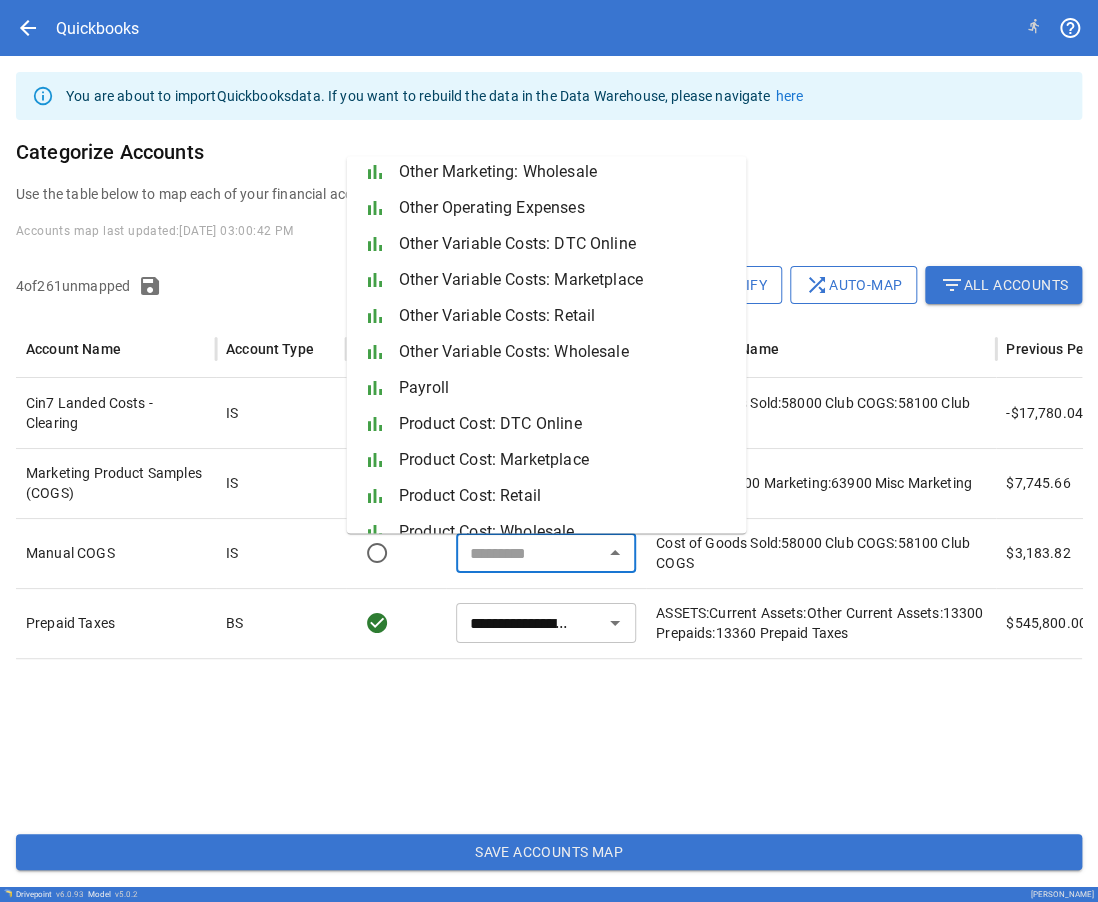 scroll, scrollTop: 2100, scrollLeft: 0, axis: vertical 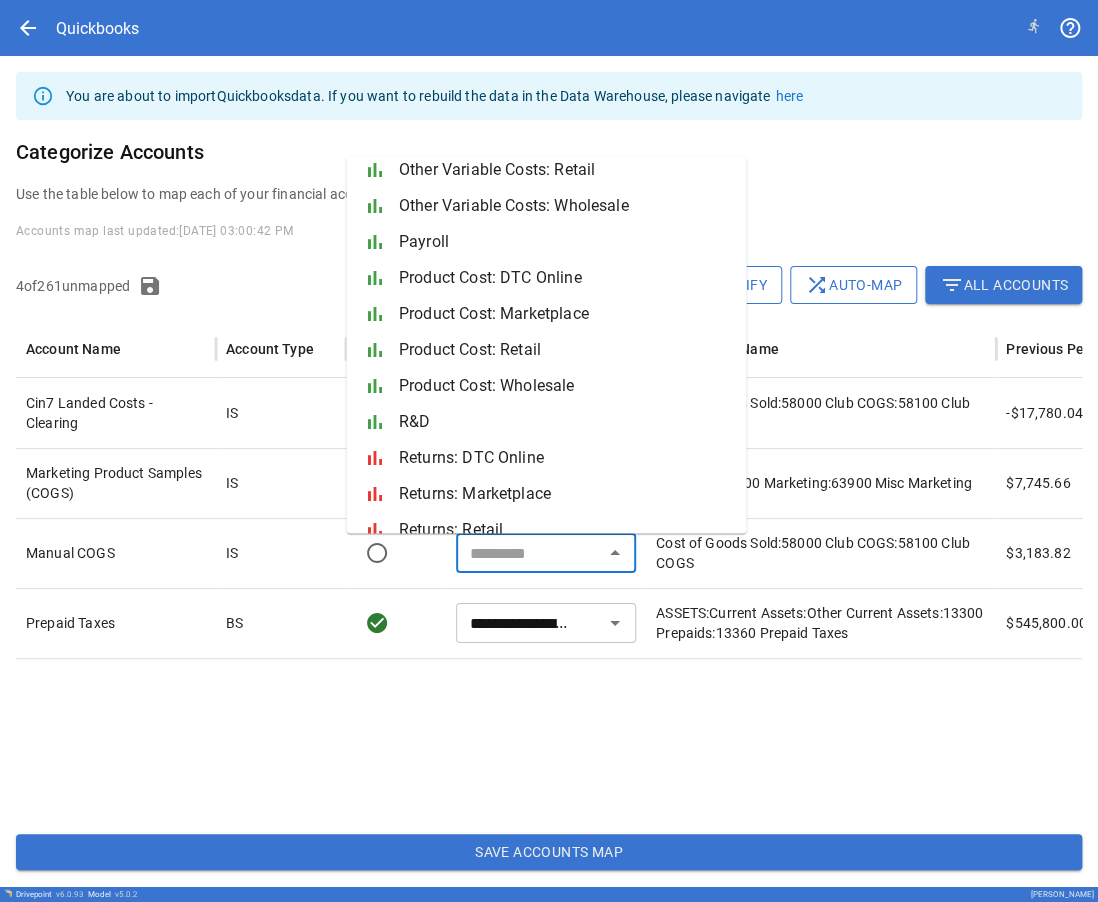 click on "Product Cost: Retail" at bounding box center (564, 350) 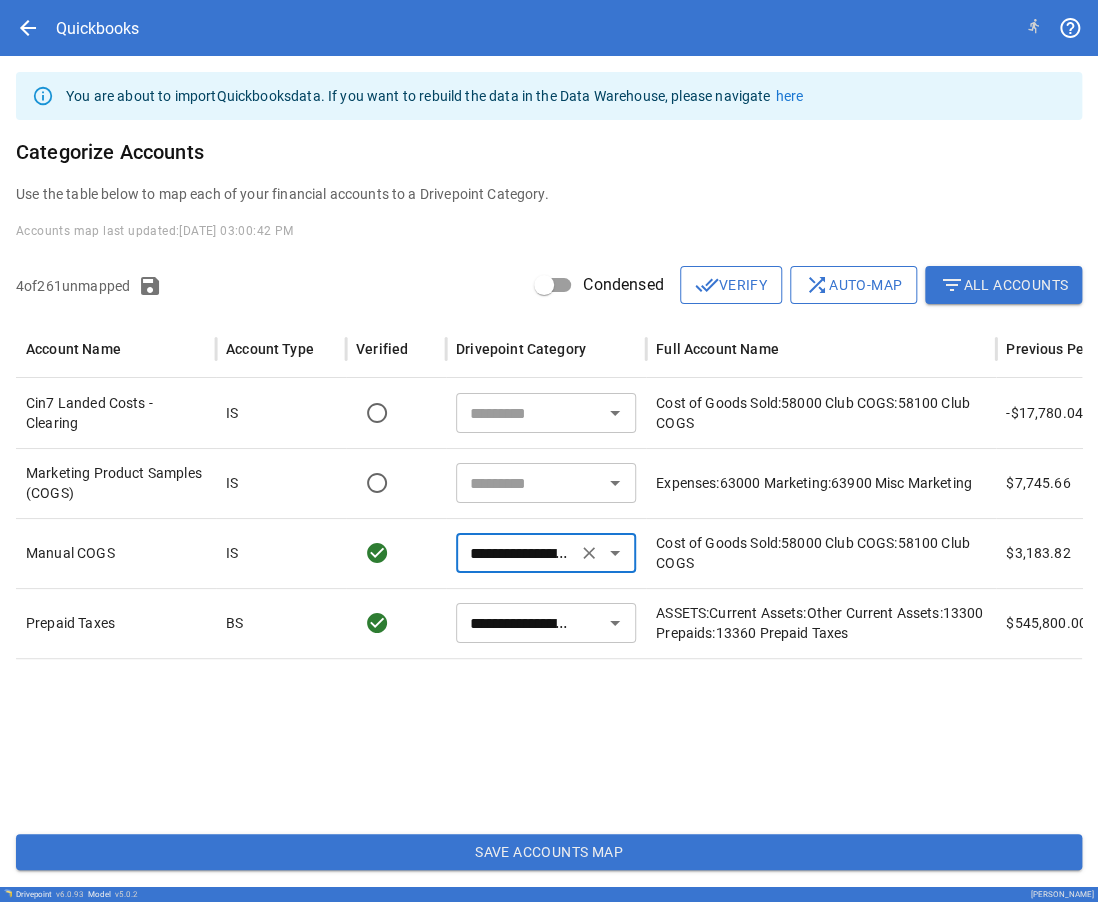 click 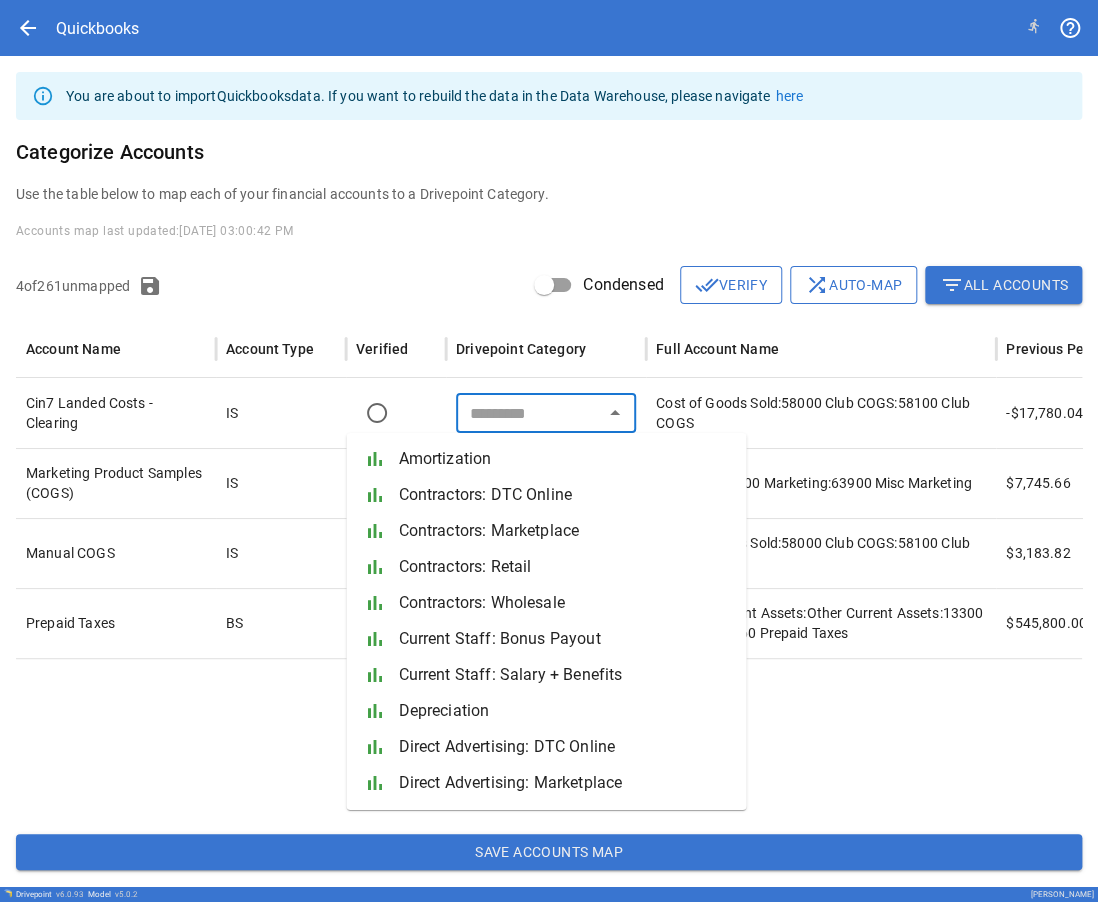 click at bounding box center (646, 349) 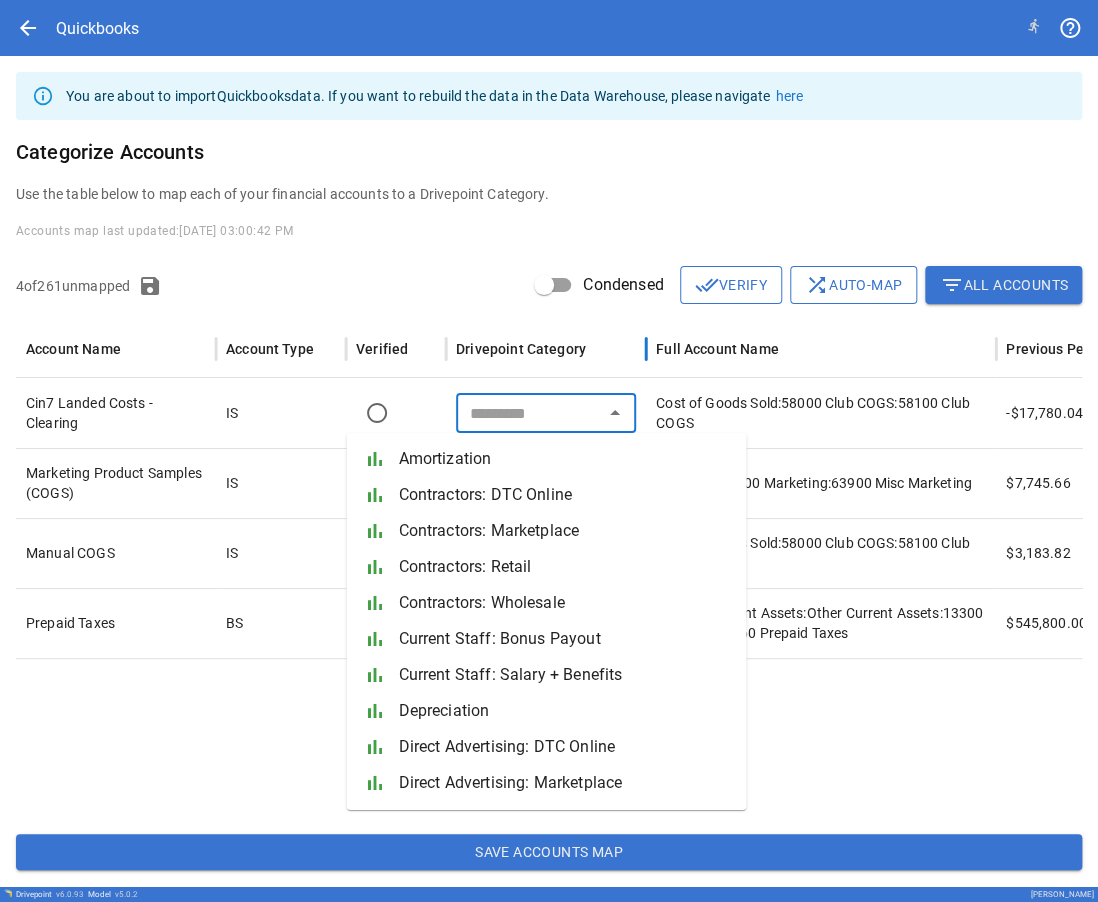 click on "Drivepoint Category" at bounding box center (546, 349) 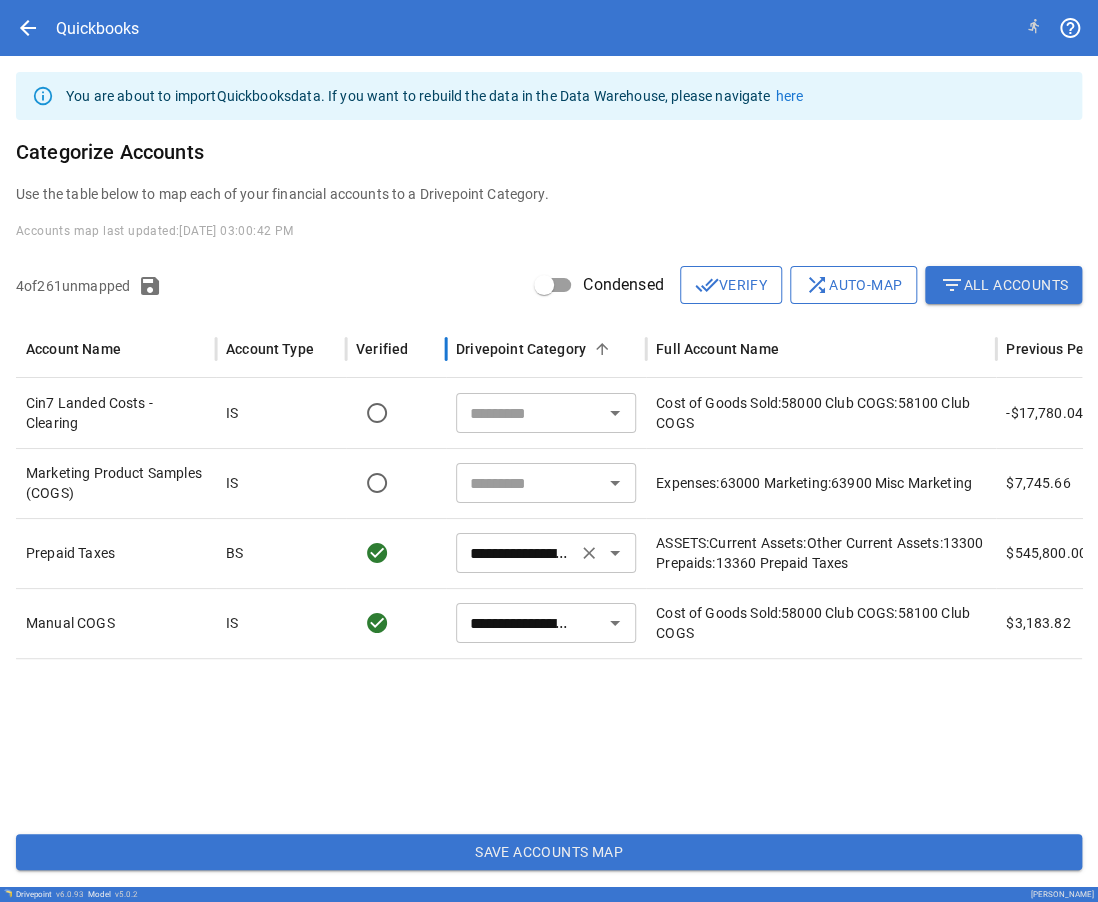 click 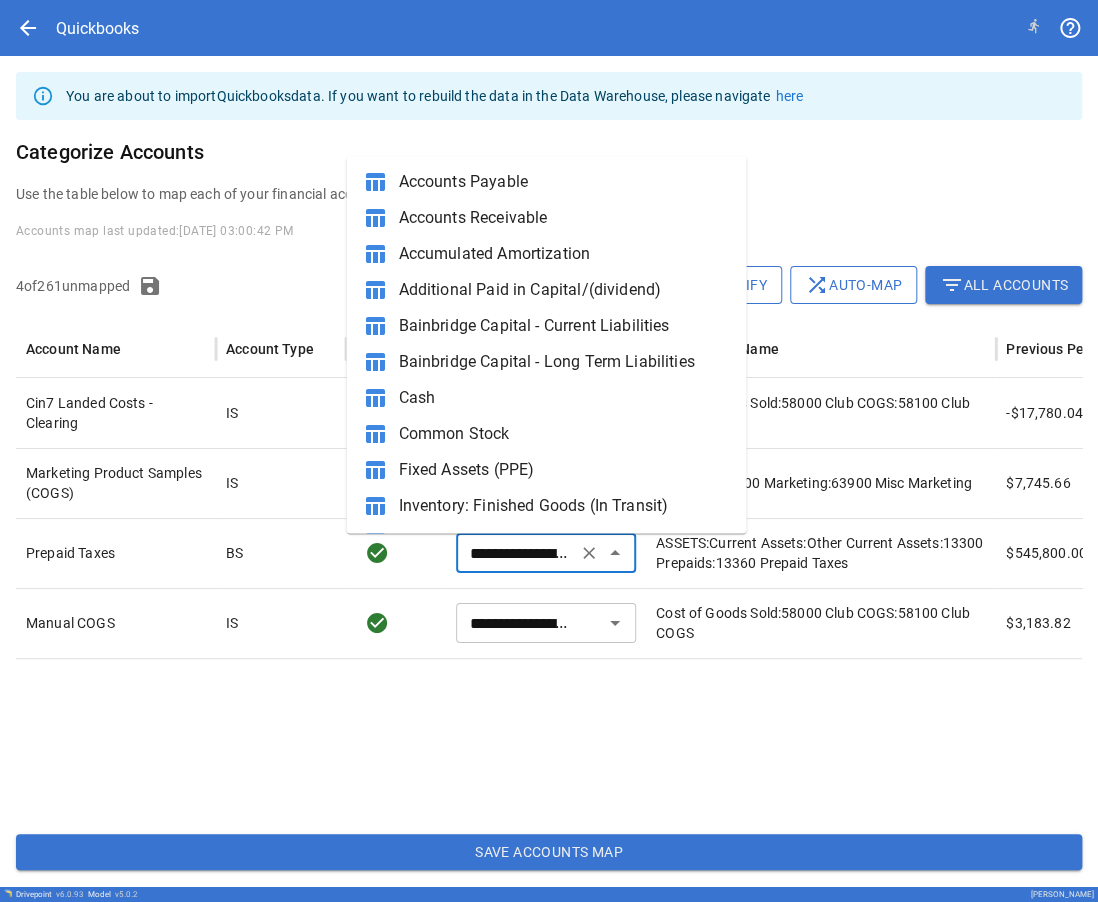 scroll, scrollTop: 207, scrollLeft: 0, axis: vertical 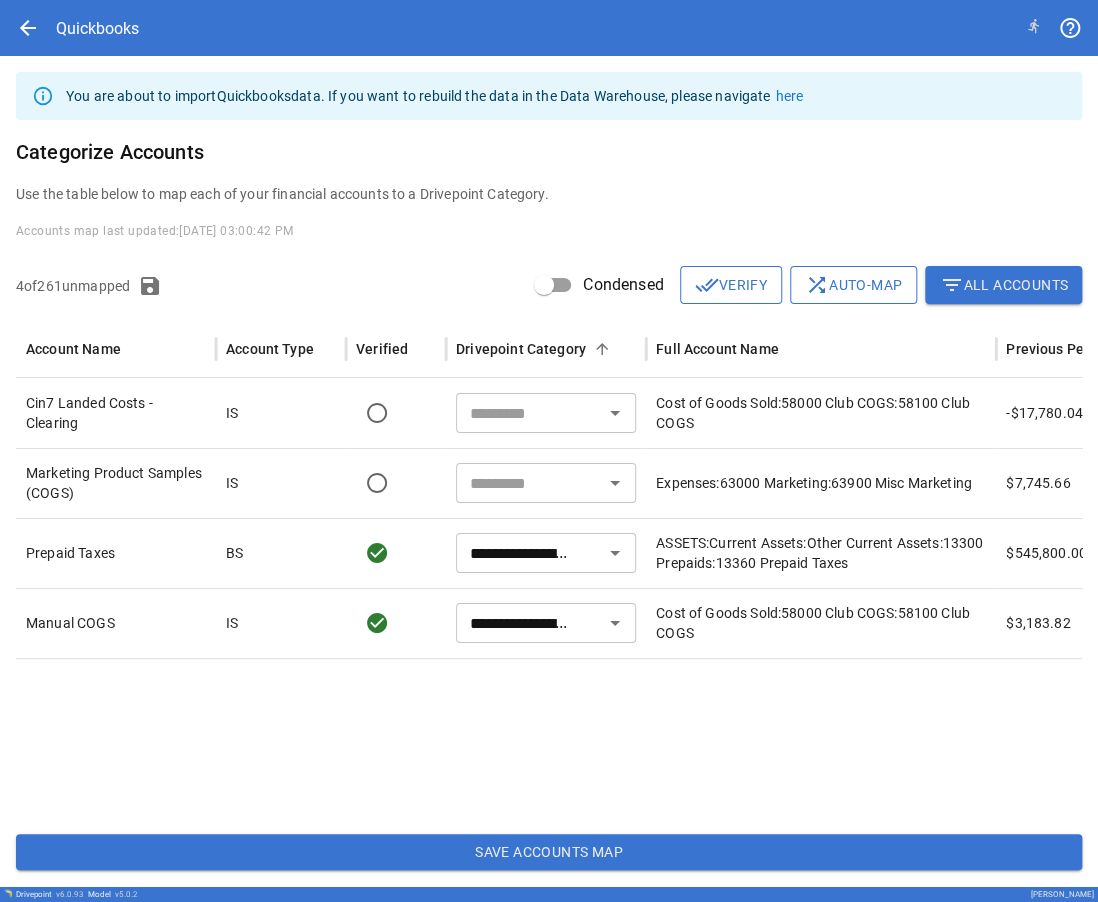 click at bounding box center (581, 738) 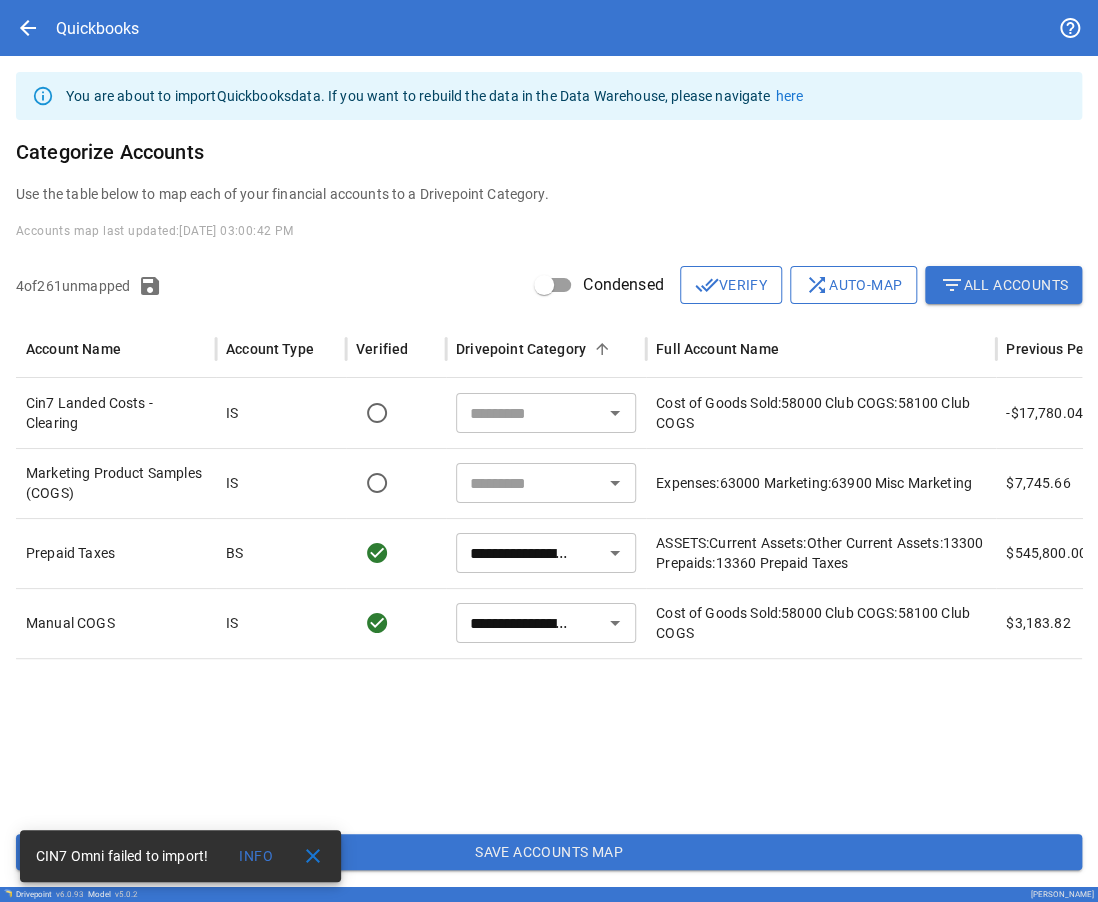 click at bounding box center [581, 738] 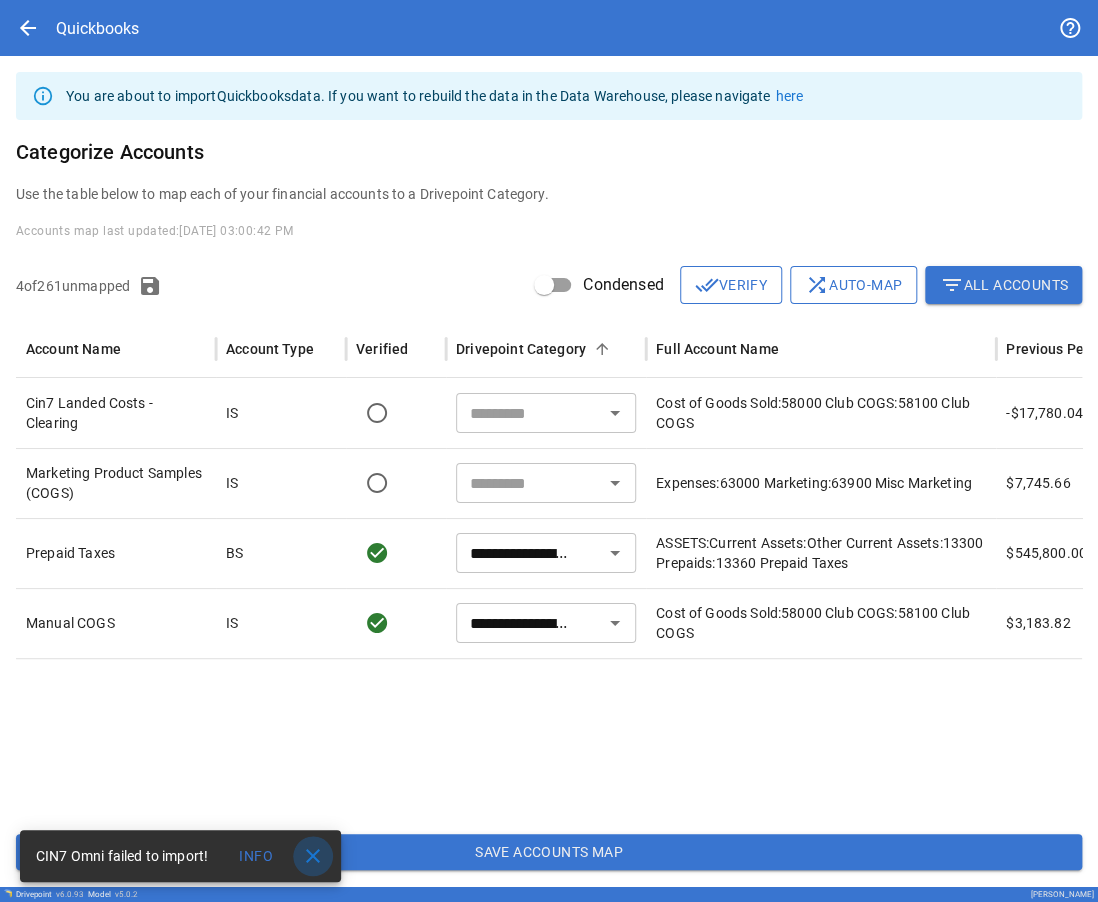 click on "close" at bounding box center (313, 856) 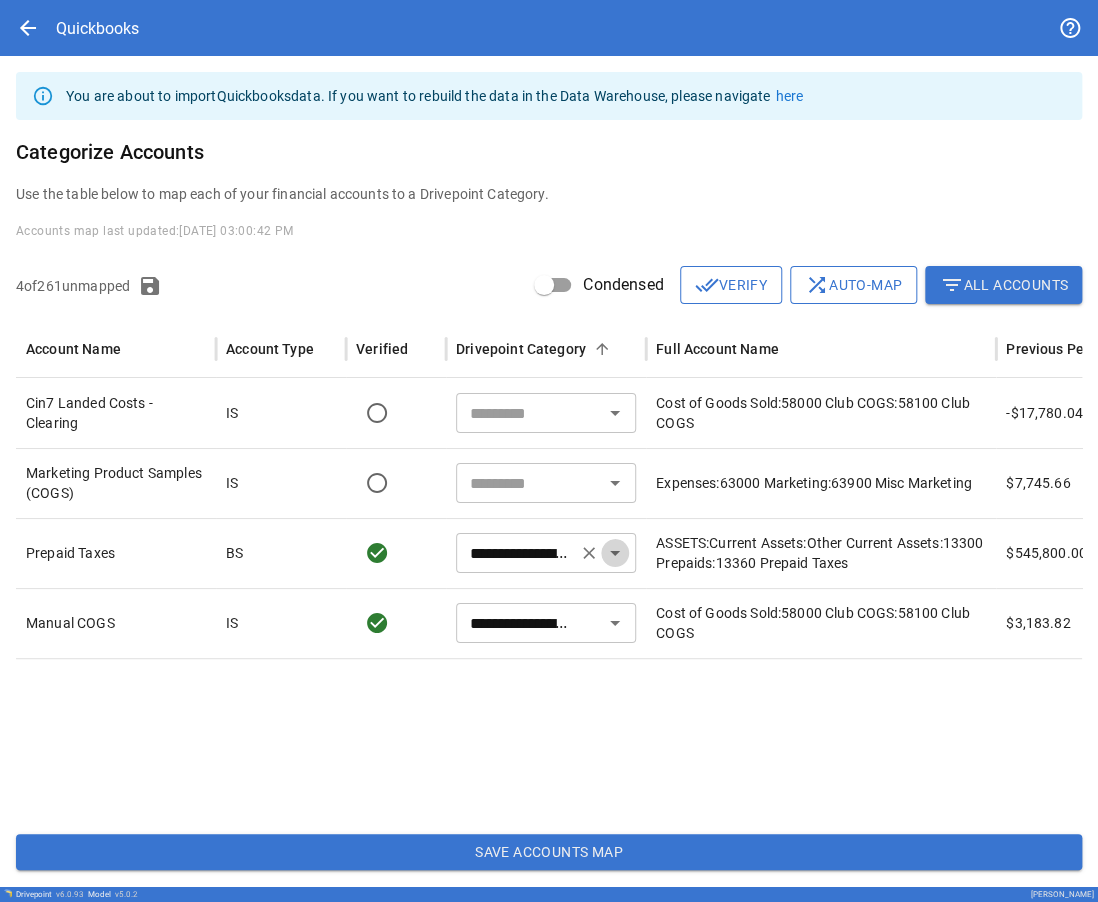 click 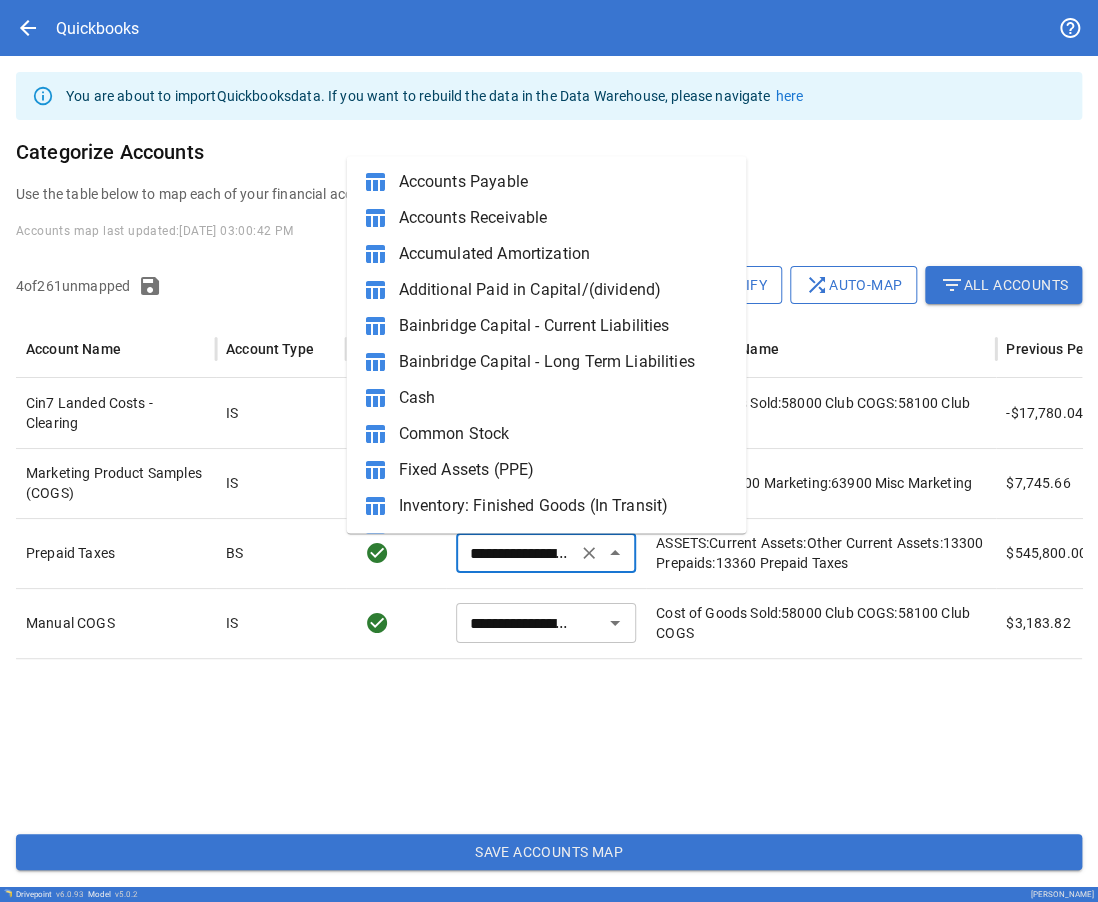 scroll, scrollTop: 207, scrollLeft: 0, axis: vertical 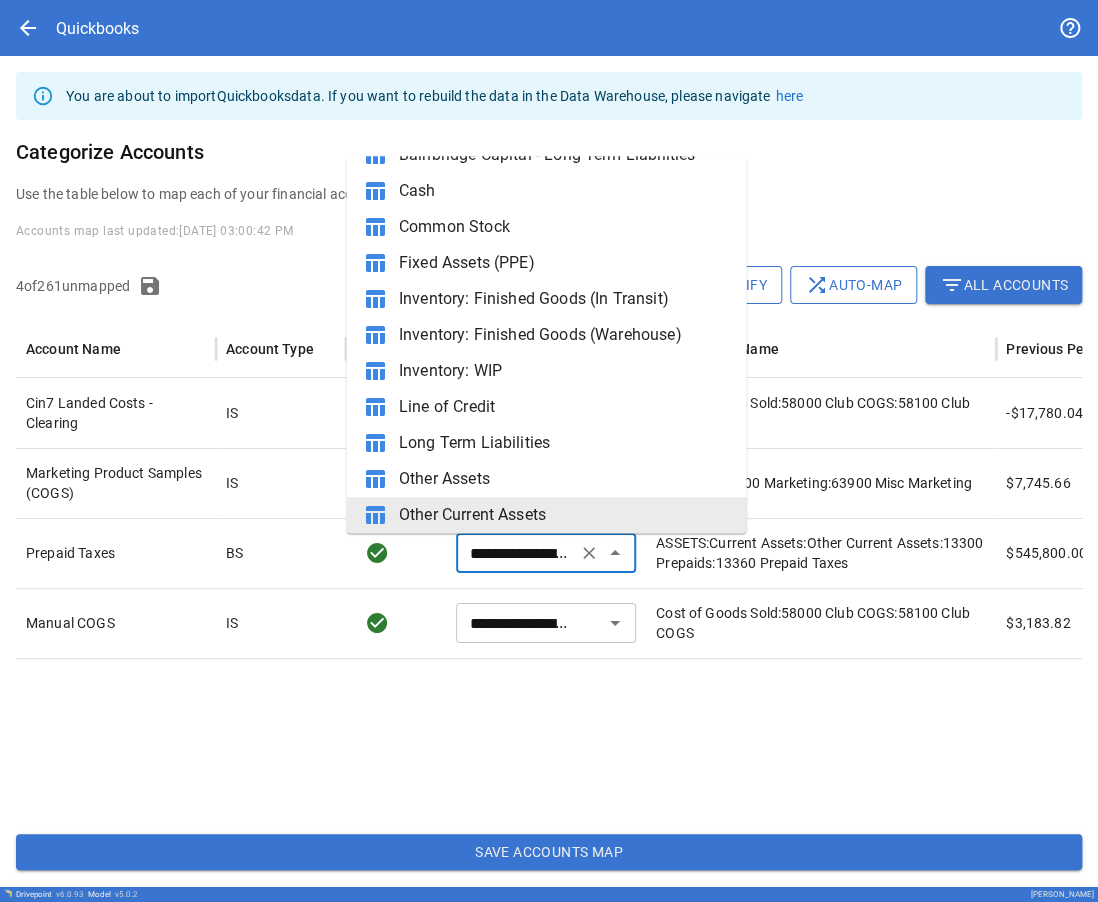 click on "Other Current Assets" at bounding box center [564, 515] 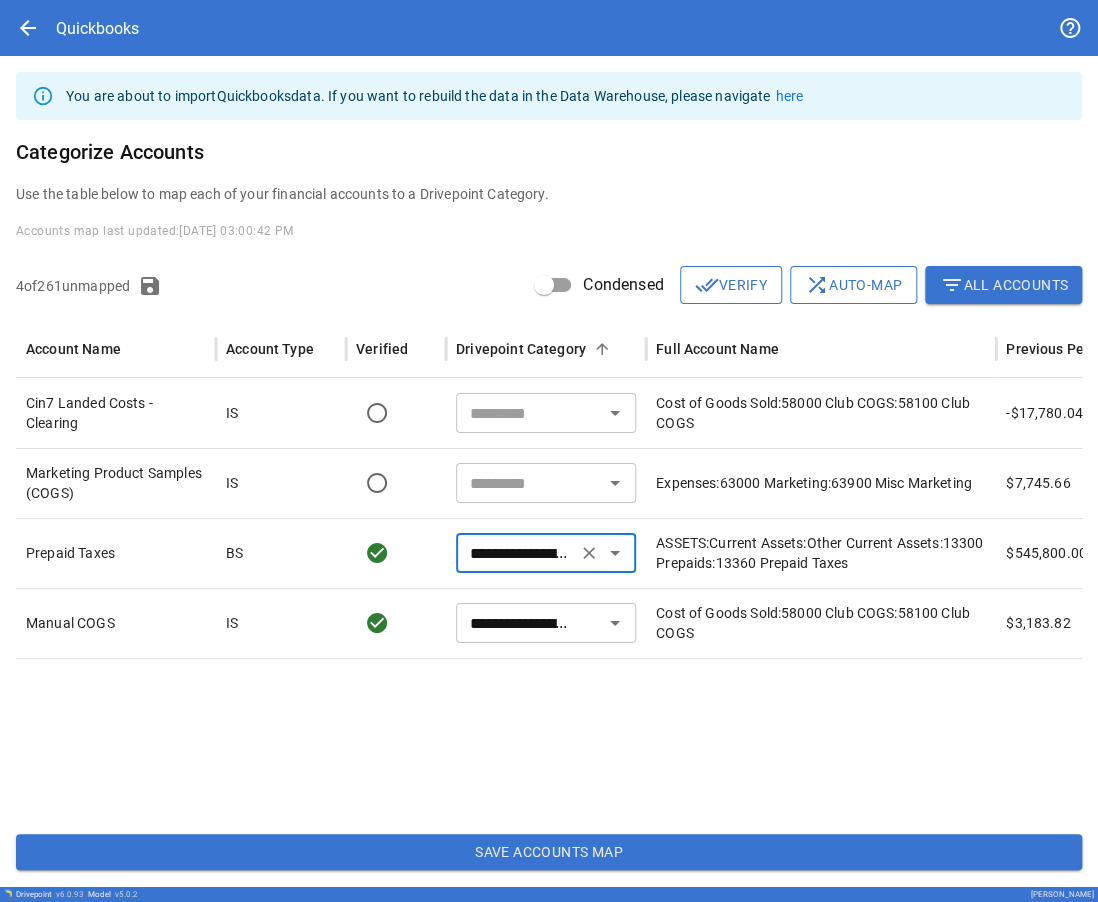 click at bounding box center [581, 738] 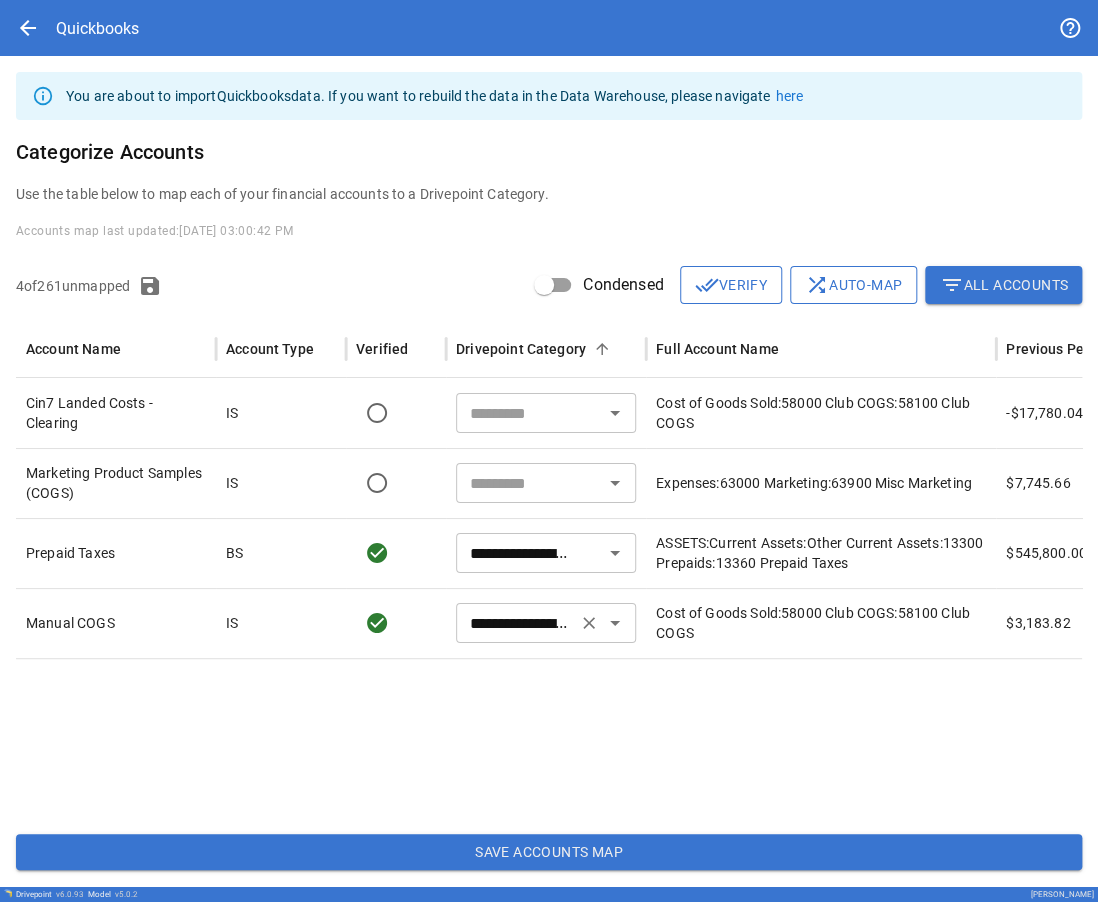 click at bounding box center [615, 623] 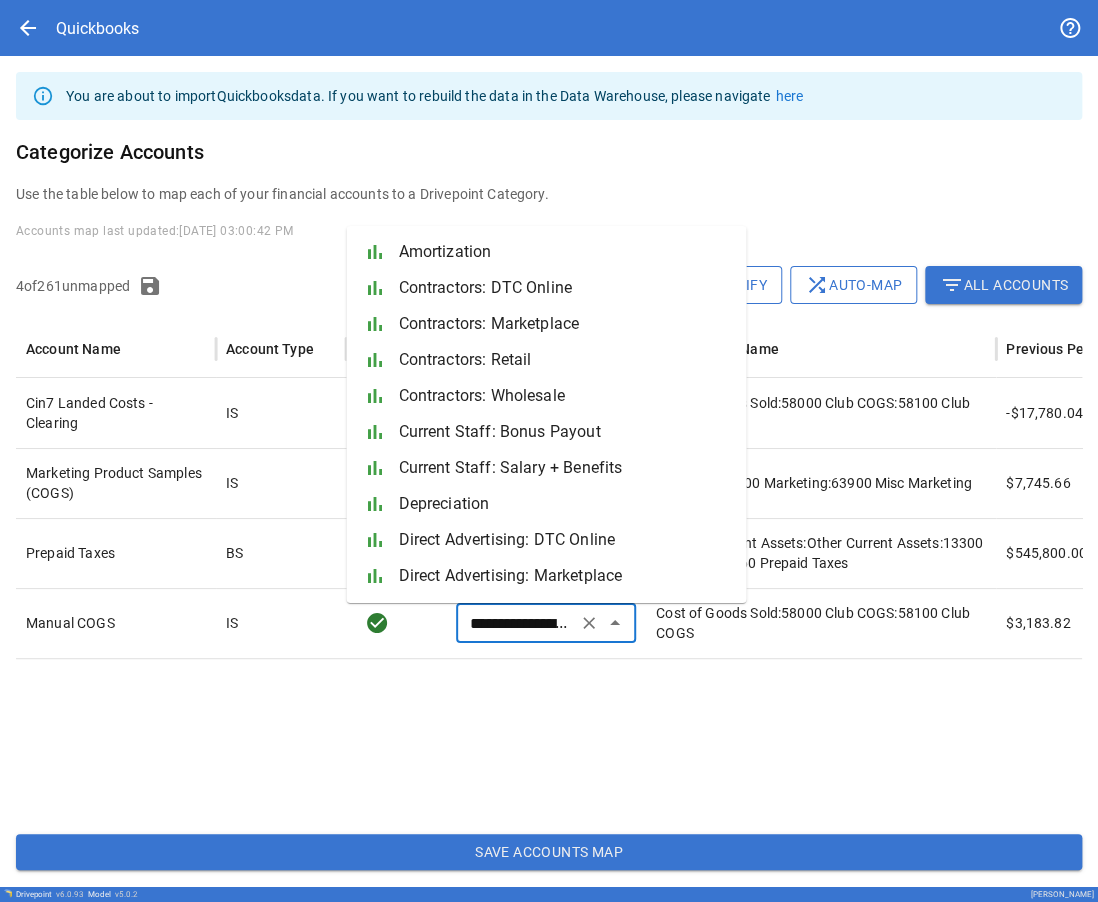 scroll, scrollTop: 0, scrollLeft: 47, axis: horizontal 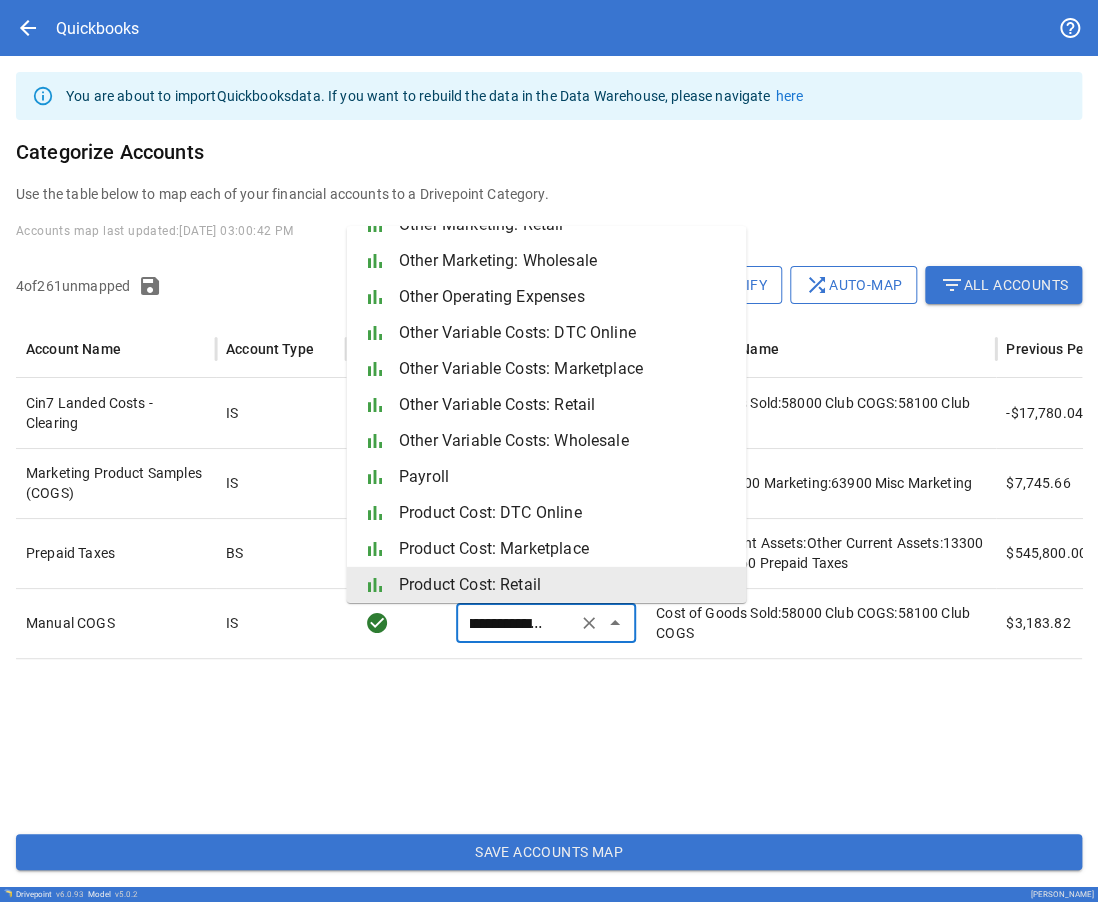 click at bounding box center (581, 738) 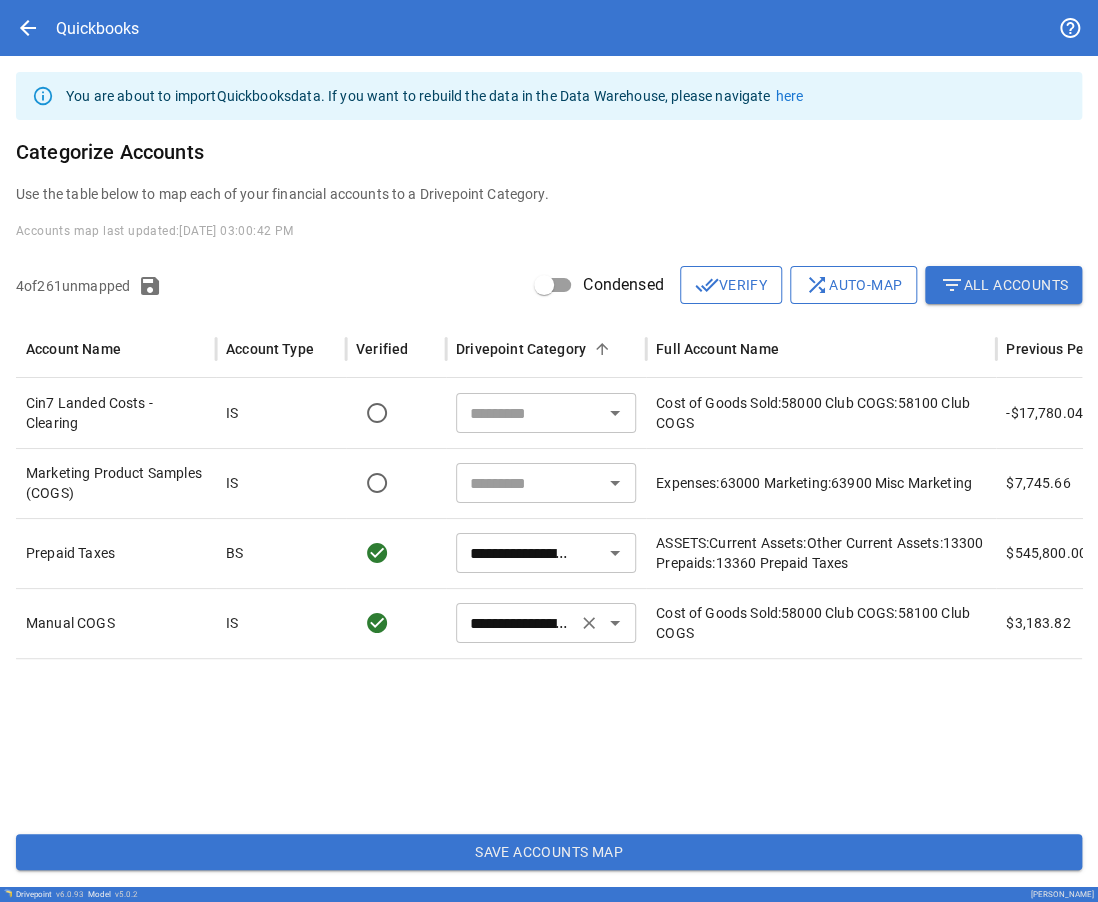 click 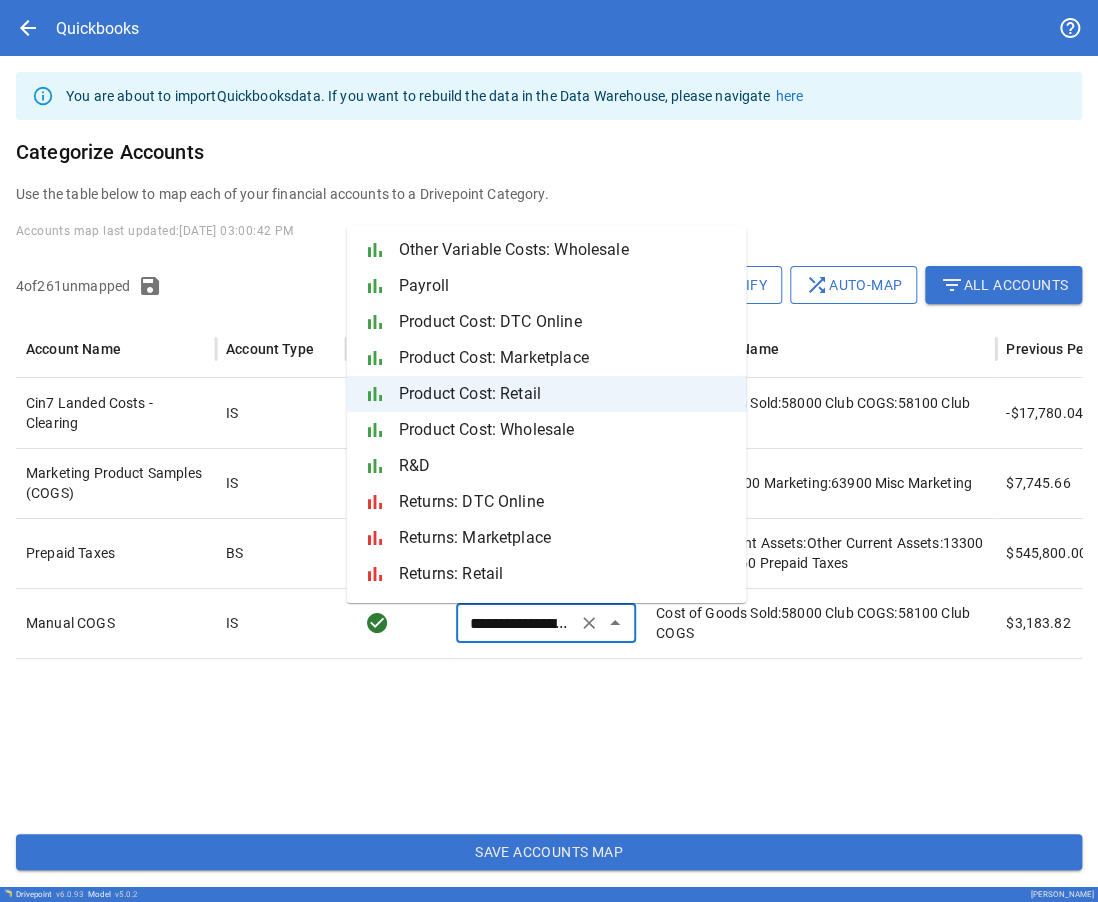 scroll, scrollTop: 2135, scrollLeft: 0, axis: vertical 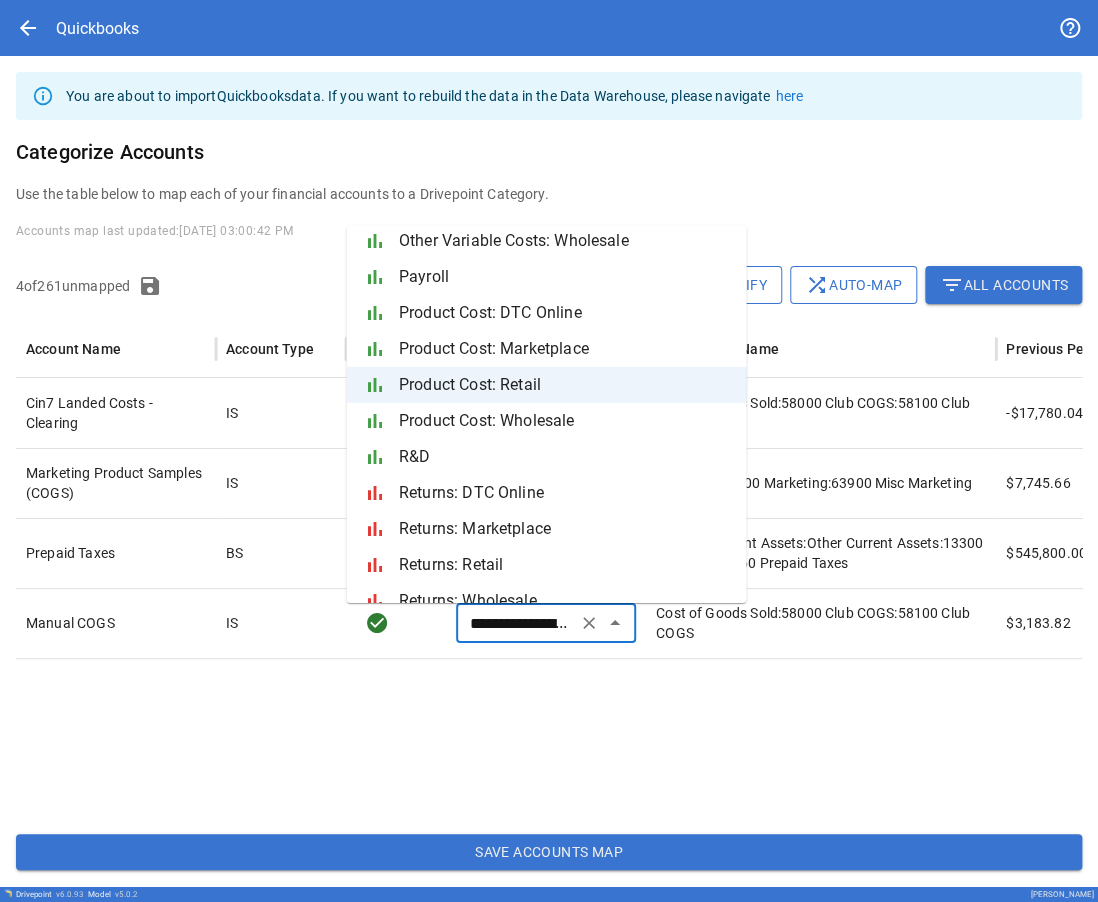 click at bounding box center [581, 738] 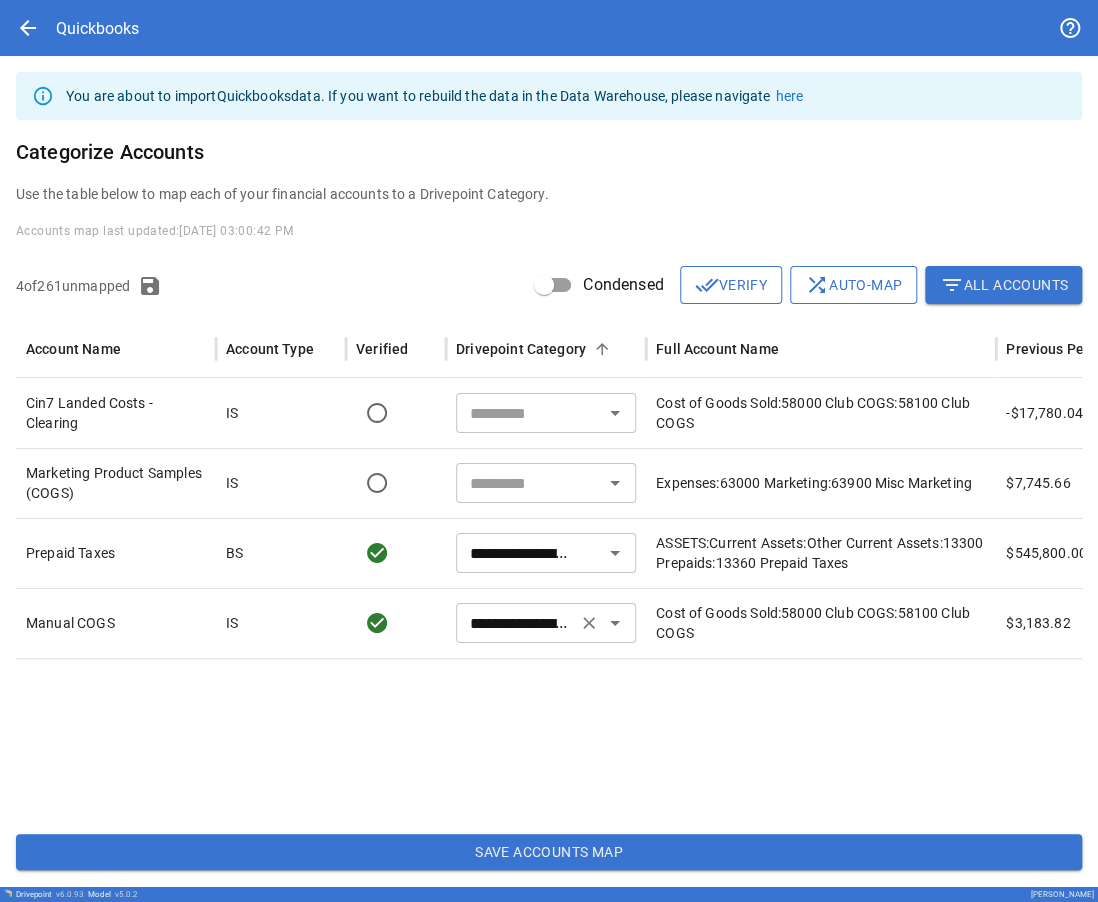 click 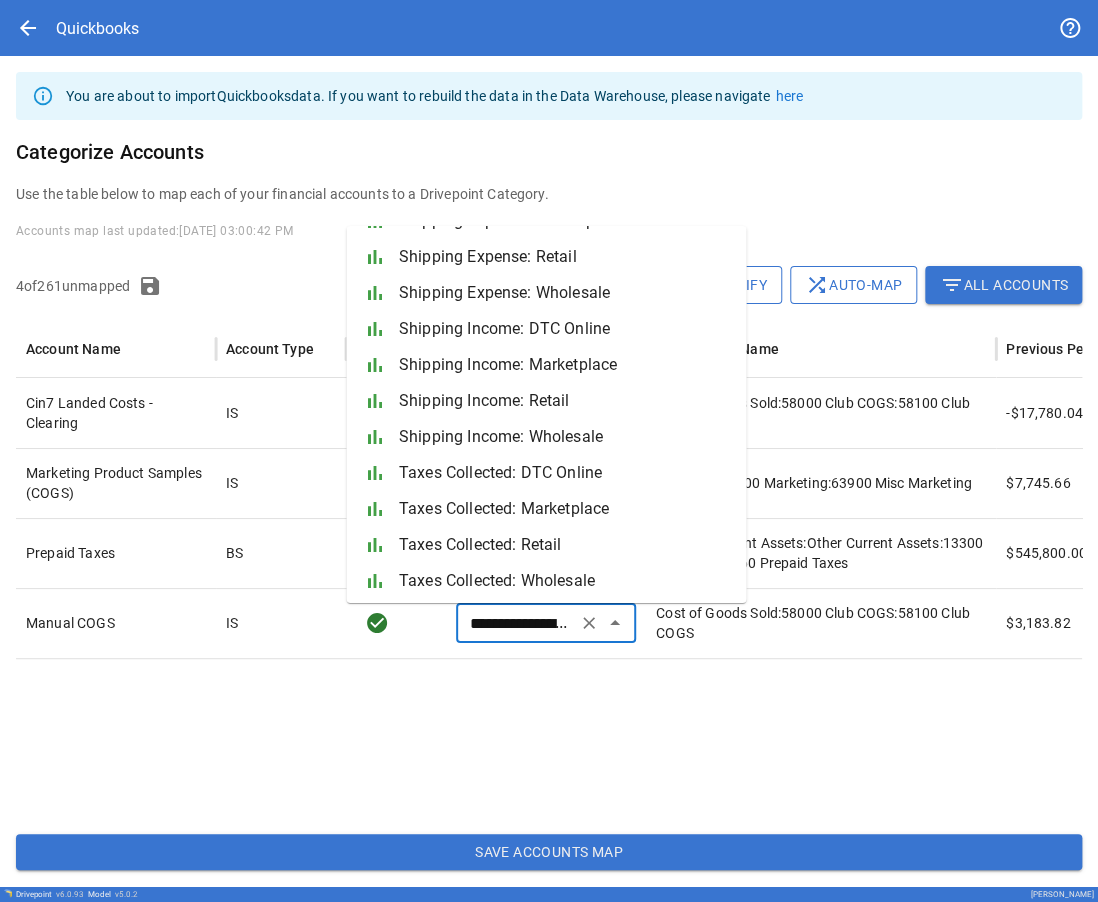 scroll, scrollTop: 2591, scrollLeft: 0, axis: vertical 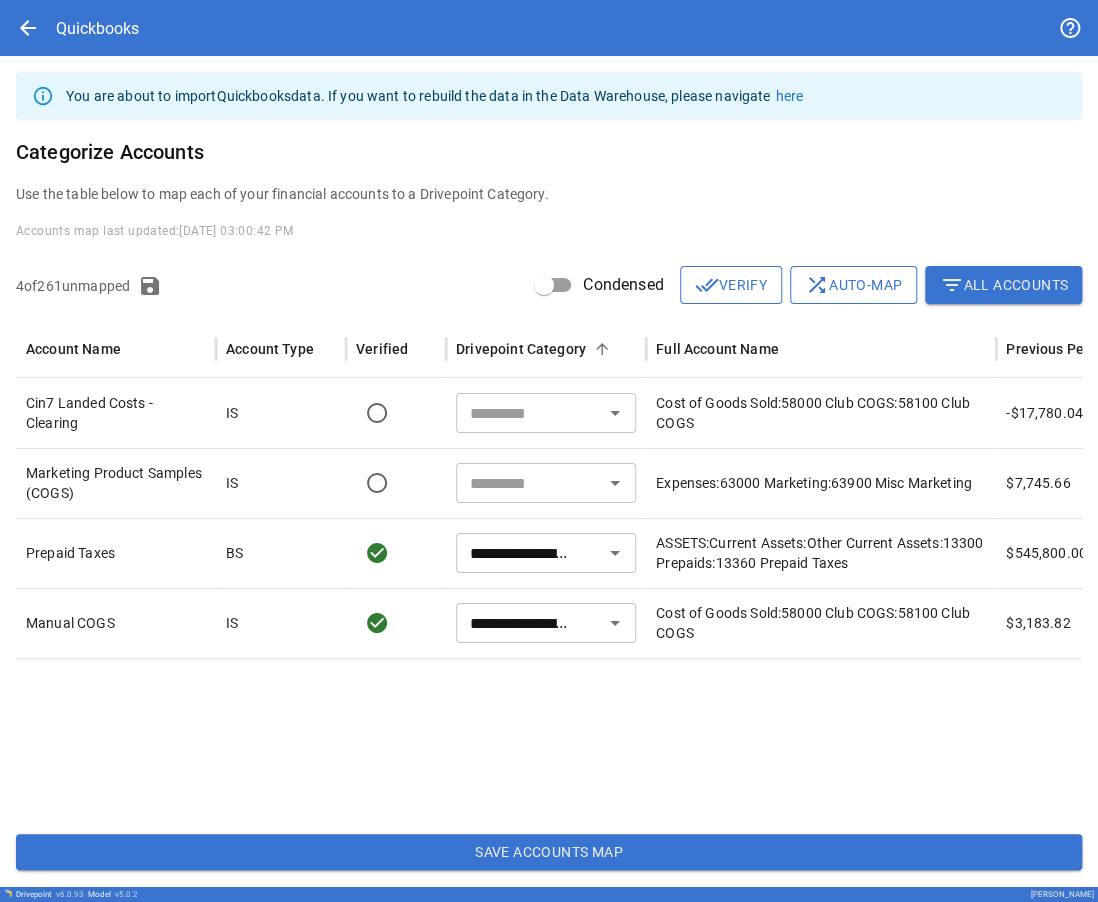 click at bounding box center (581, 738) 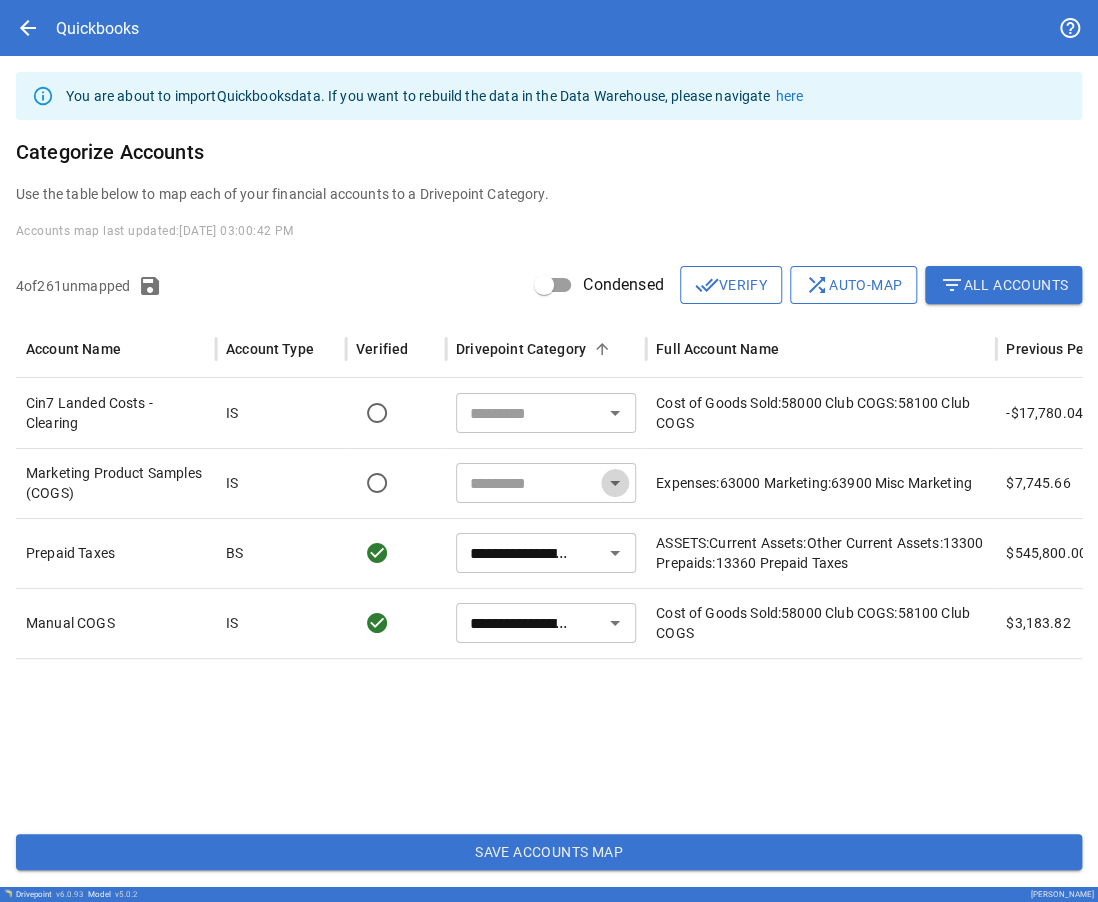click 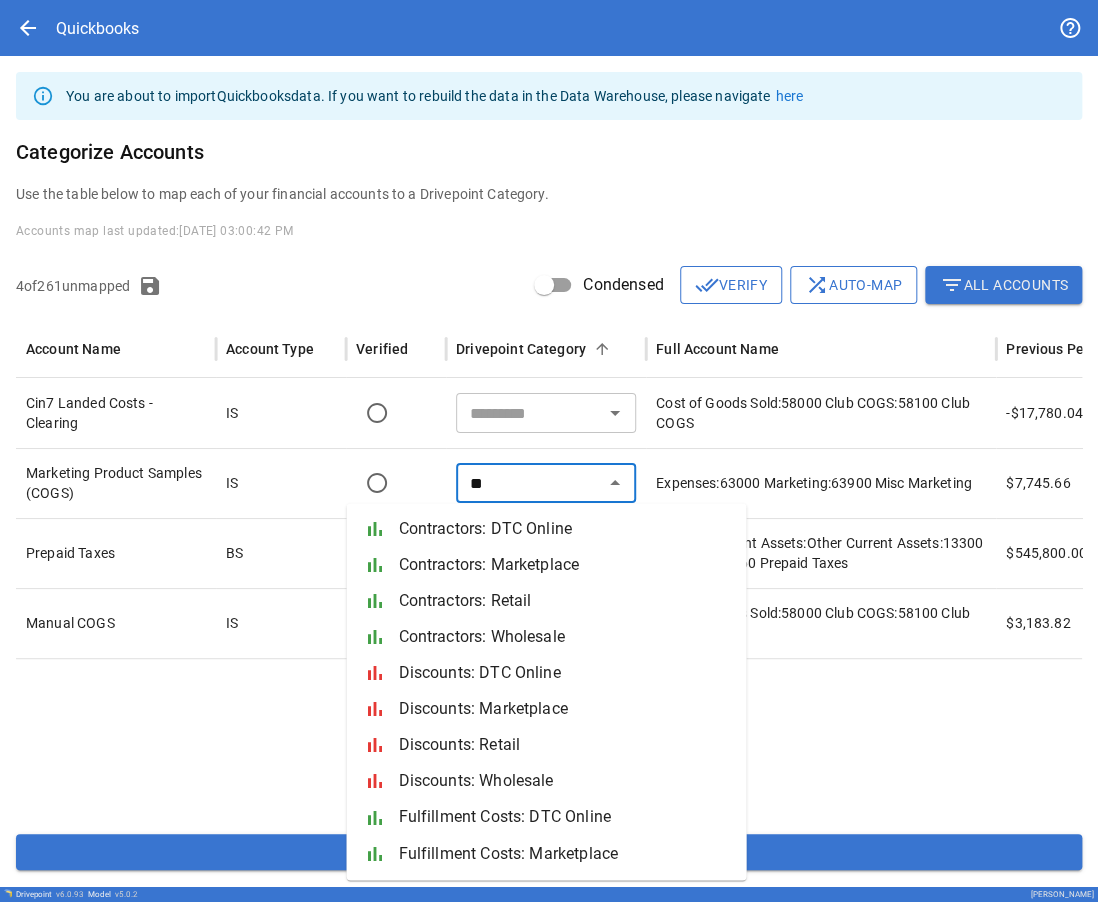 type on "*" 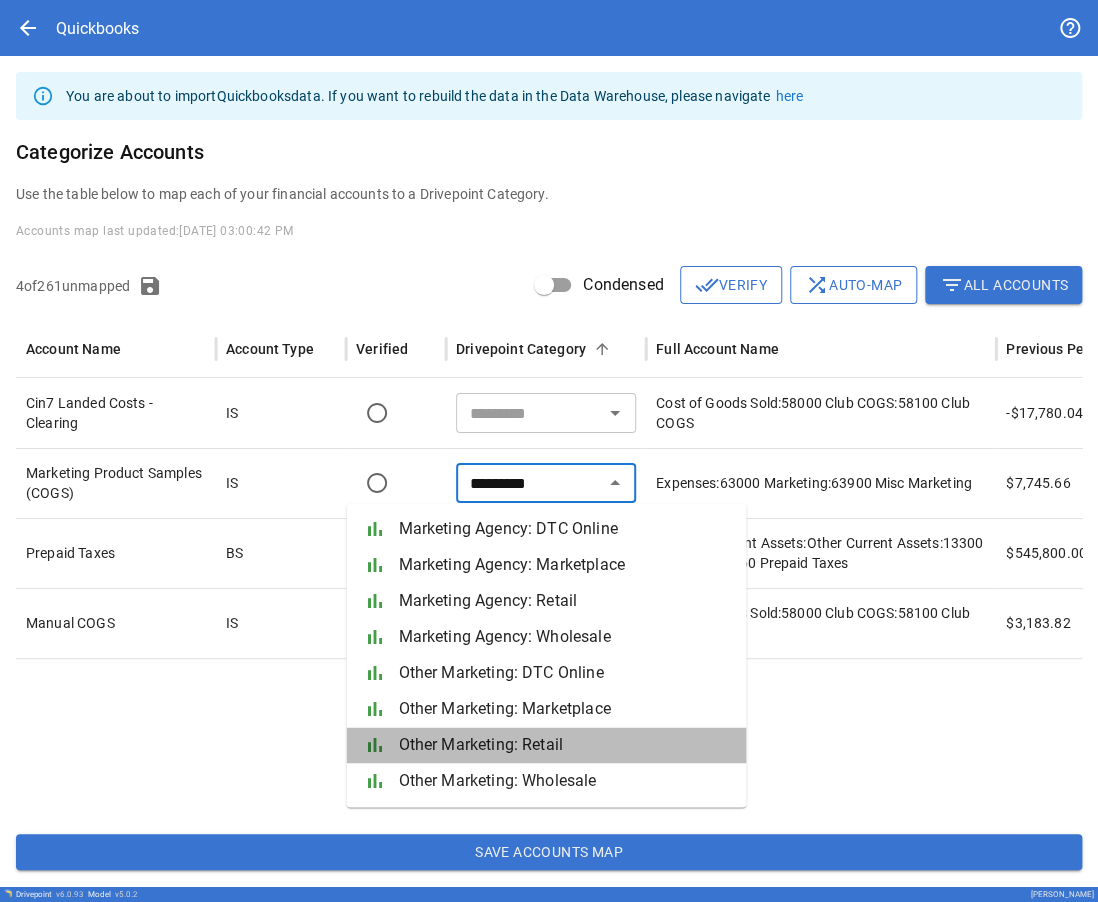 click on "Other Marketing: Retail" at bounding box center (564, 745) 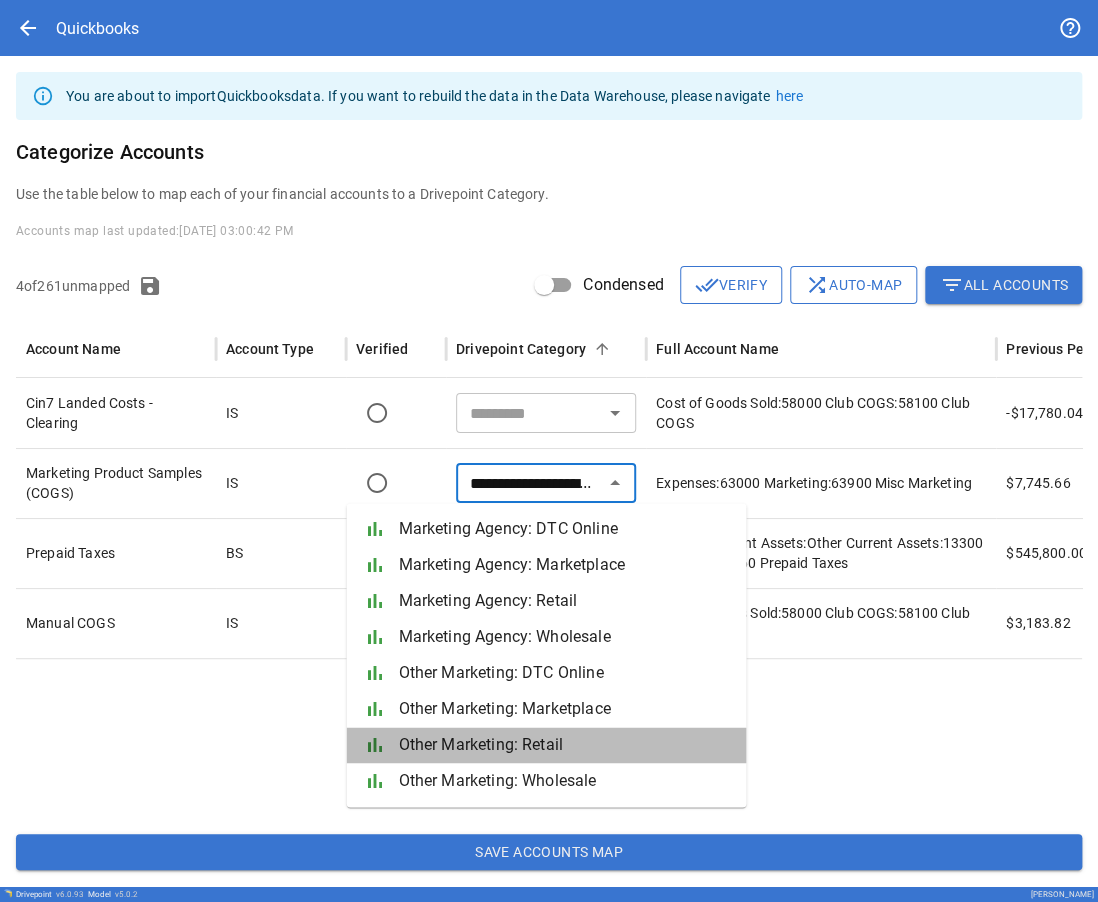 type on "**********" 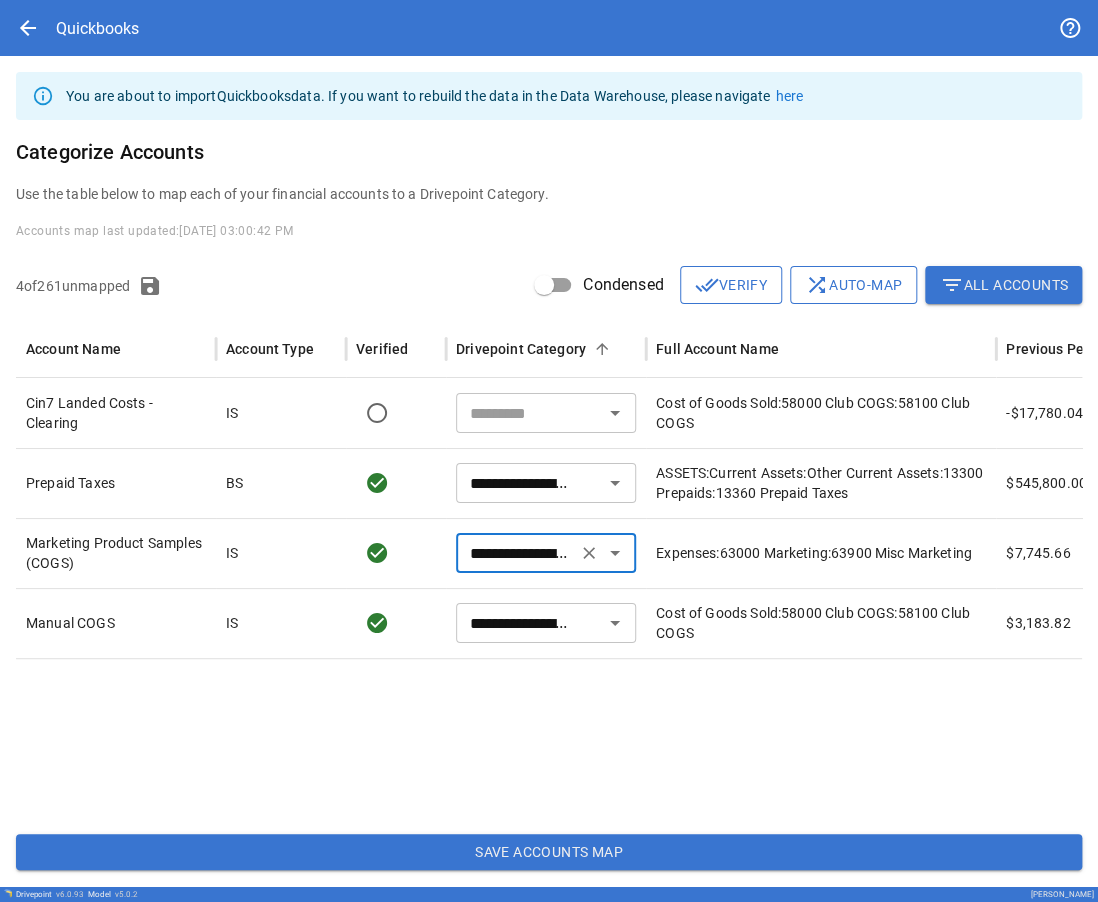 scroll, scrollTop: 0, scrollLeft: 68, axis: horizontal 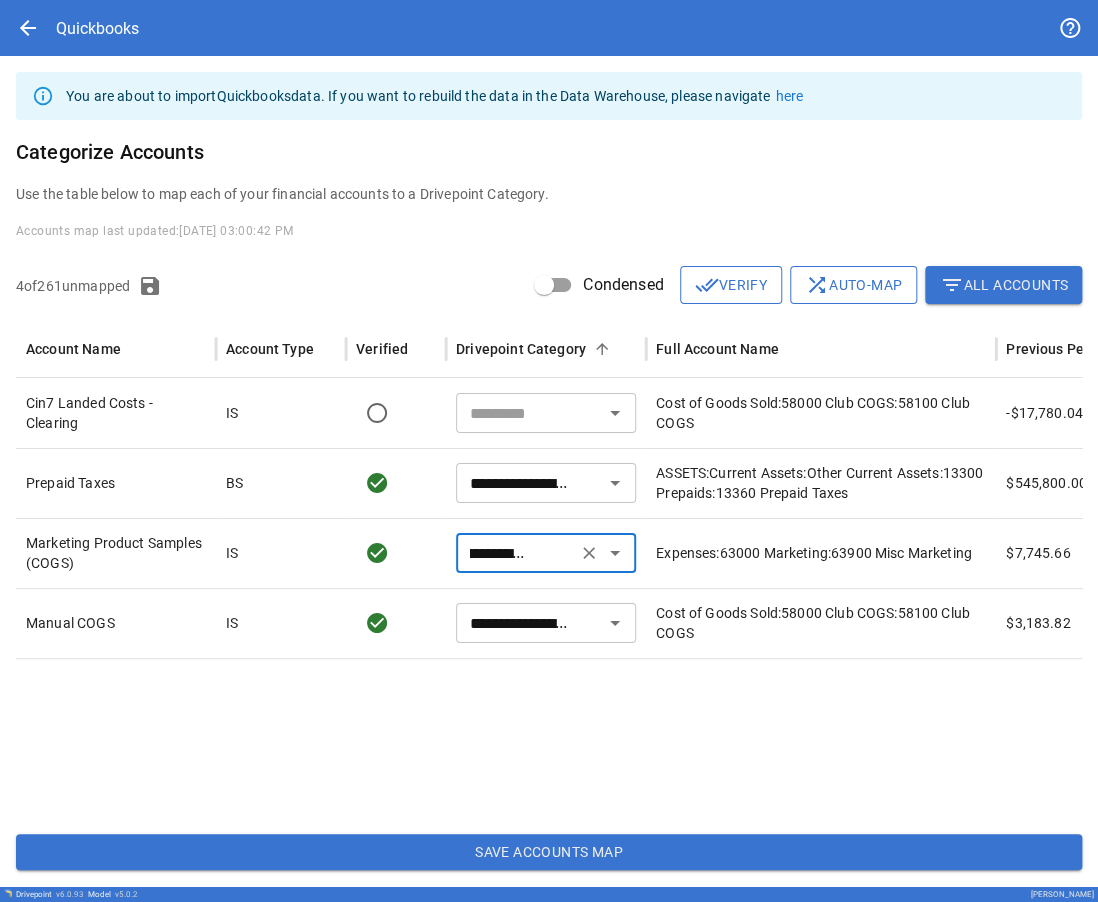 click on "**********" at bounding box center (516, 553) 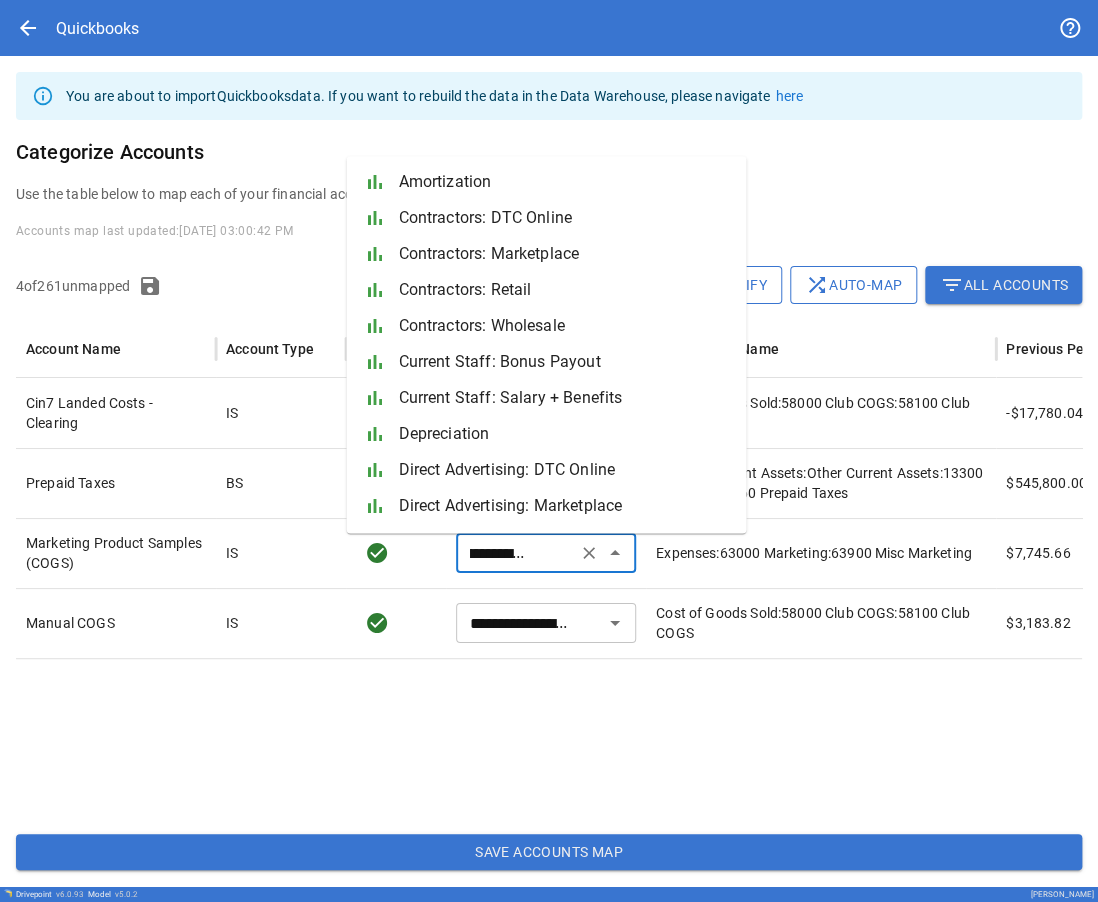 scroll, scrollTop: 1575, scrollLeft: 0, axis: vertical 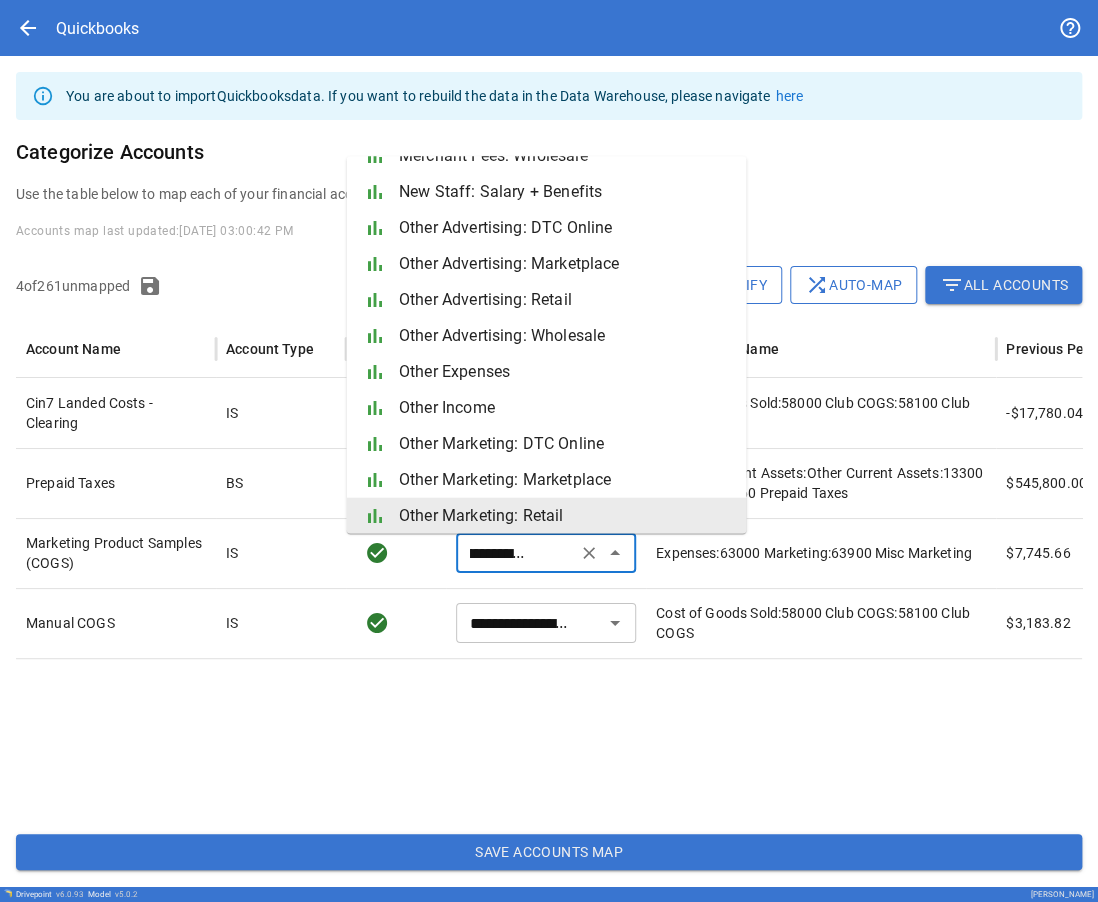 click at bounding box center (581, 738) 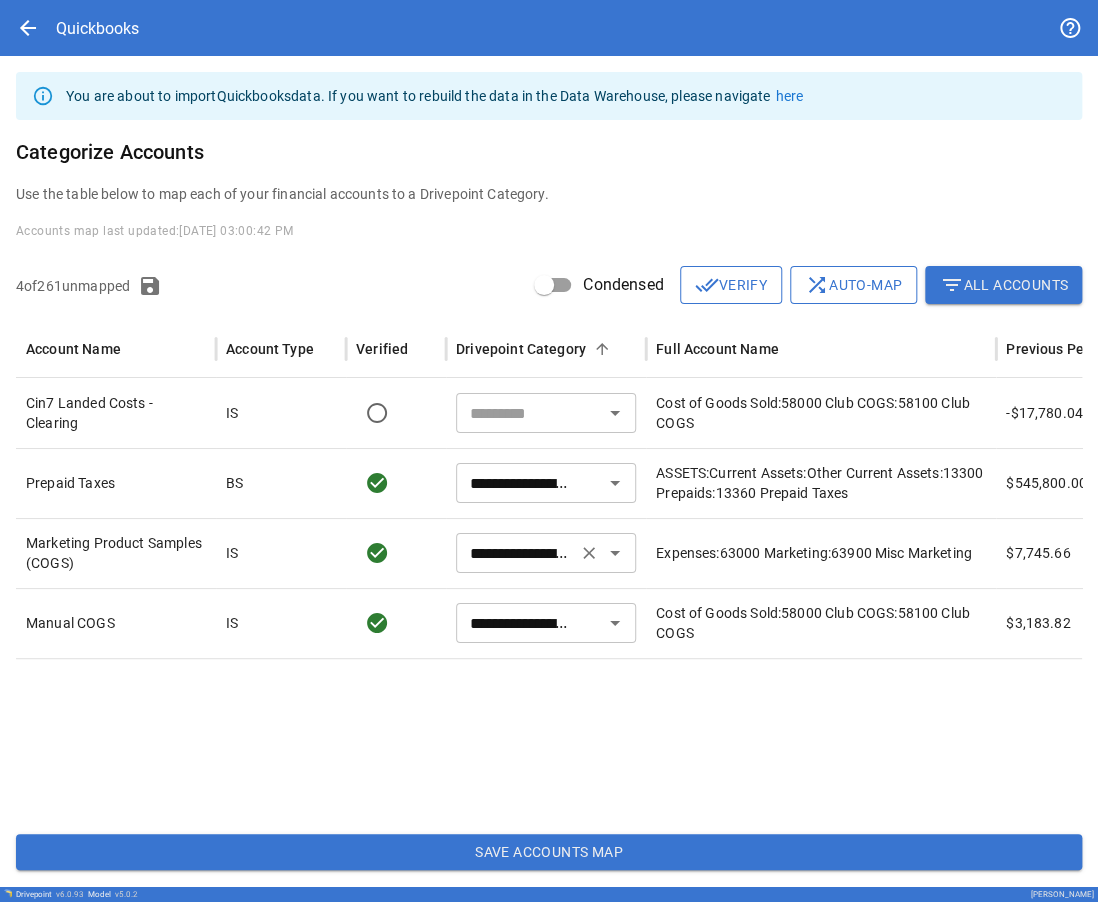 click 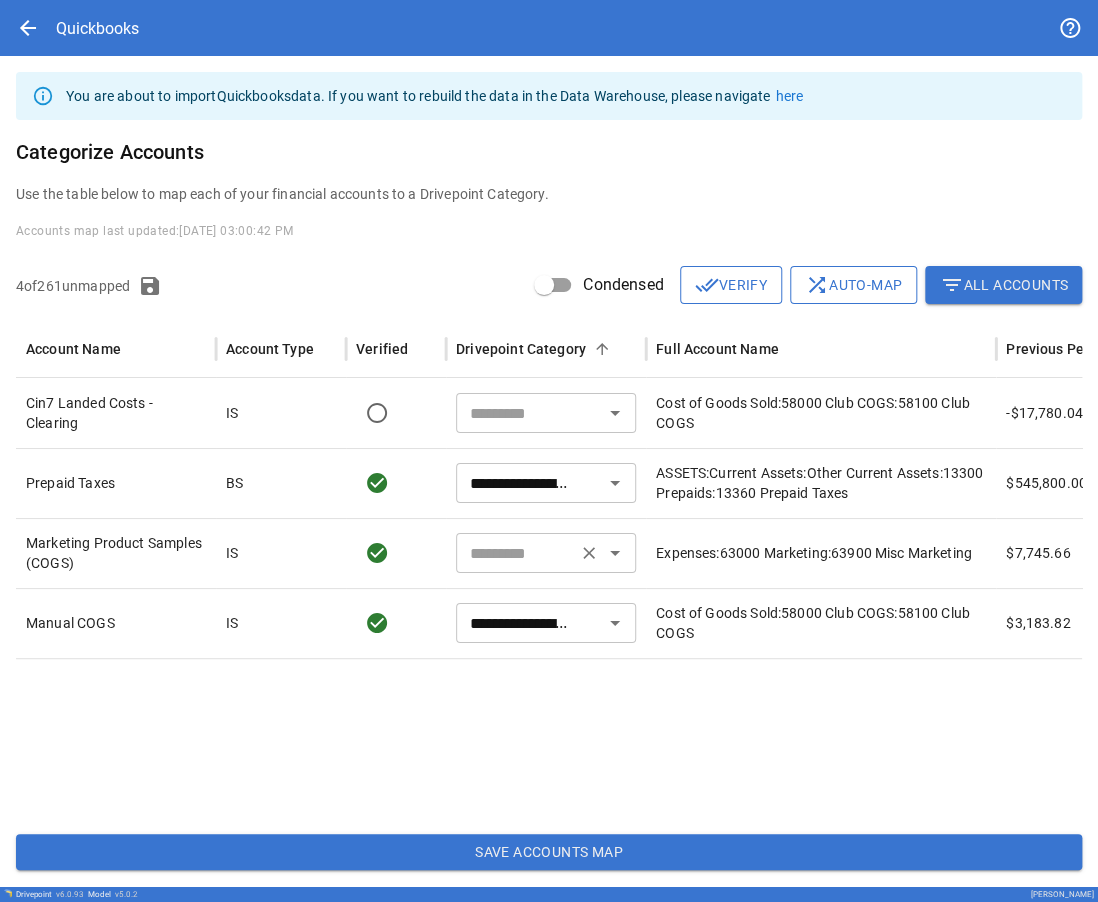 type on "**********" 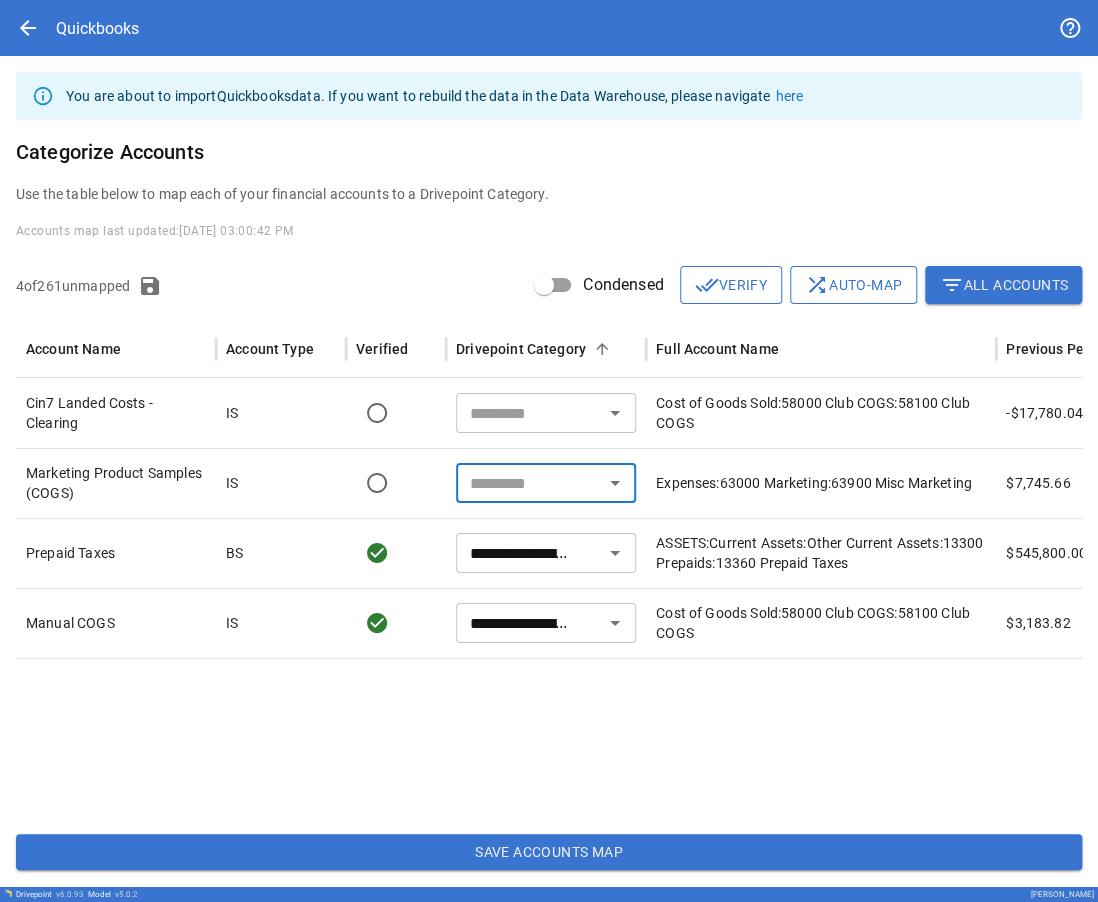 click 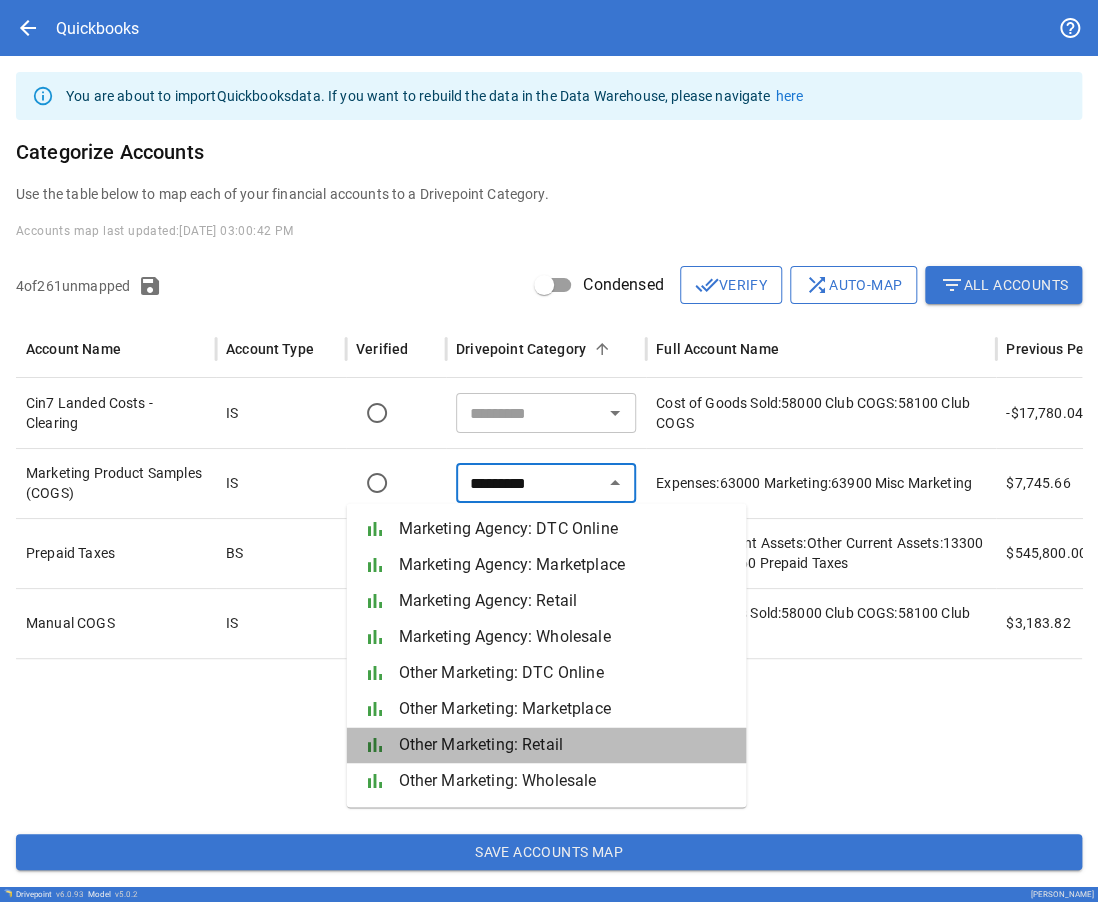 click on "Other Marketing: Retail" at bounding box center [564, 745] 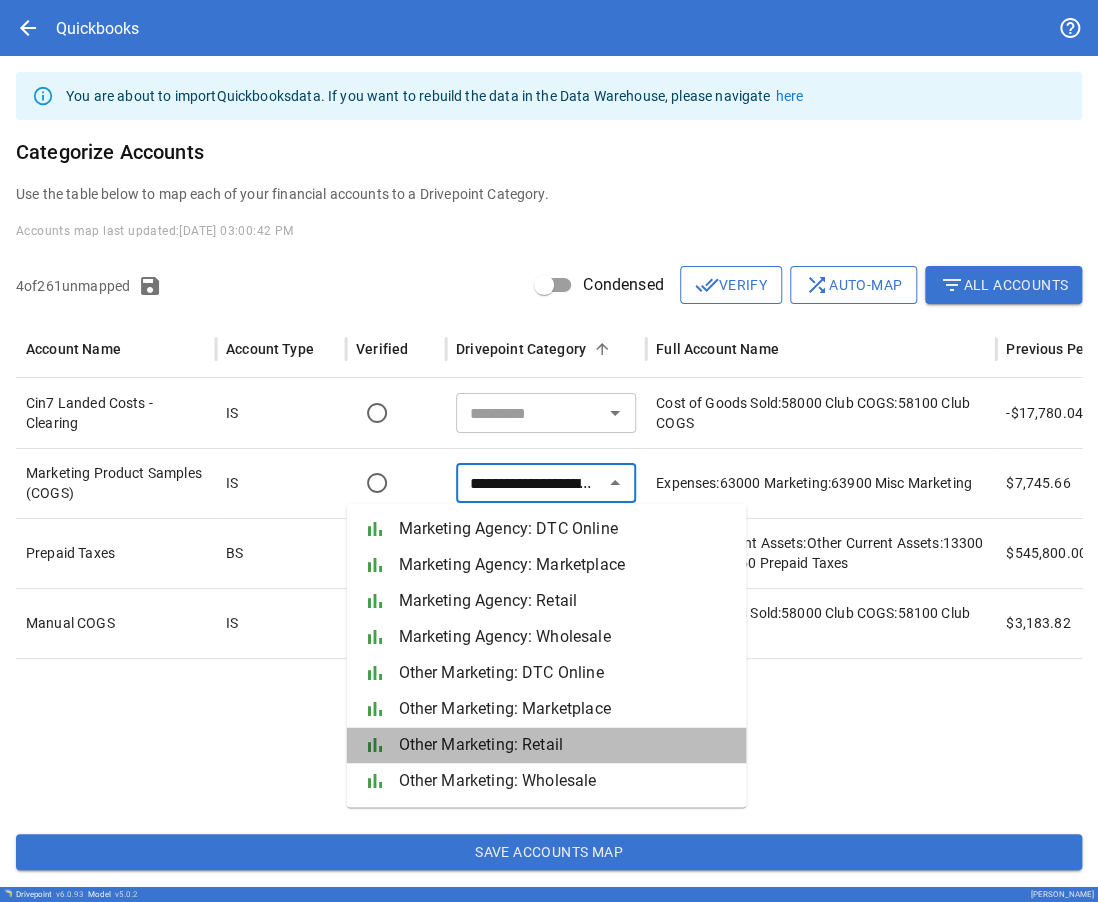 type on "**********" 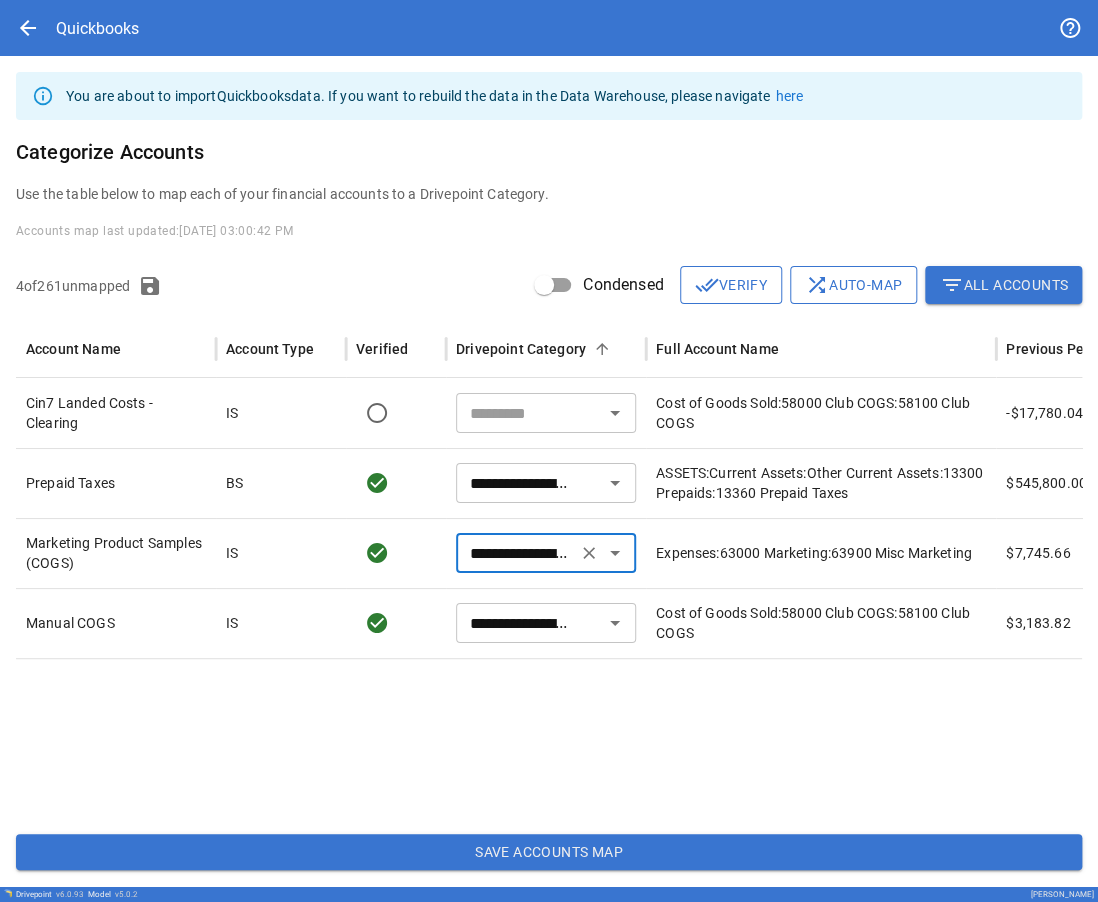 scroll, scrollTop: 0, scrollLeft: 68, axis: horizontal 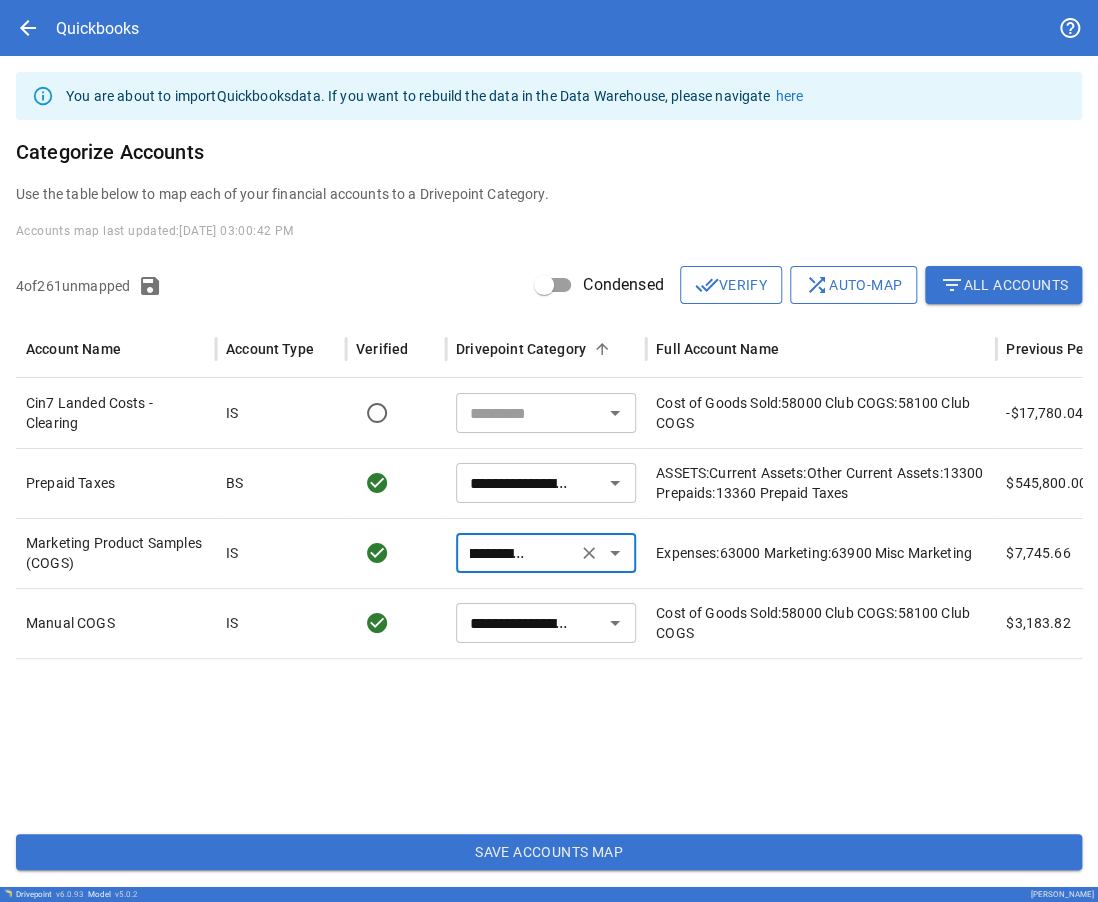 click at bounding box center [581, 738] 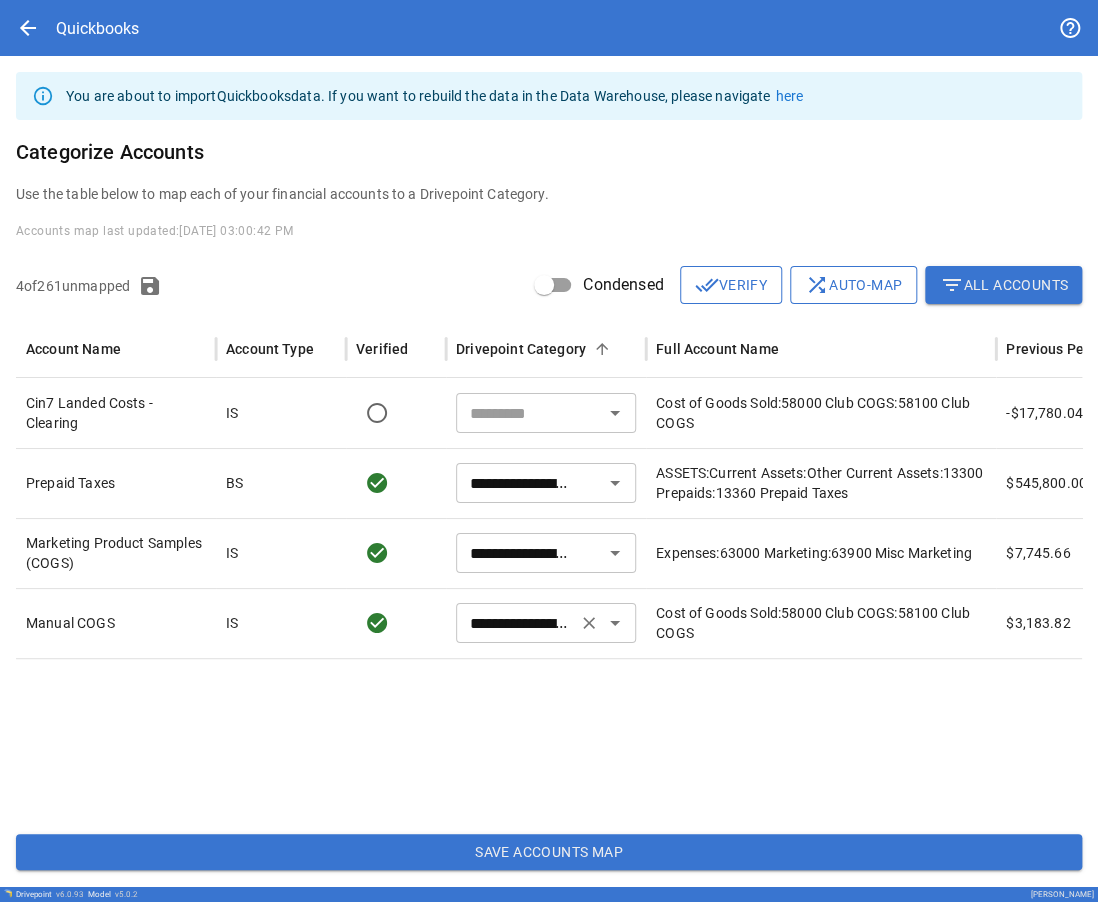 click 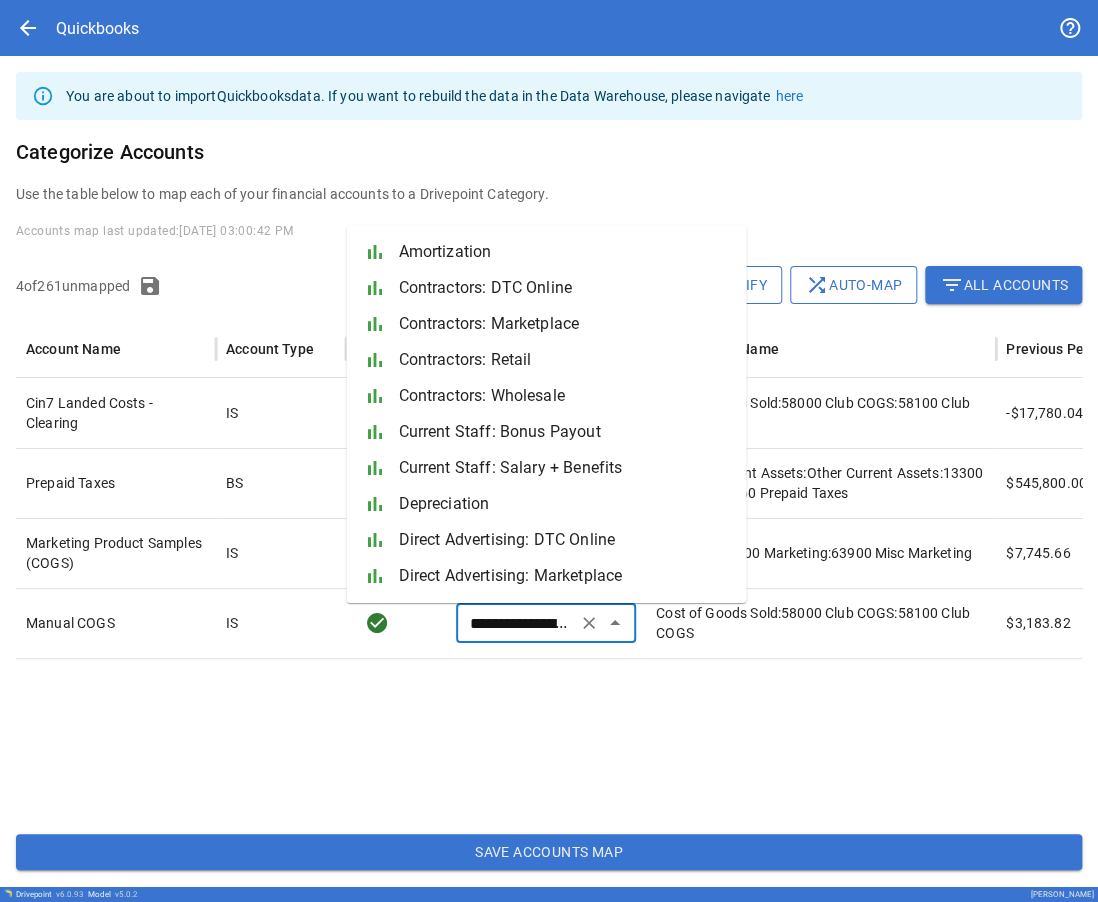 scroll, scrollTop: 1935, scrollLeft: 0, axis: vertical 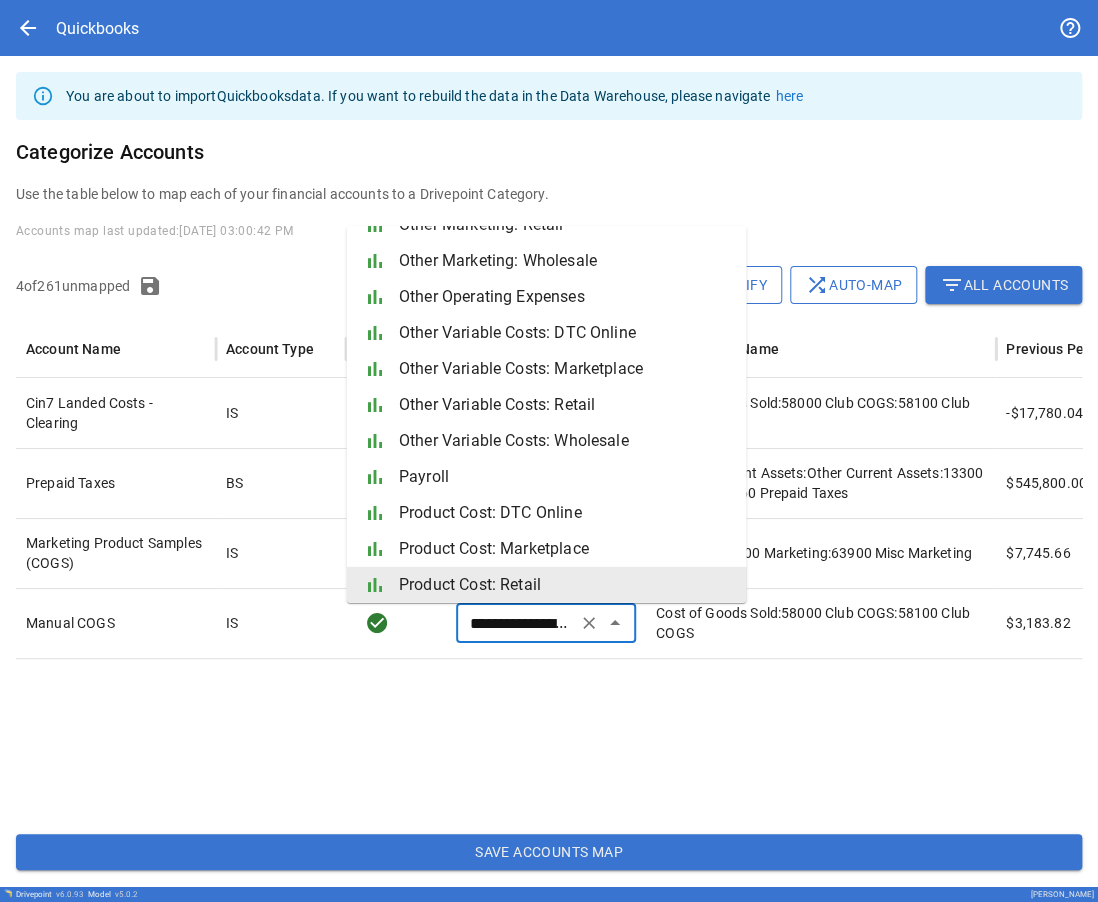click at bounding box center (581, 738) 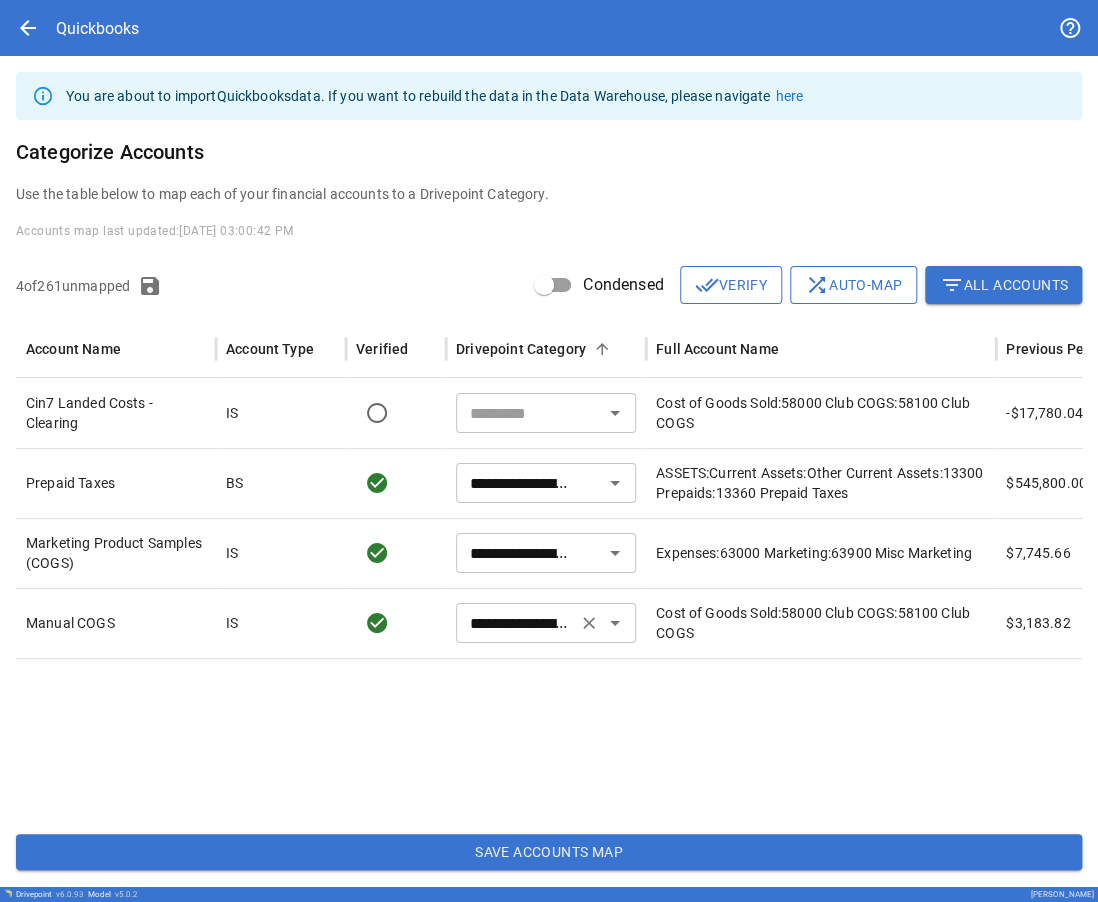 click 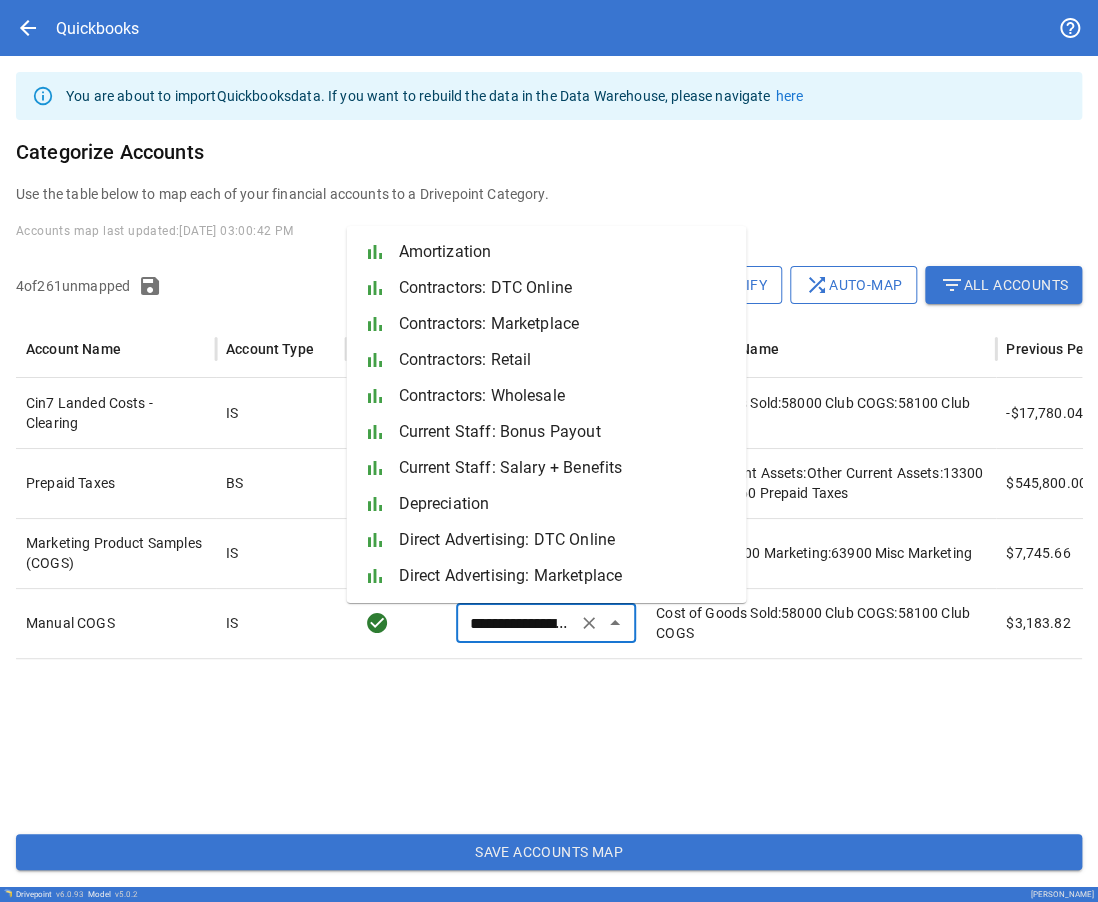 scroll, scrollTop: 1935, scrollLeft: 0, axis: vertical 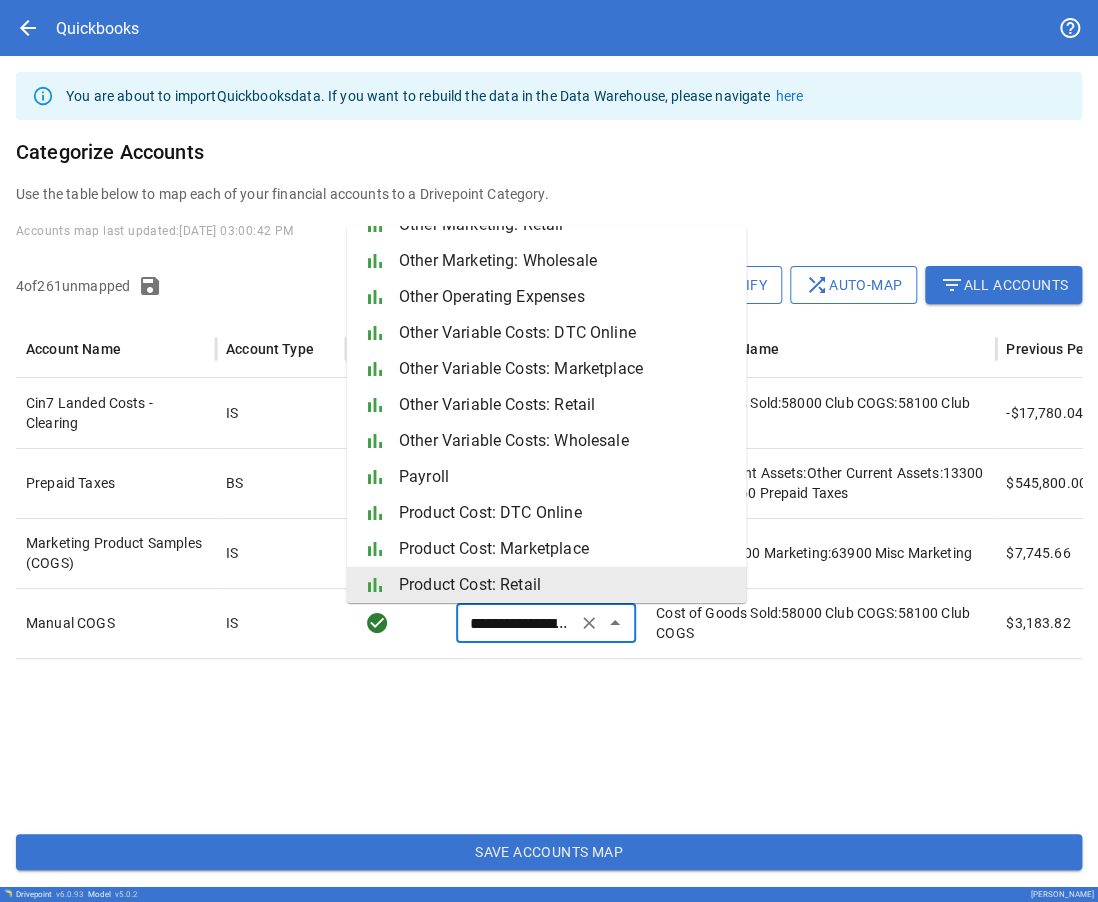 click on "Product Cost: Retail" at bounding box center [564, 585] 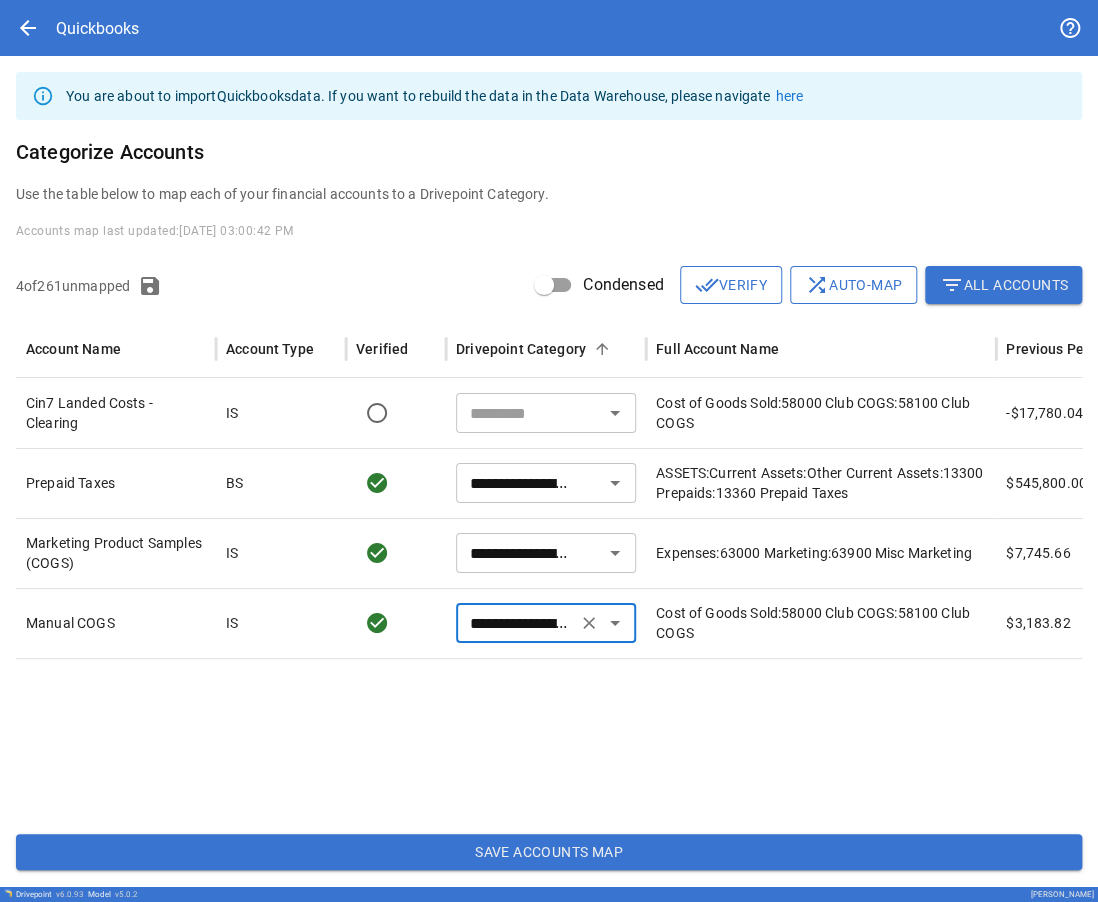 click 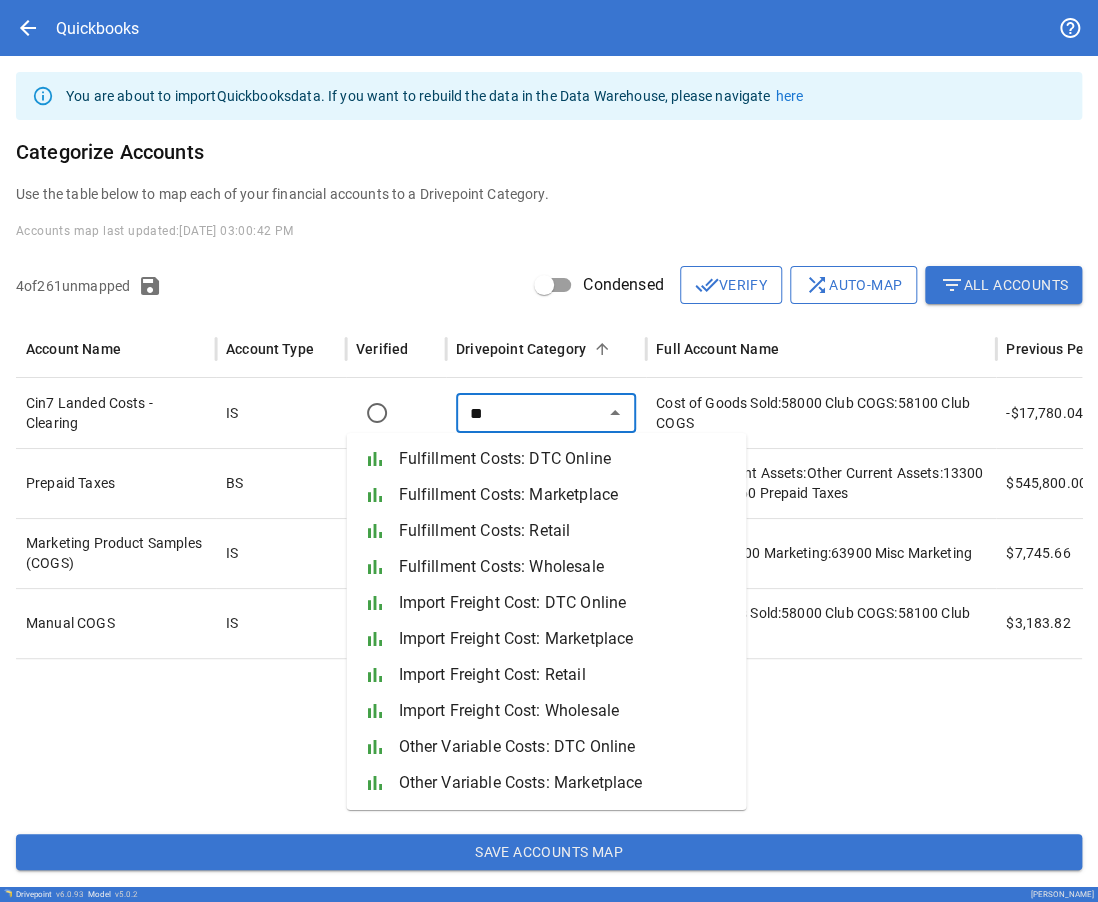 type on "*" 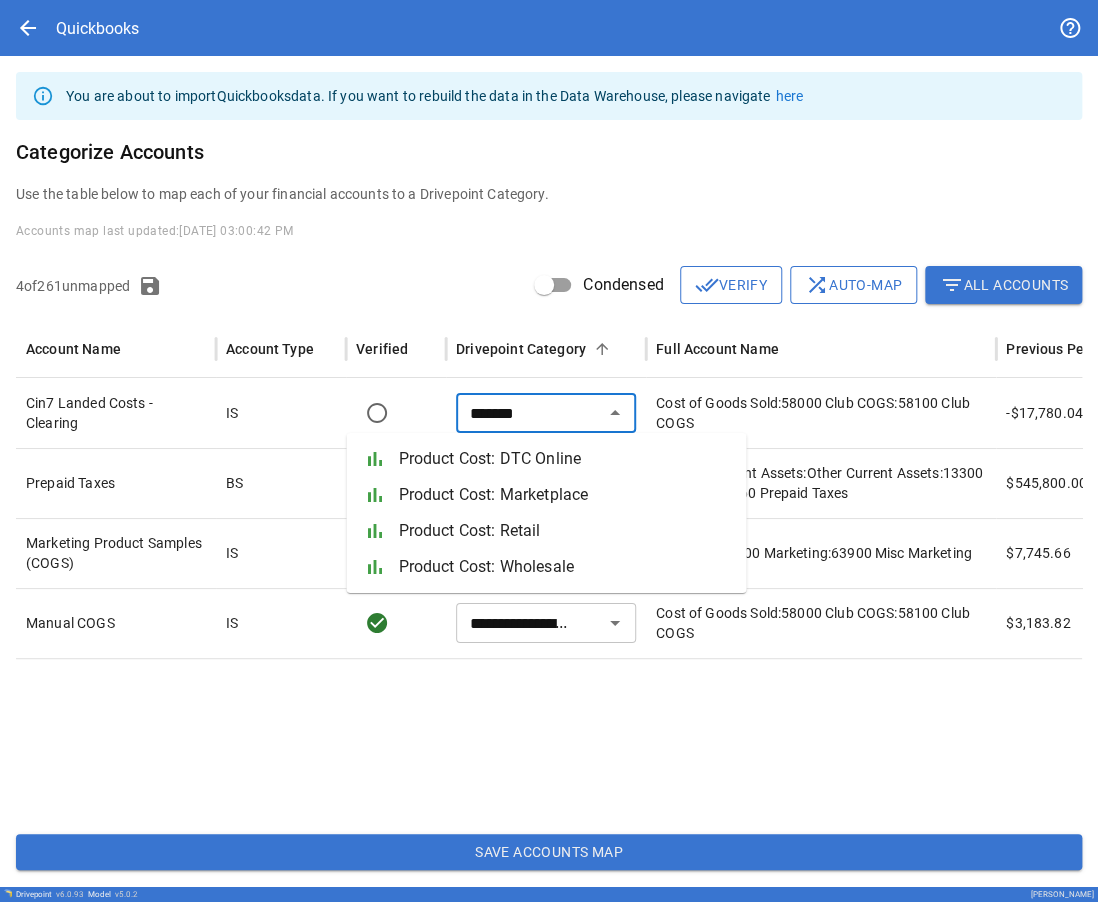 click on "Product Cost: Retail" at bounding box center (564, 531) 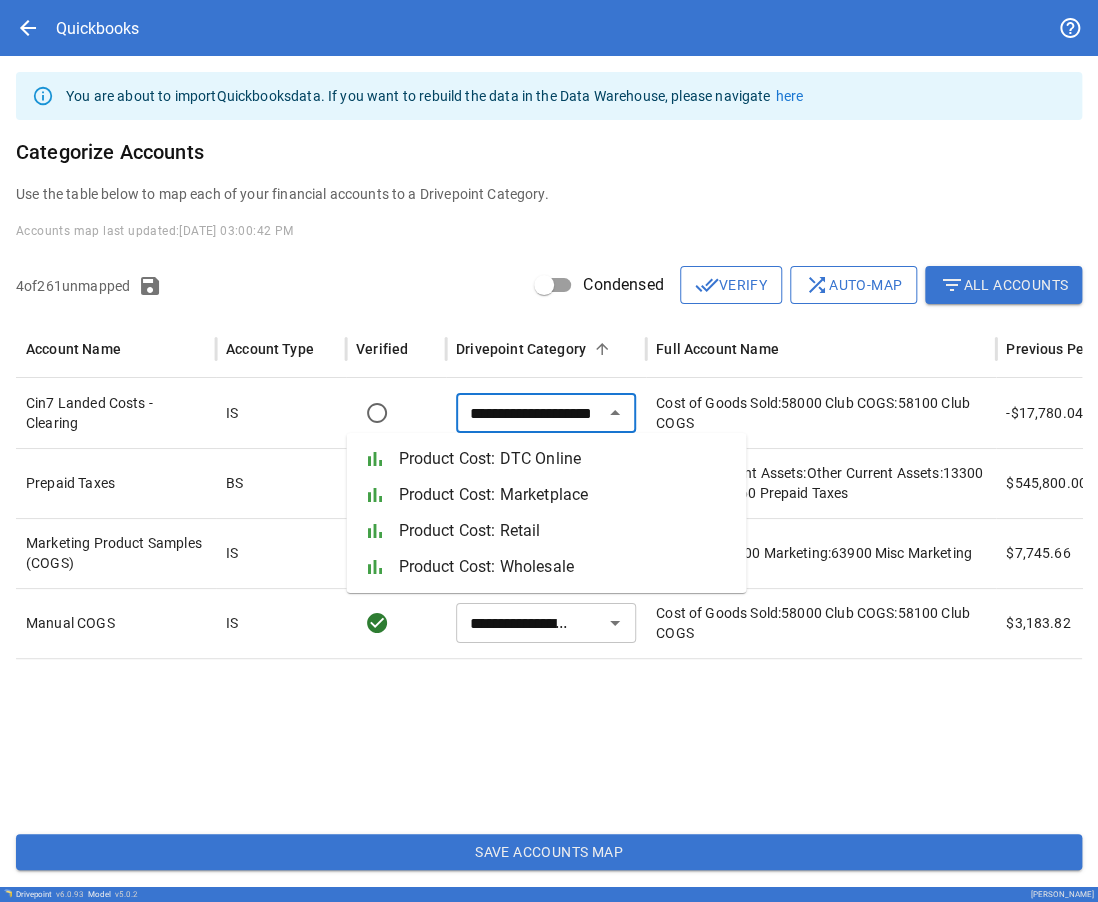 type on "**********" 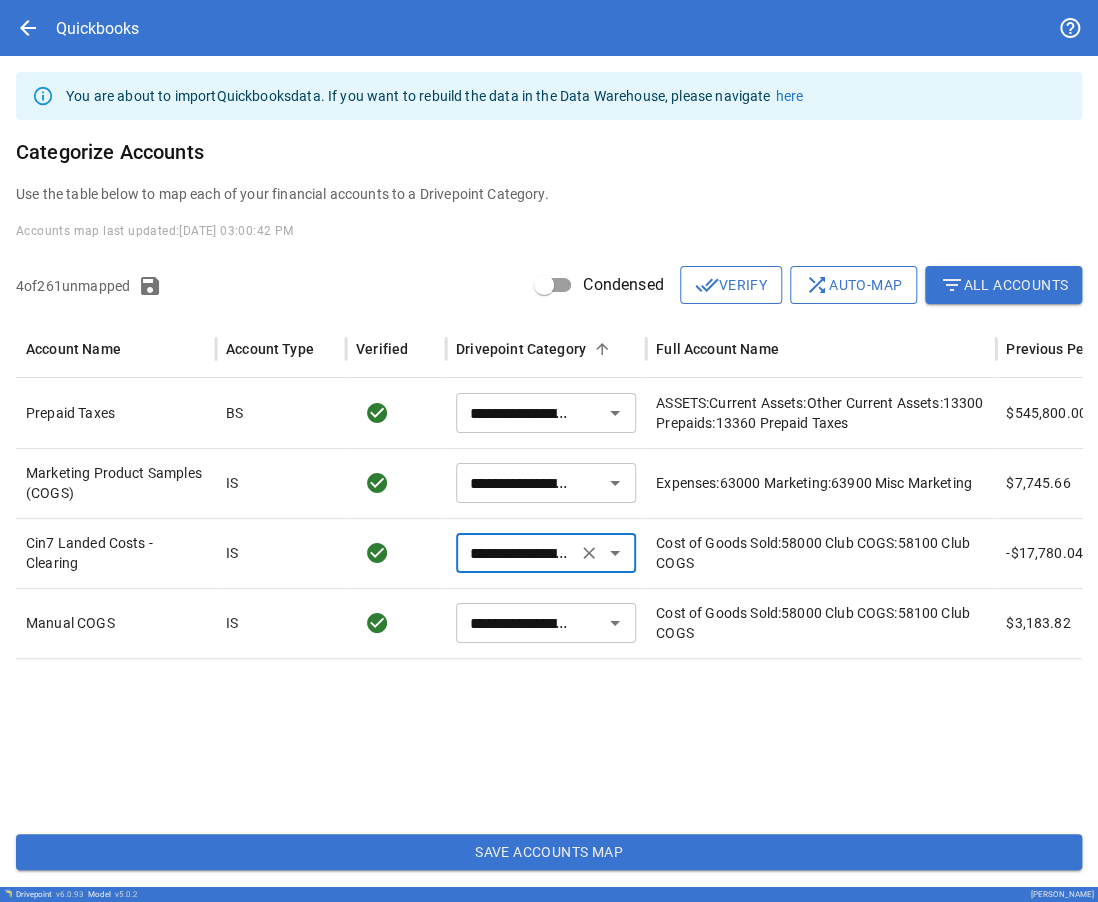 scroll, scrollTop: 0, scrollLeft: 47, axis: horizontal 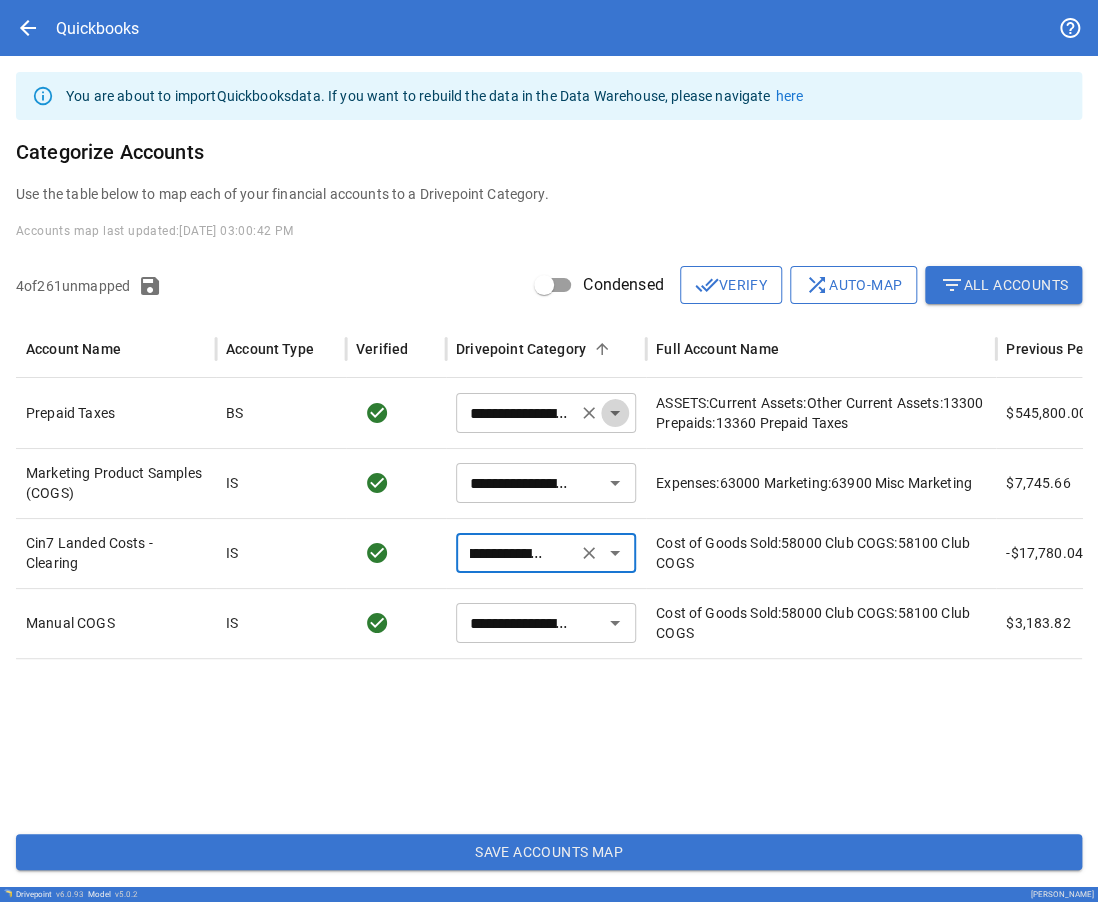 click 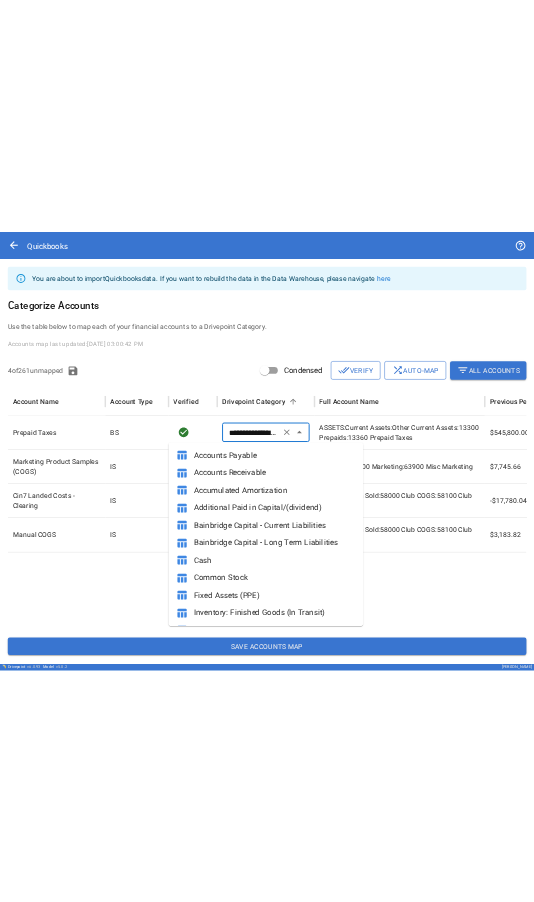 scroll, scrollTop: 207, scrollLeft: 0, axis: vertical 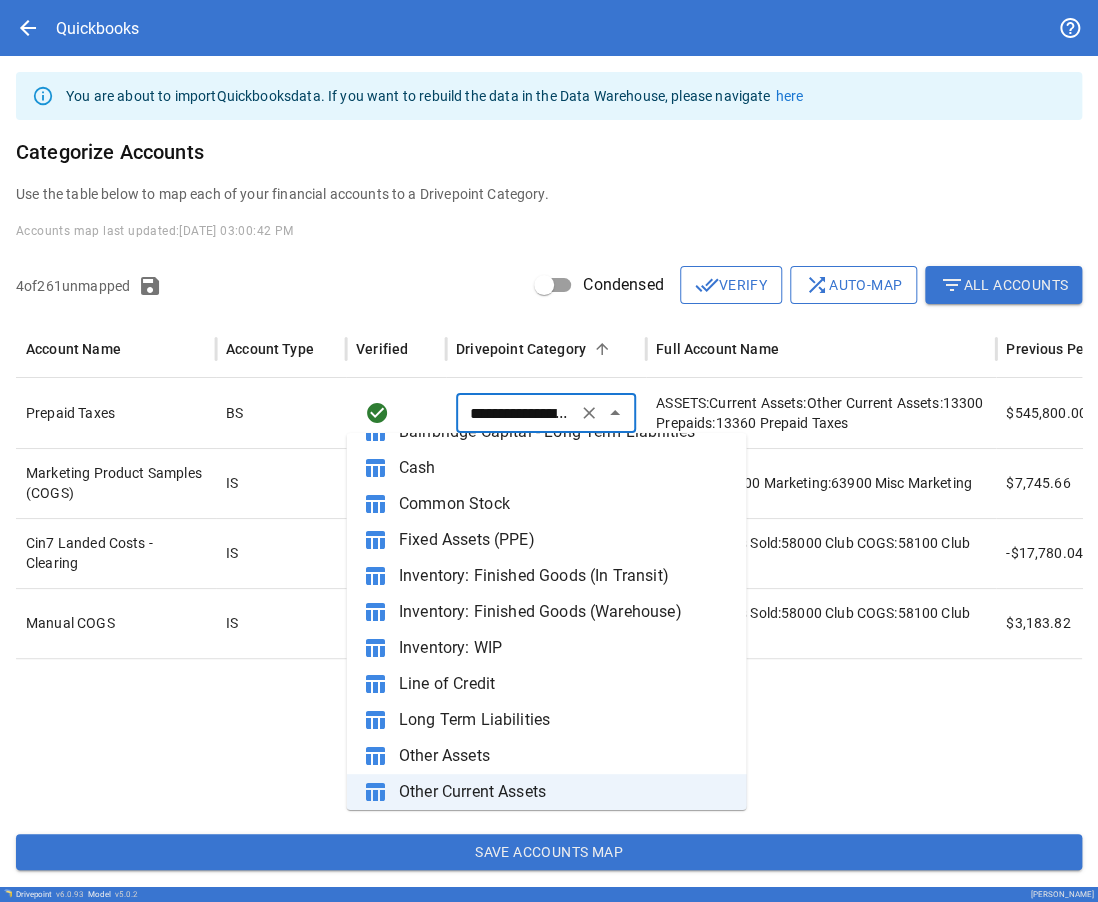 click at bounding box center (581, 738) 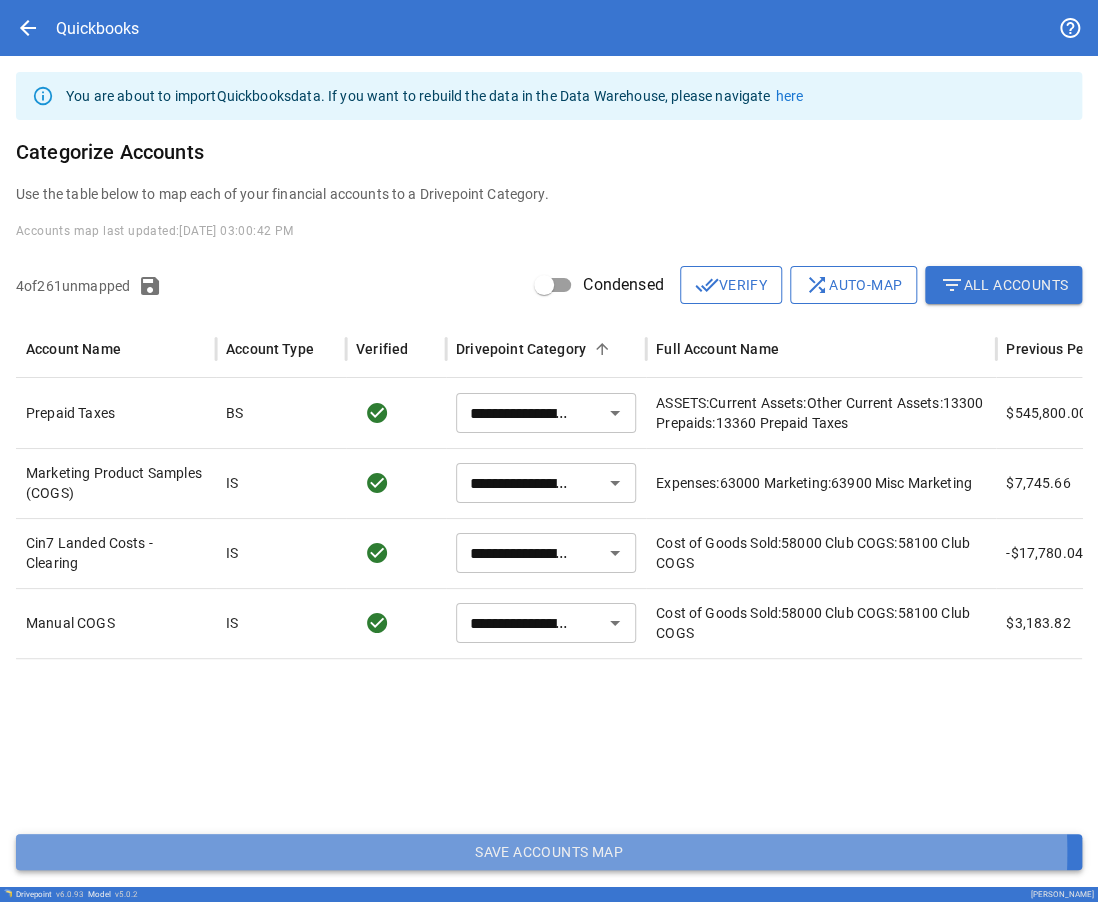 click on "Save Accounts Map" at bounding box center [549, 852] 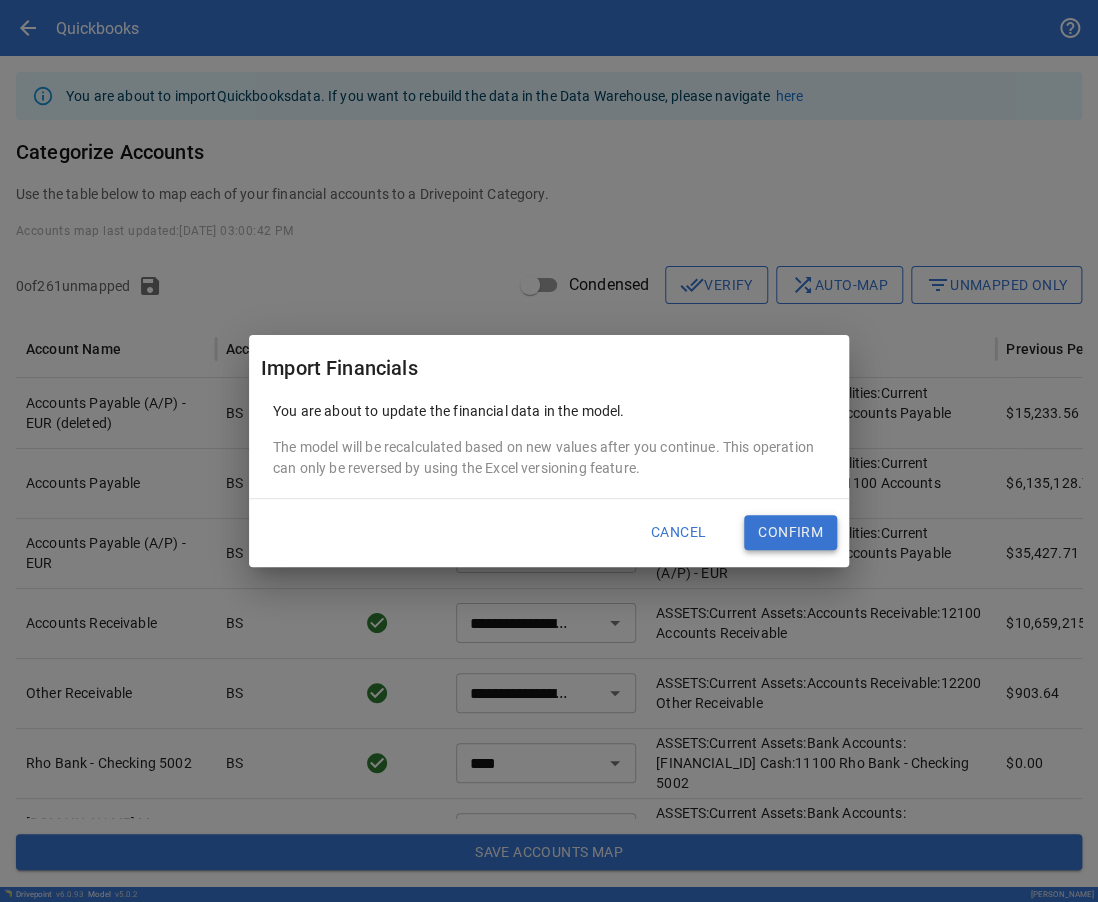 click on "Confirm" at bounding box center (790, 533) 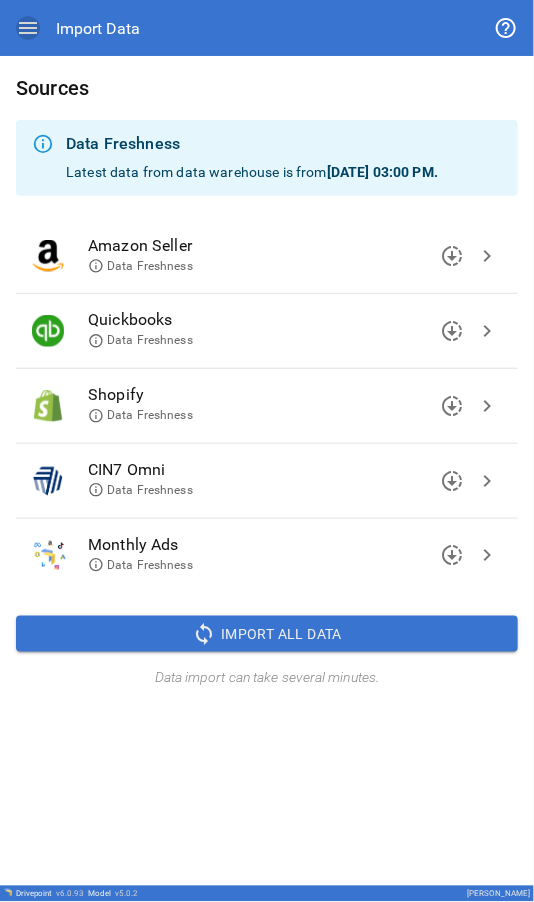 click 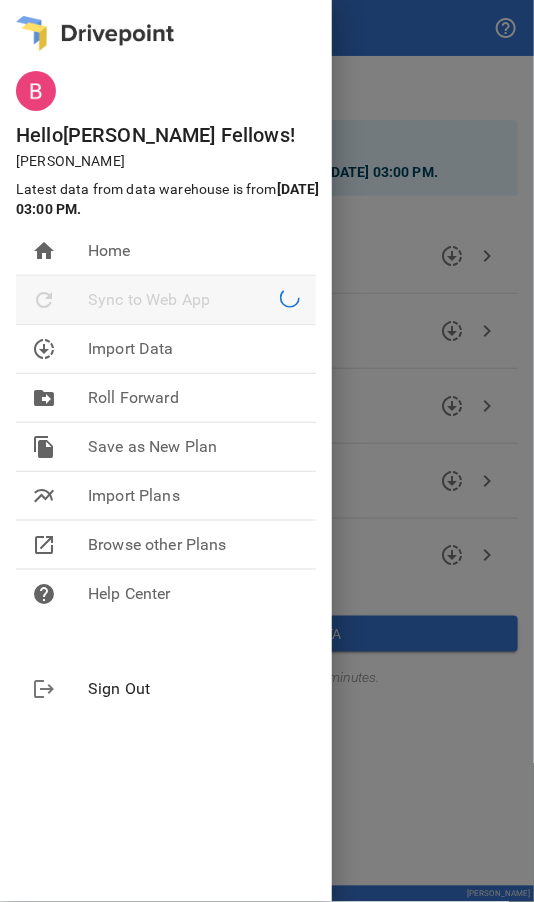 click on "Sync to Web App" at bounding box center (184, 300) 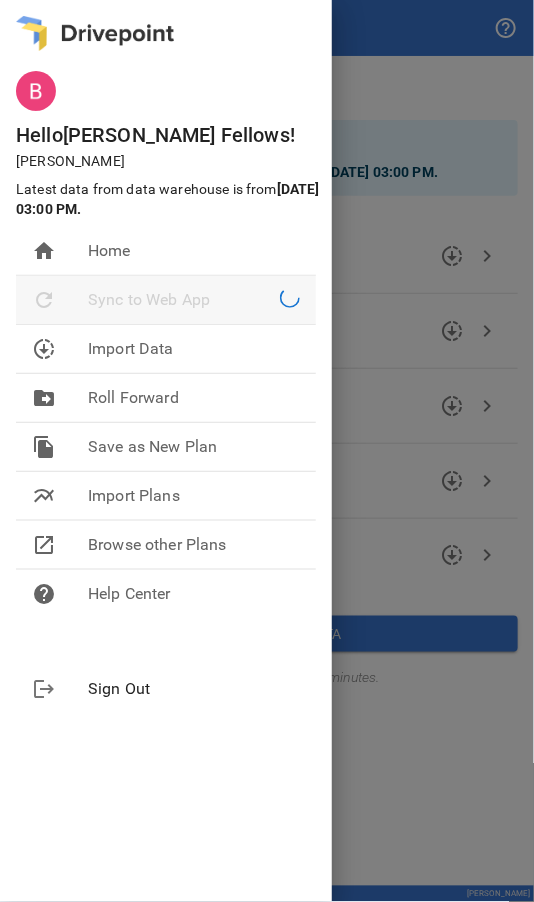 click 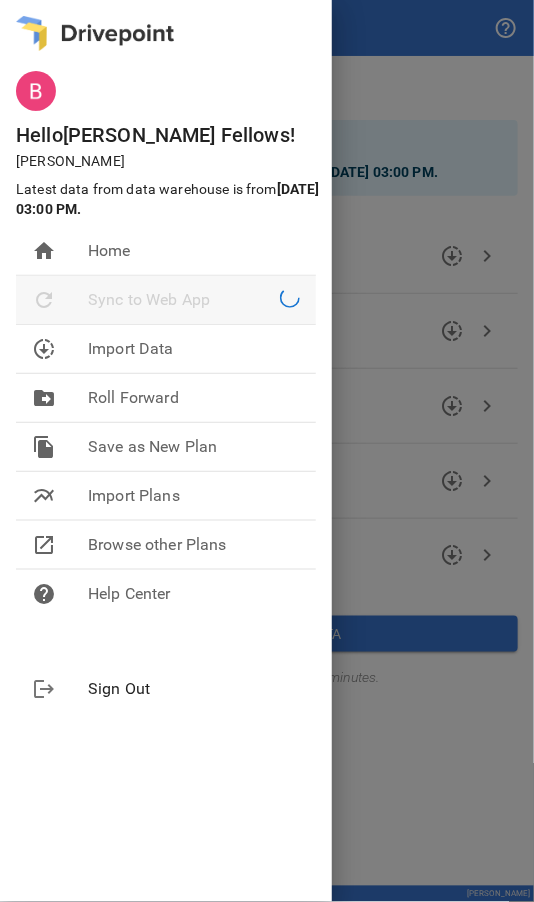 drag, startPoint x: 281, startPoint y: 304, endPoint x: 256, endPoint y: 310, distance: 25.70992 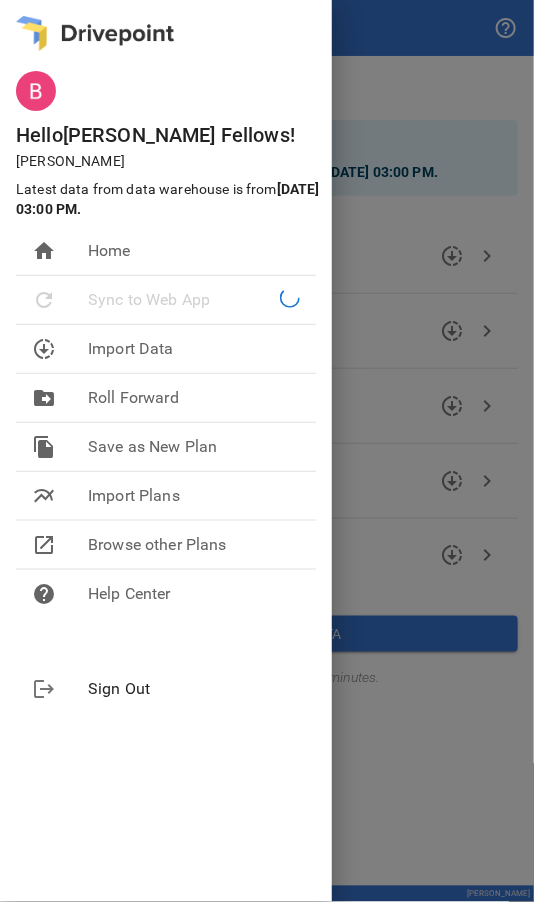 click at bounding box center (267, 451) 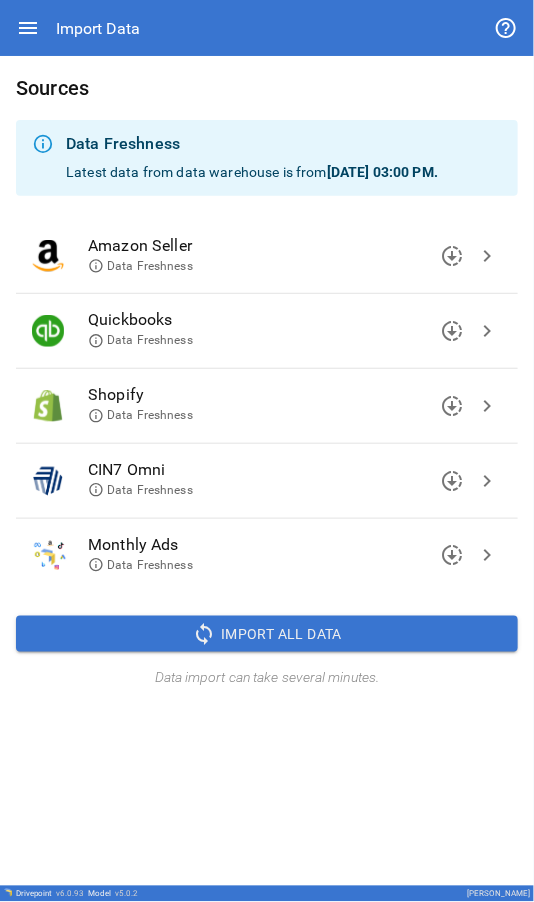 click 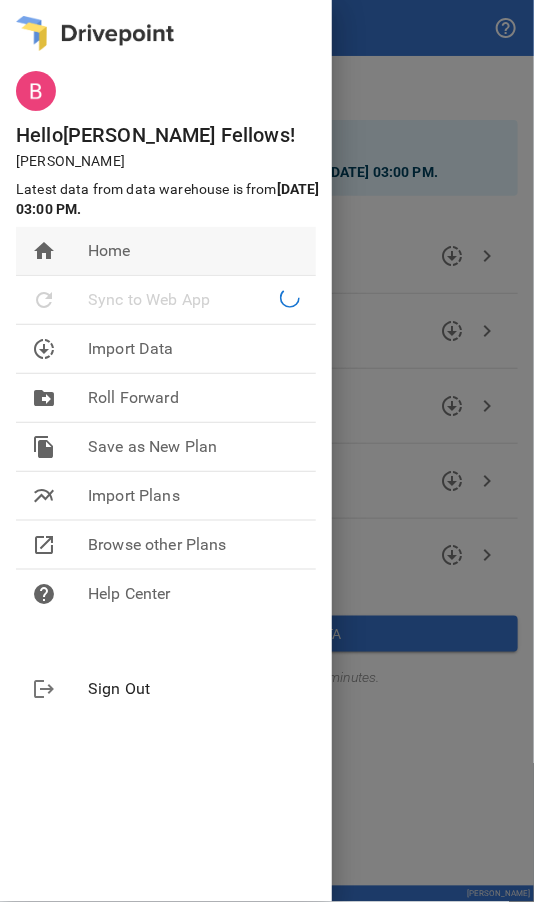 click on "Home" at bounding box center (194, 251) 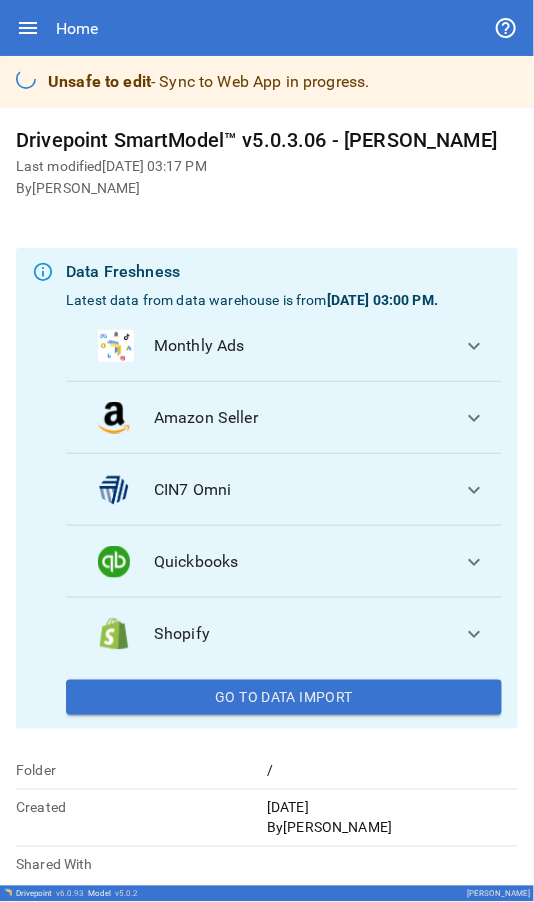 drag, startPoint x: 161, startPoint y: 82, endPoint x: 425, endPoint y: 76, distance: 264.06818 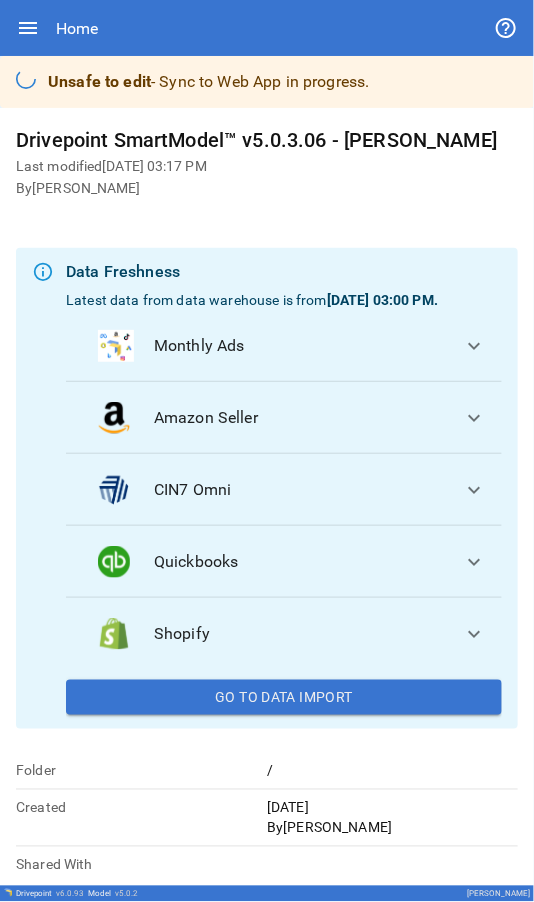 click on "Unsafe to edit  - Sync to Web App in progress." at bounding box center [267, 82] 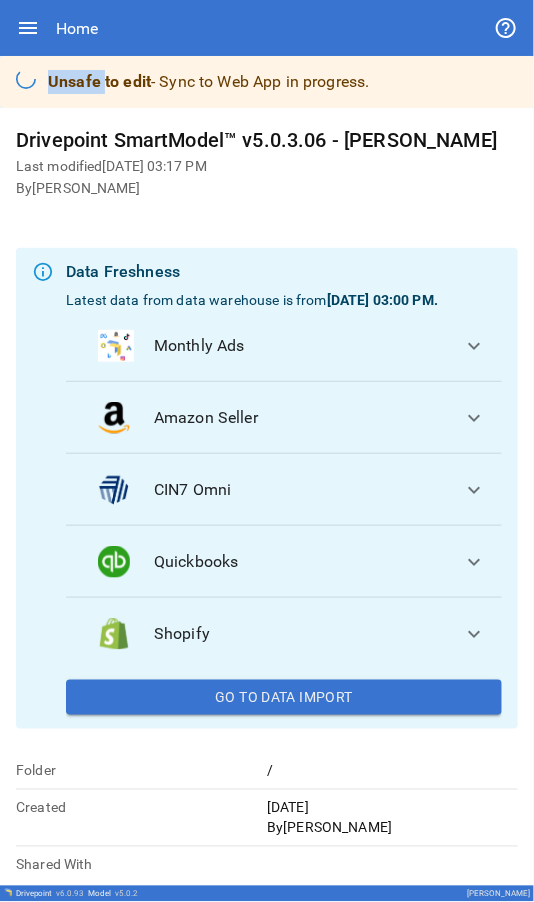 click 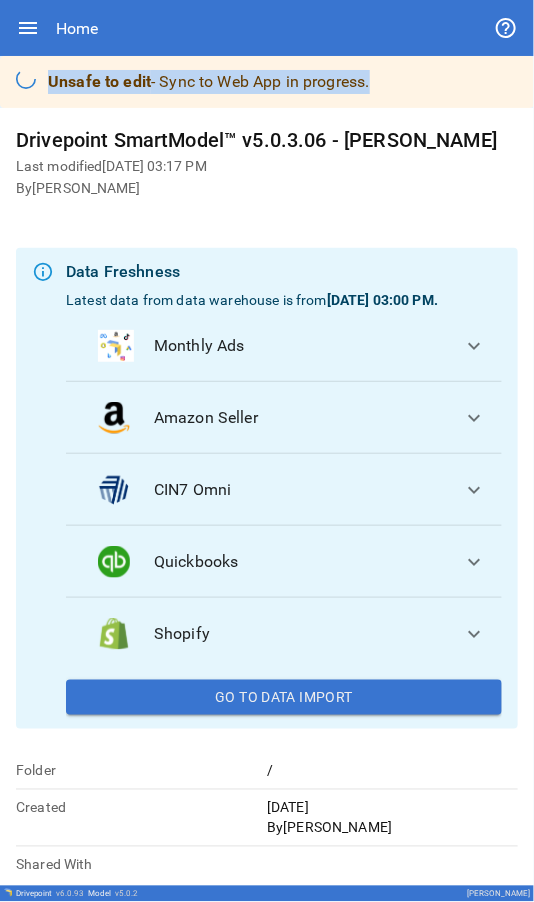 click 